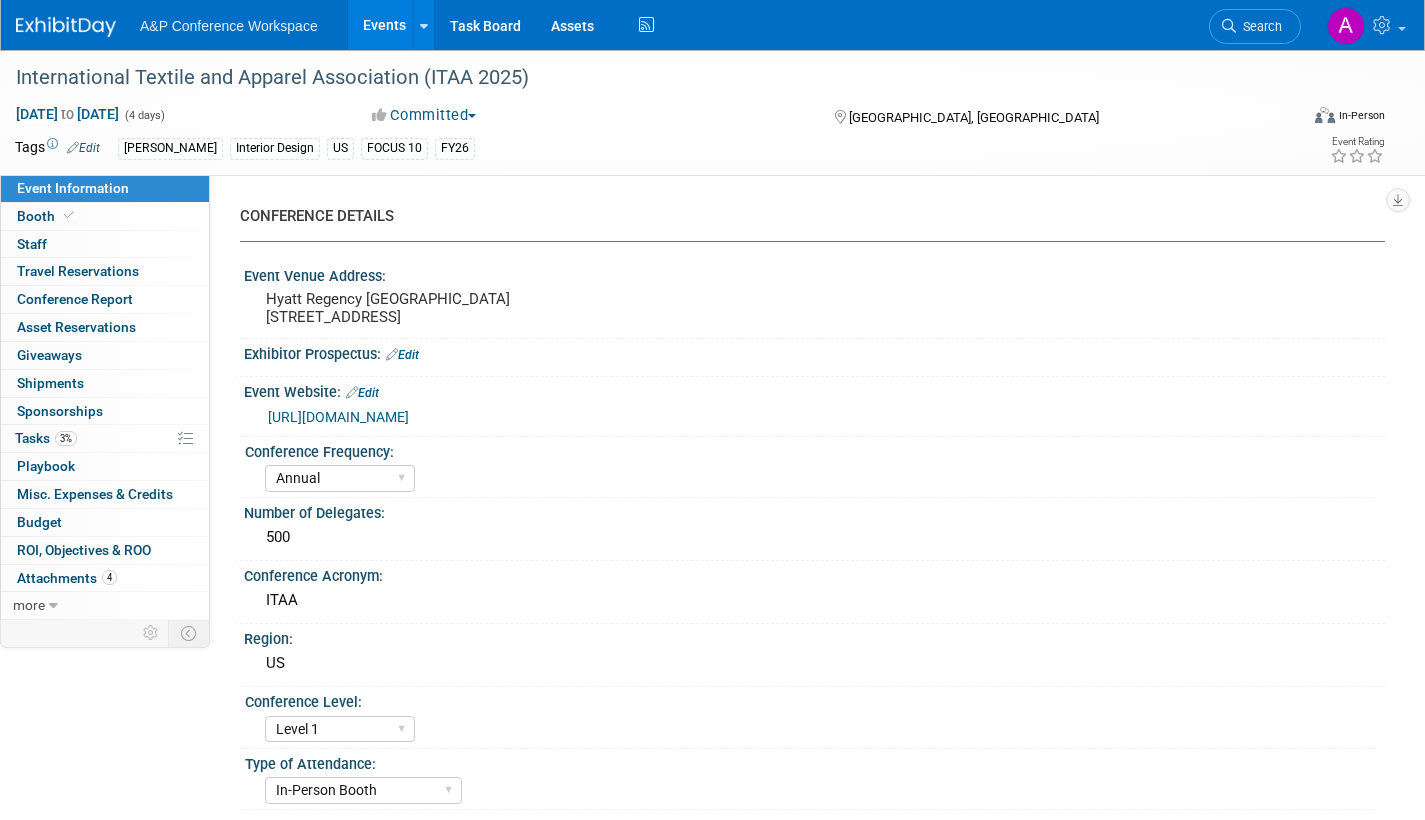 select on "Annual" 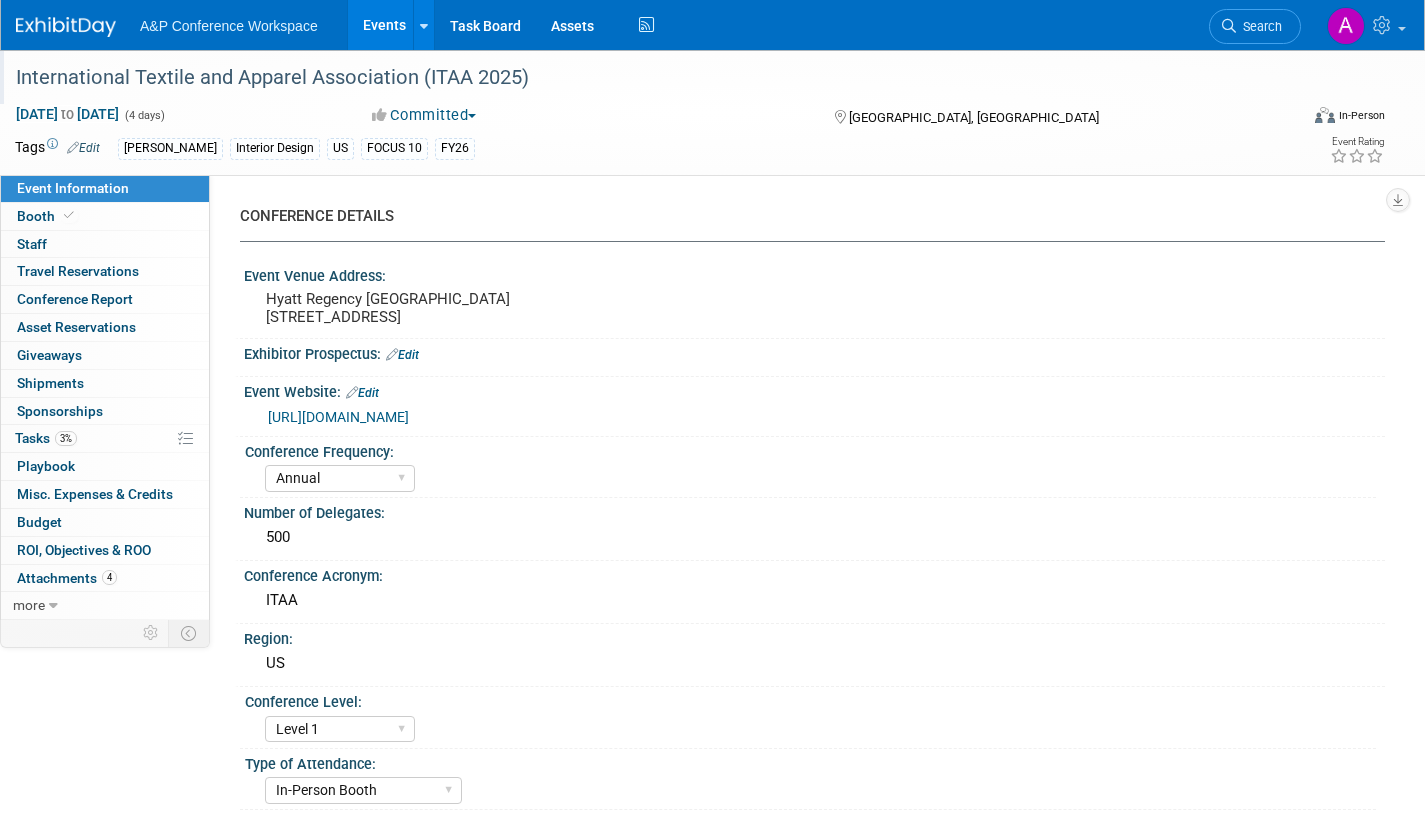 scroll, scrollTop: 1000, scrollLeft: 0, axis: vertical 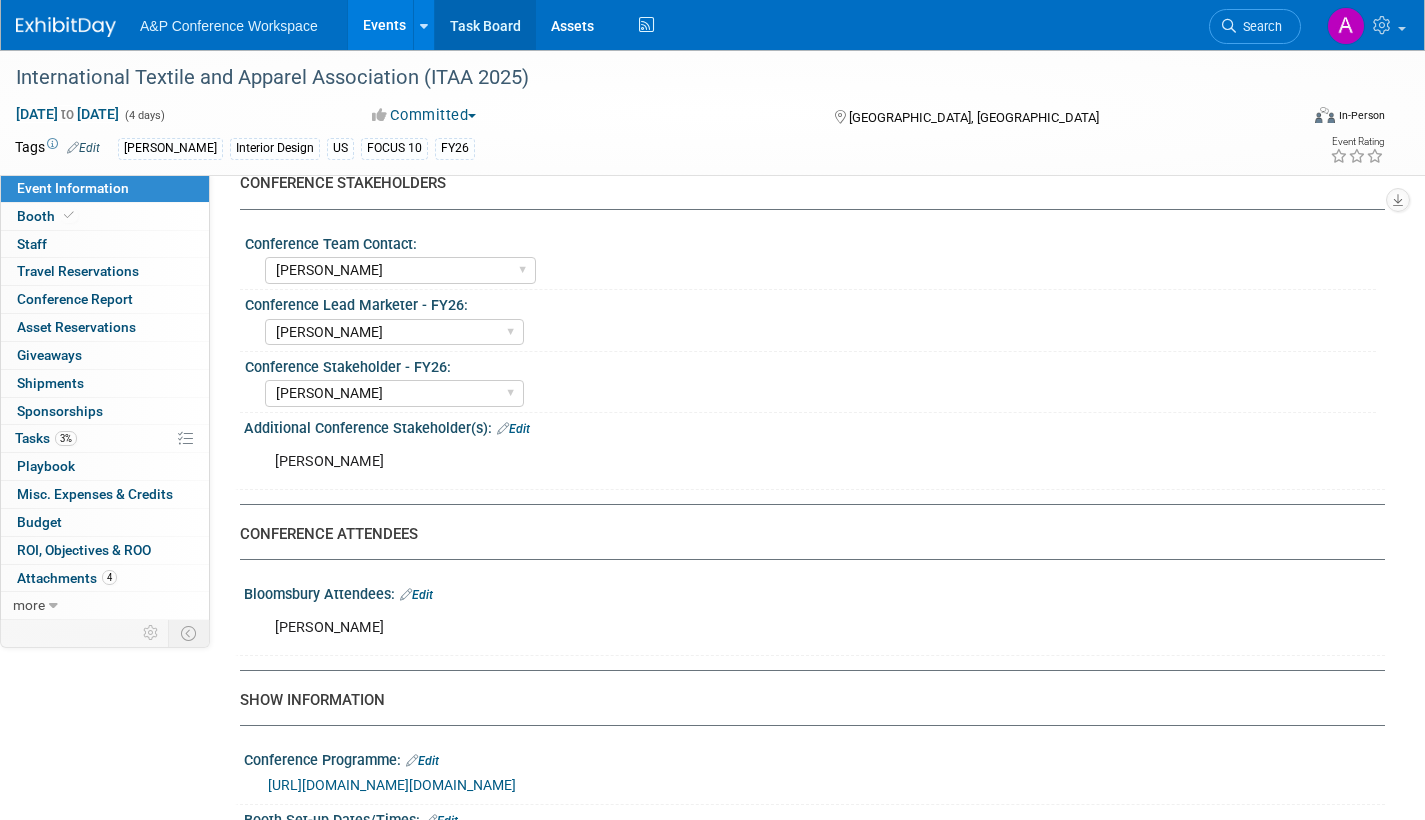 click on "Task Board" at bounding box center (485, 25) 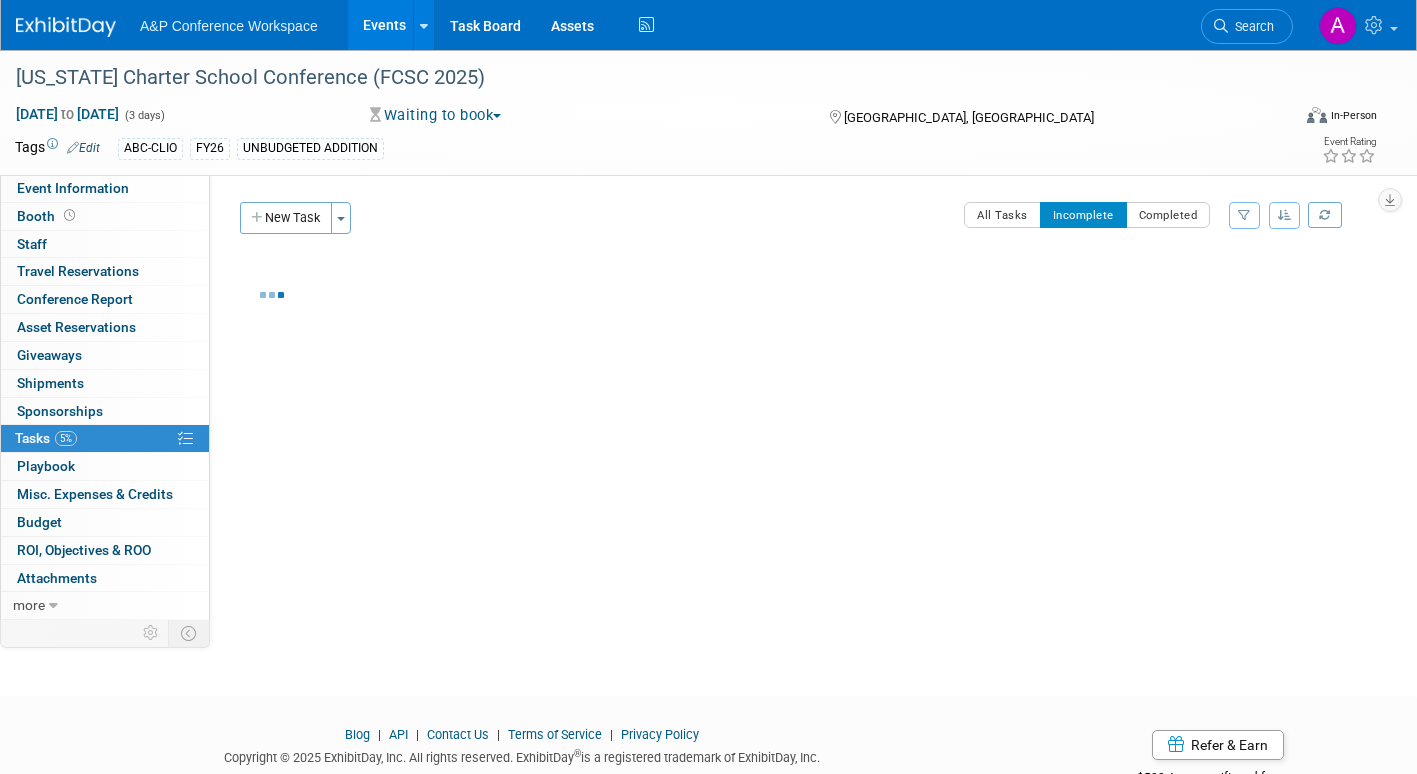 scroll, scrollTop: 0, scrollLeft: 0, axis: both 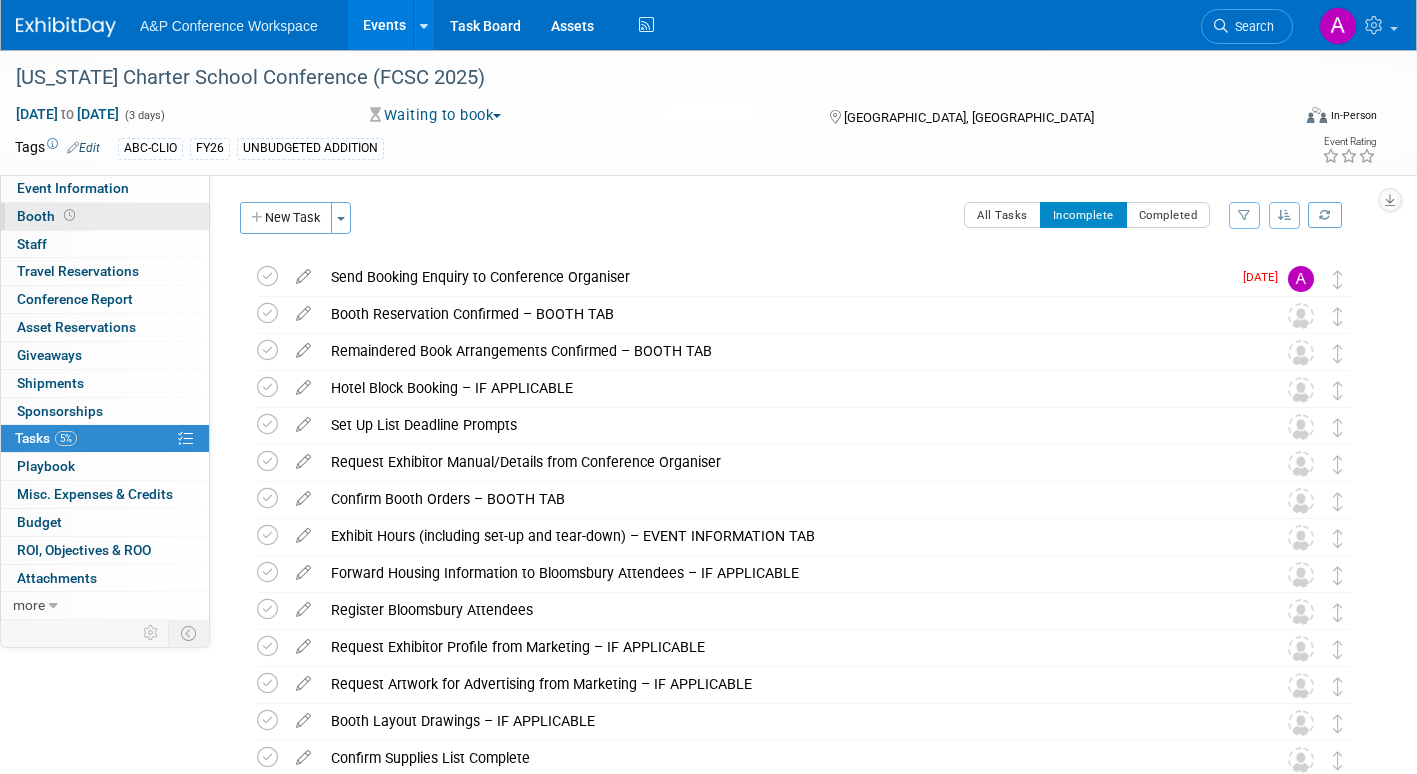 click on "Booth" at bounding box center (48, 216) 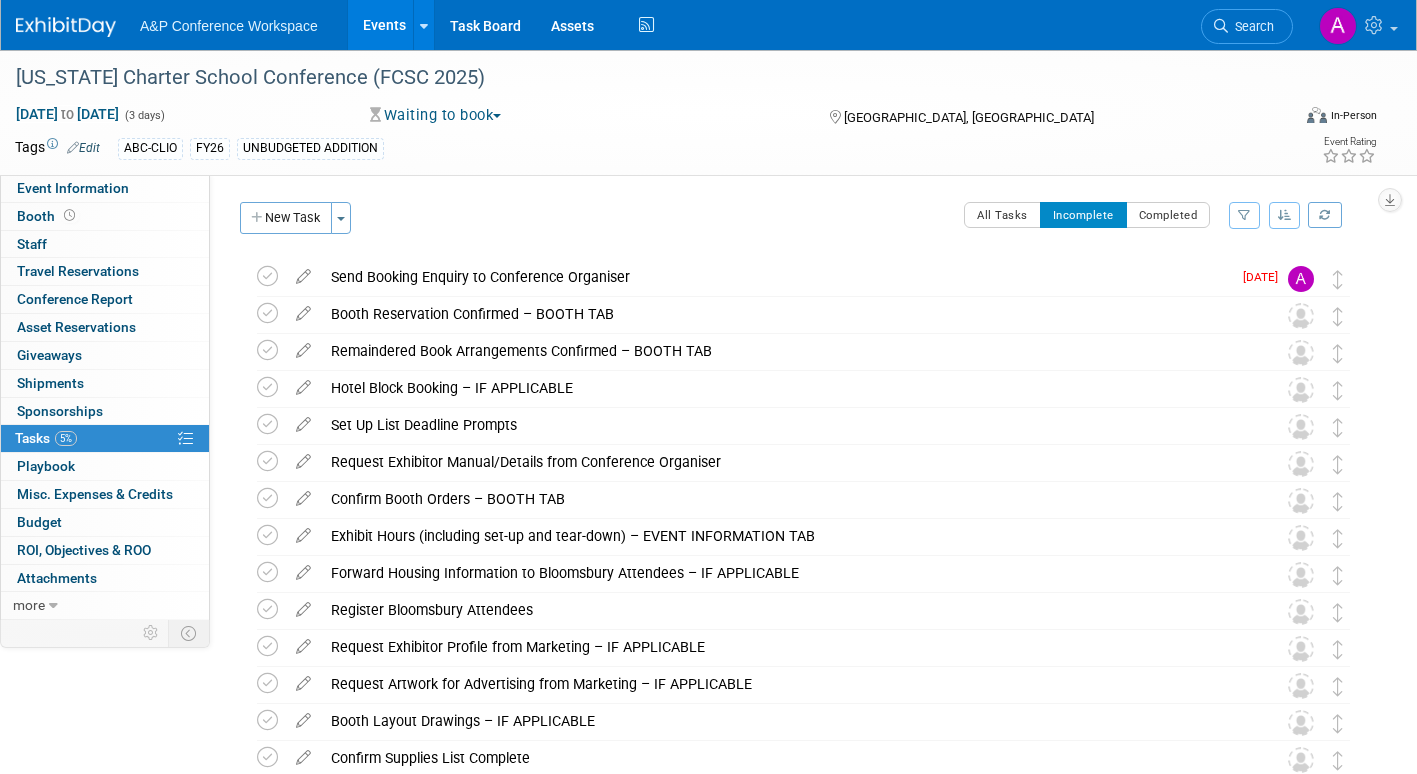 select on "CLDC - Digital/BDR" 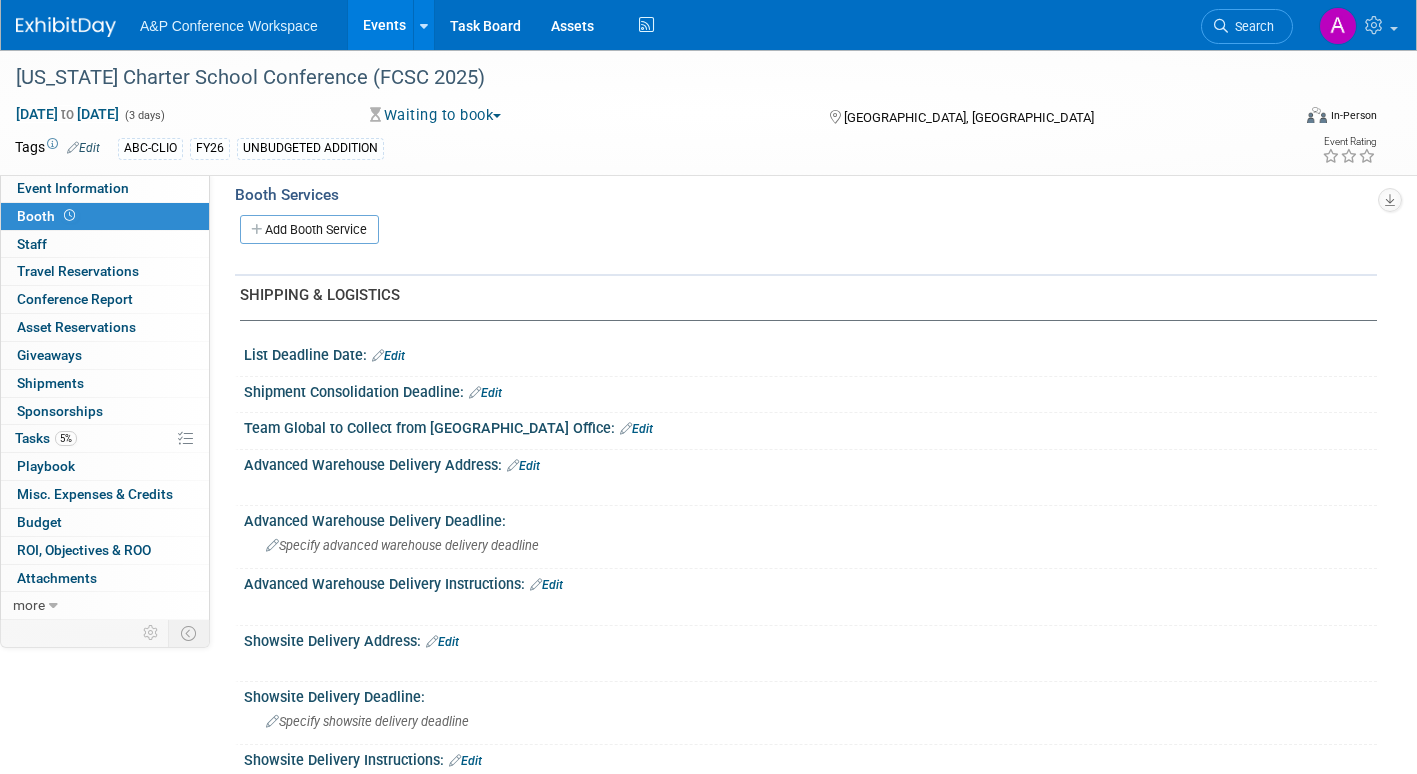 scroll, scrollTop: 700, scrollLeft: 0, axis: vertical 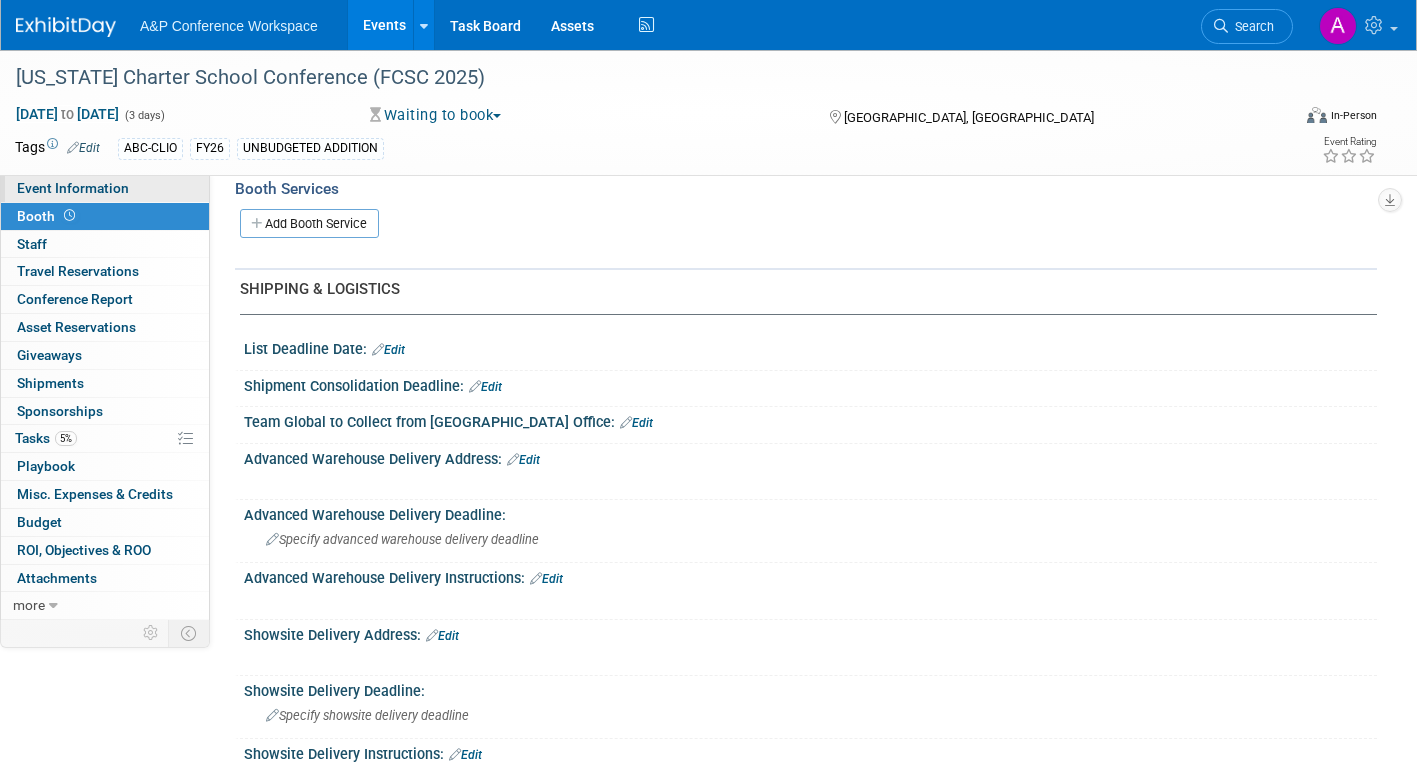 click on "Event Information" at bounding box center [105, 188] 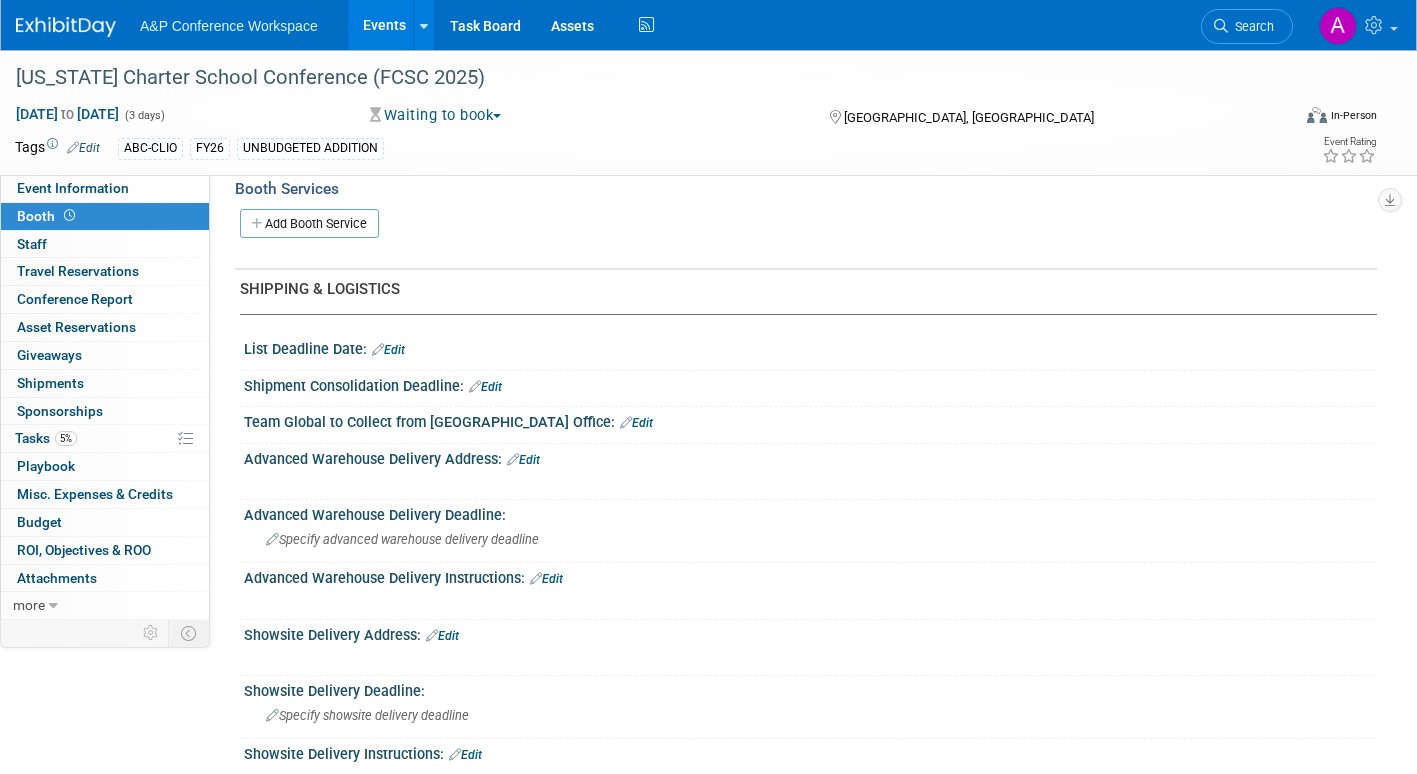 select on "Annual" 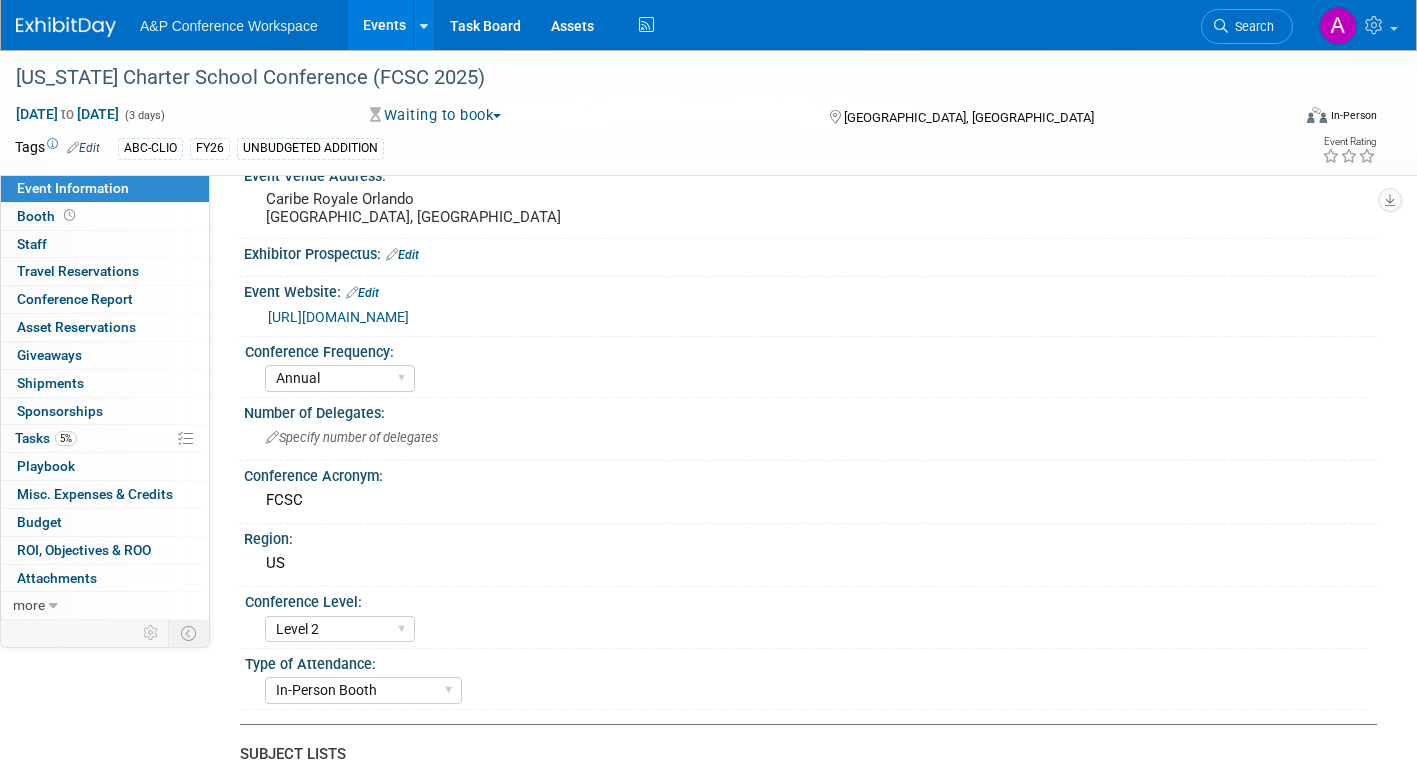 scroll, scrollTop: 0, scrollLeft: 0, axis: both 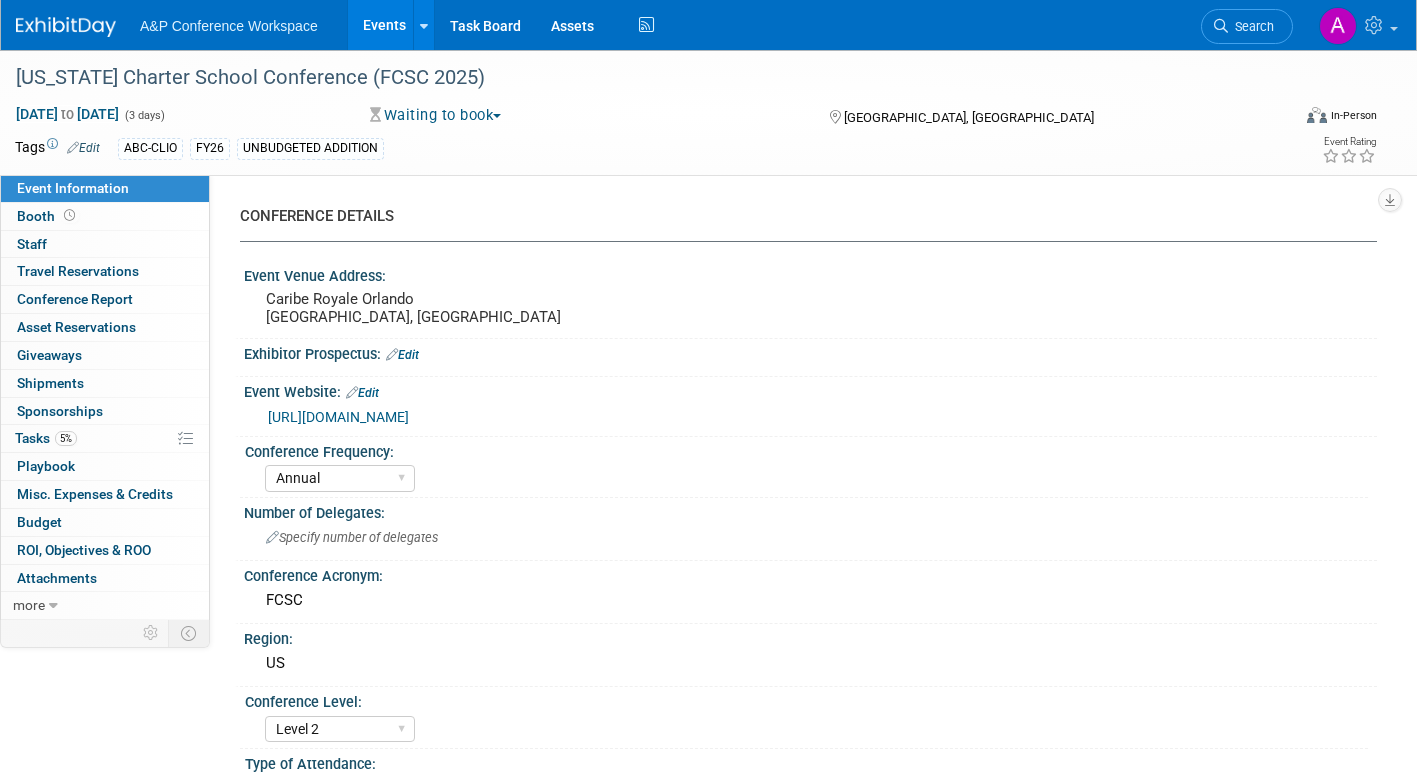 click on "https://www.charterschoolconference.com/2025/" at bounding box center [338, 417] 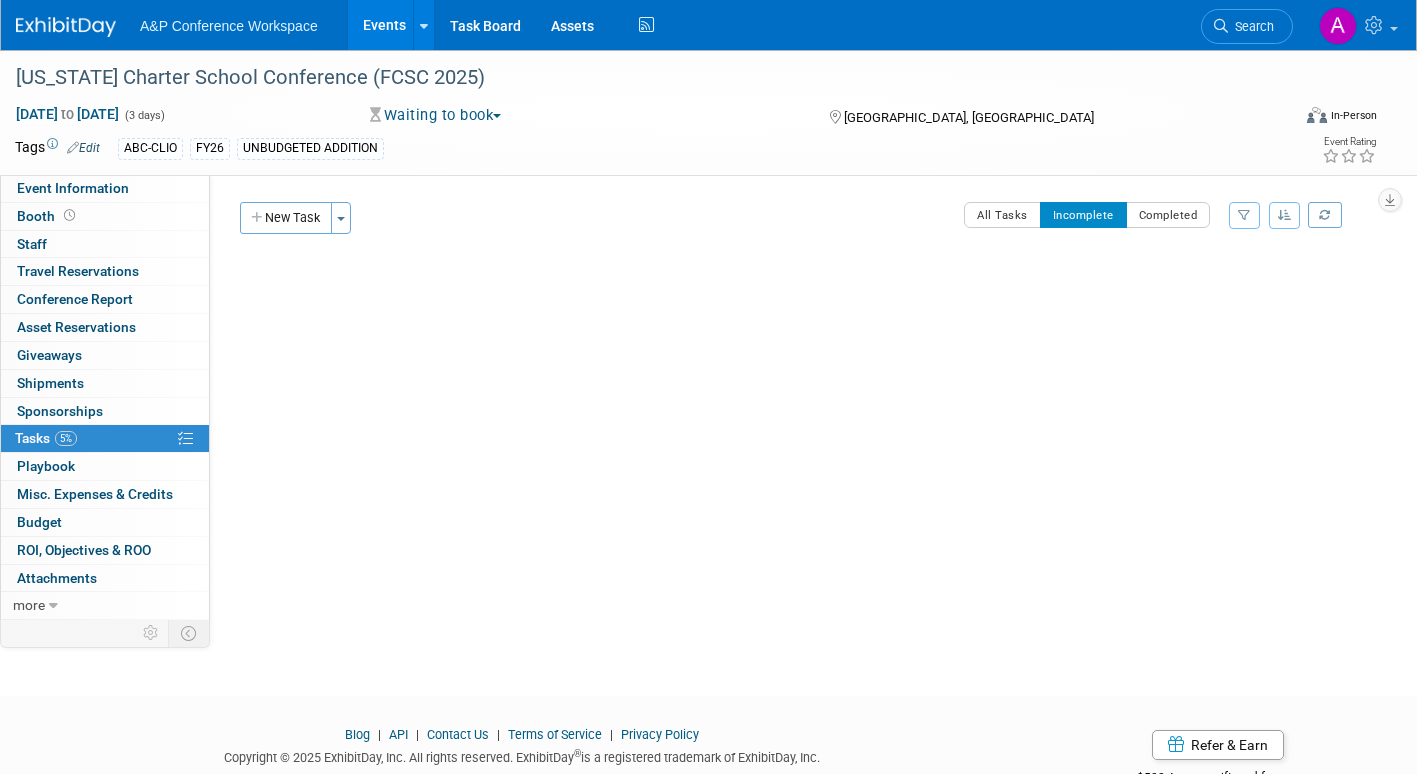 scroll, scrollTop: 0, scrollLeft: 0, axis: both 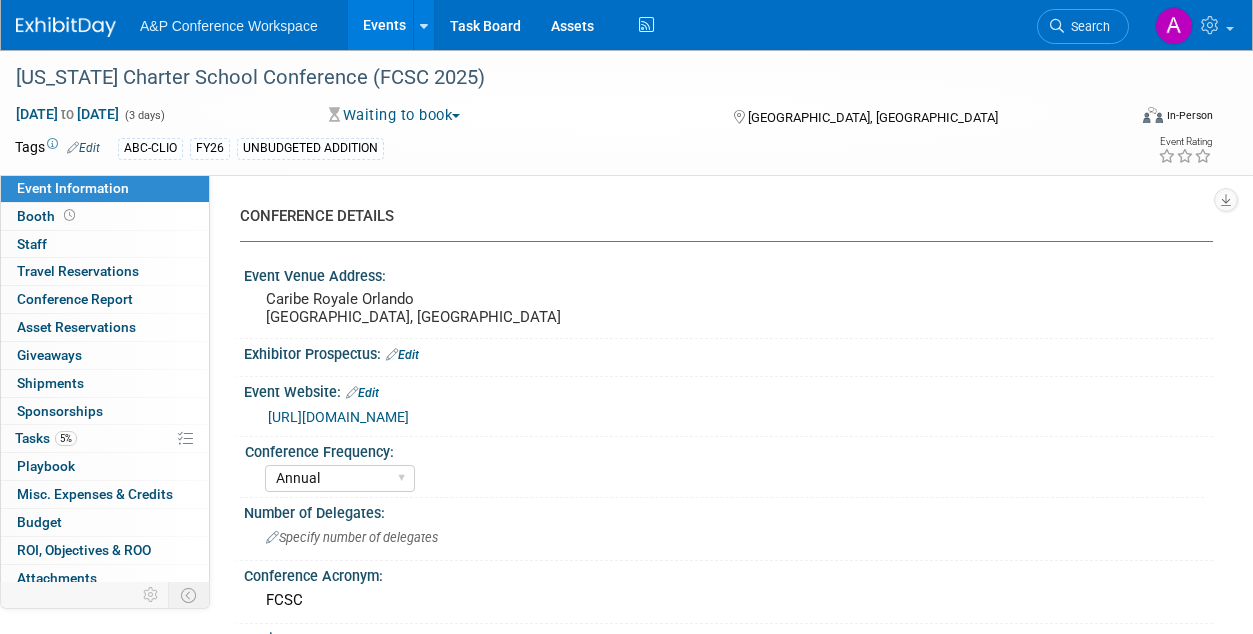 select on "Annual" 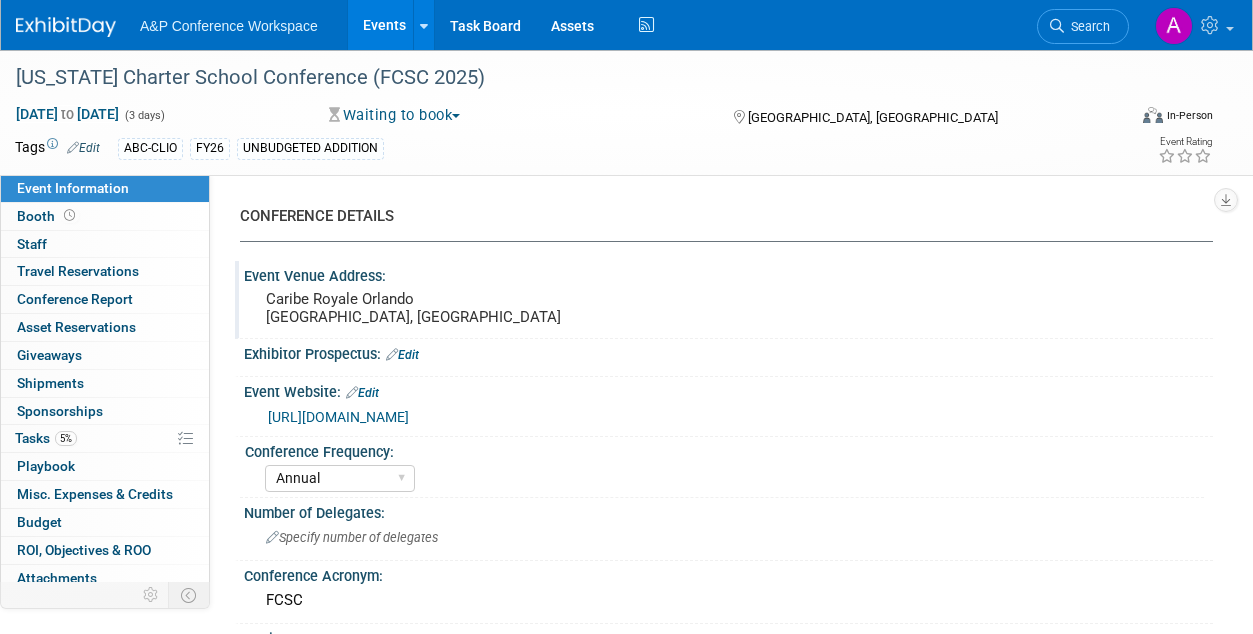 scroll, scrollTop: 0, scrollLeft: 0, axis: both 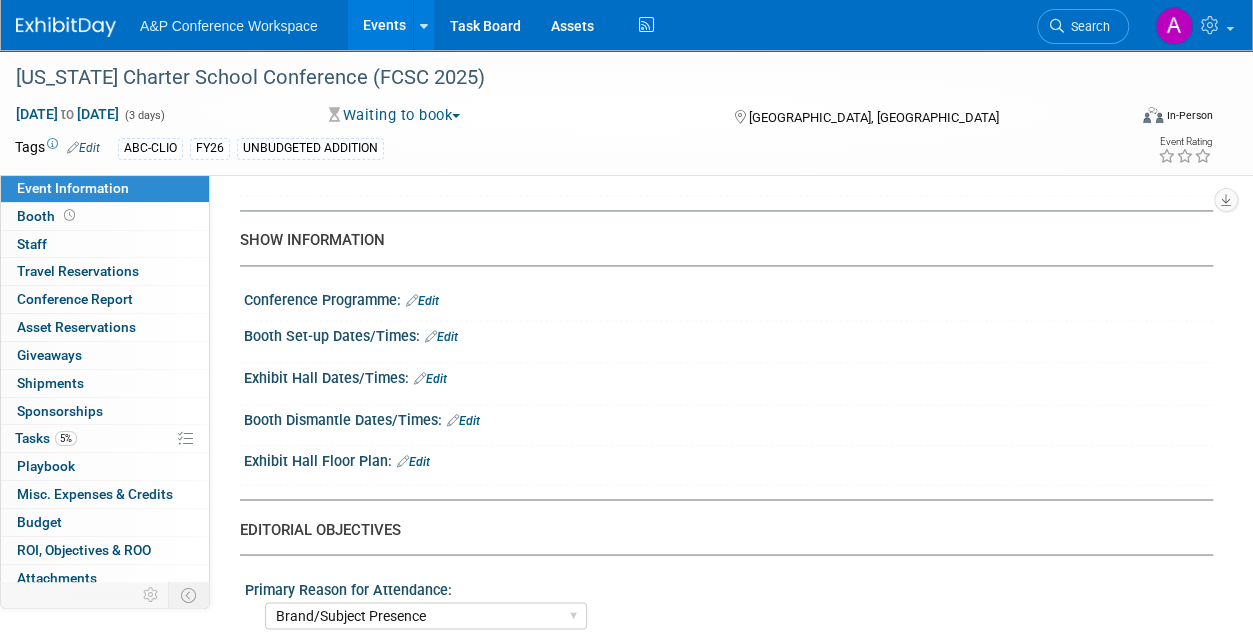 click on "Edit" at bounding box center [441, 337] 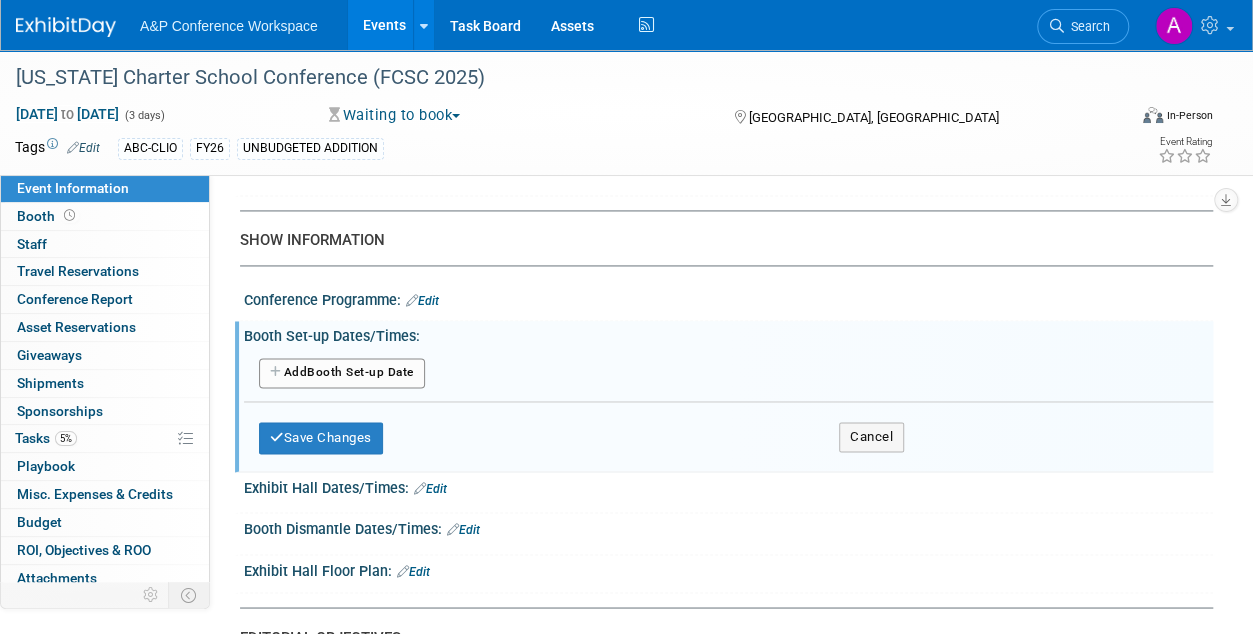 click on "Add  Another  Booth Set-up Date" at bounding box center [342, 373] 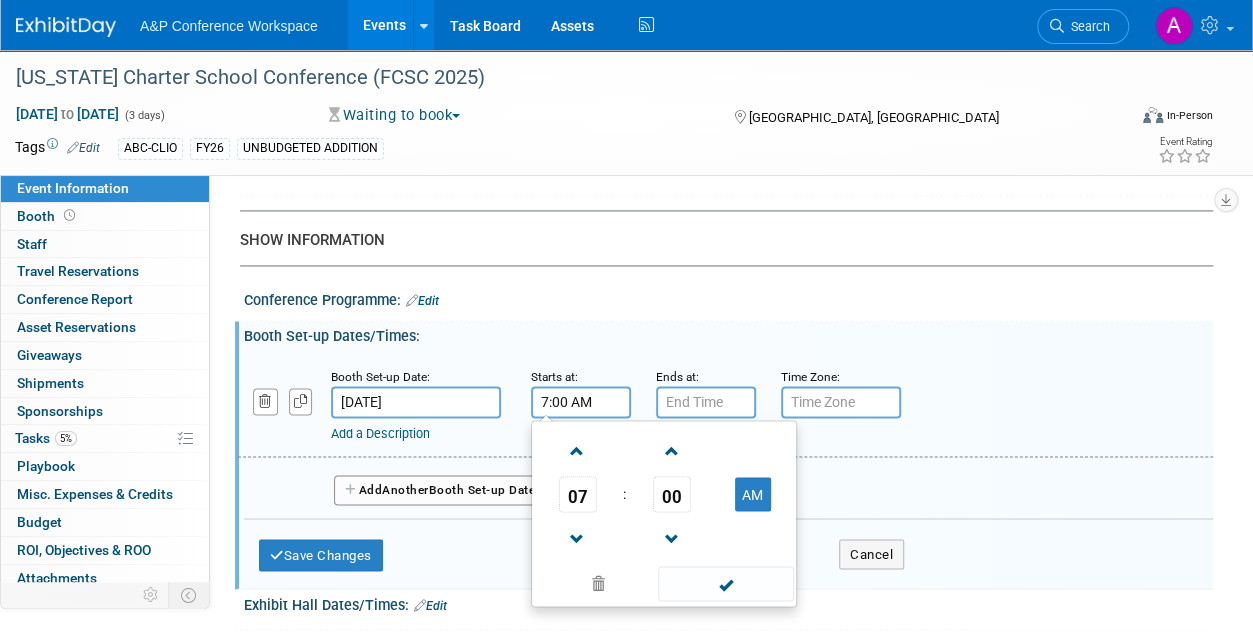 click on "7:00 AM" at bounding box center (581, 402) 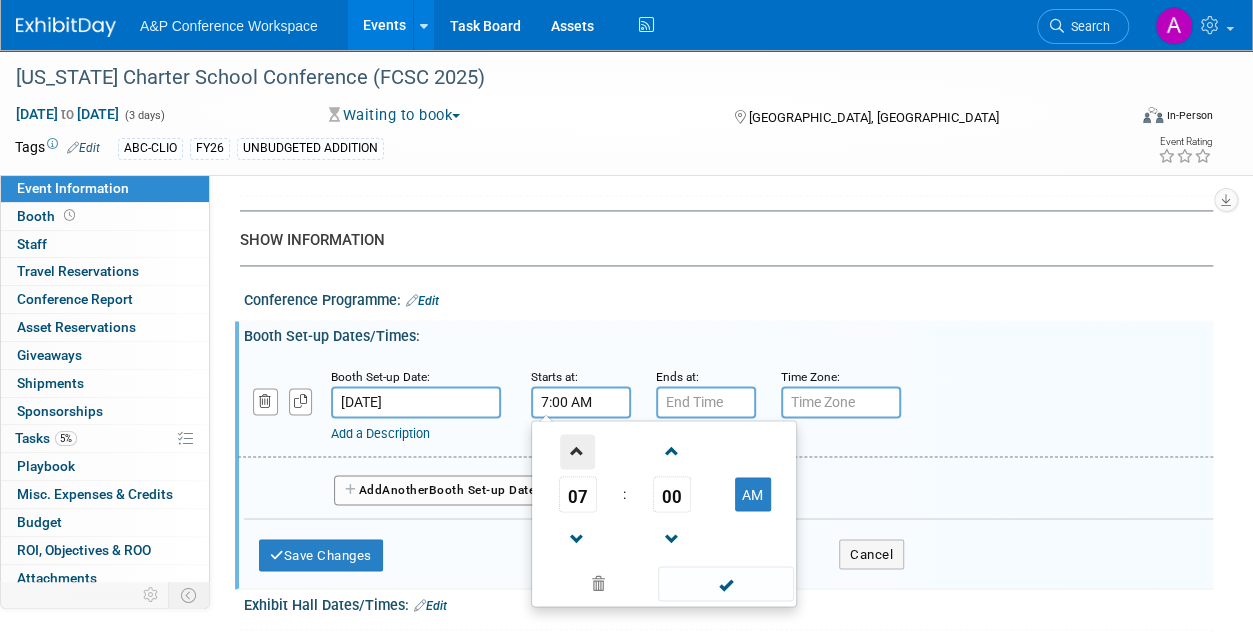 click at bounding box center (577, 451) 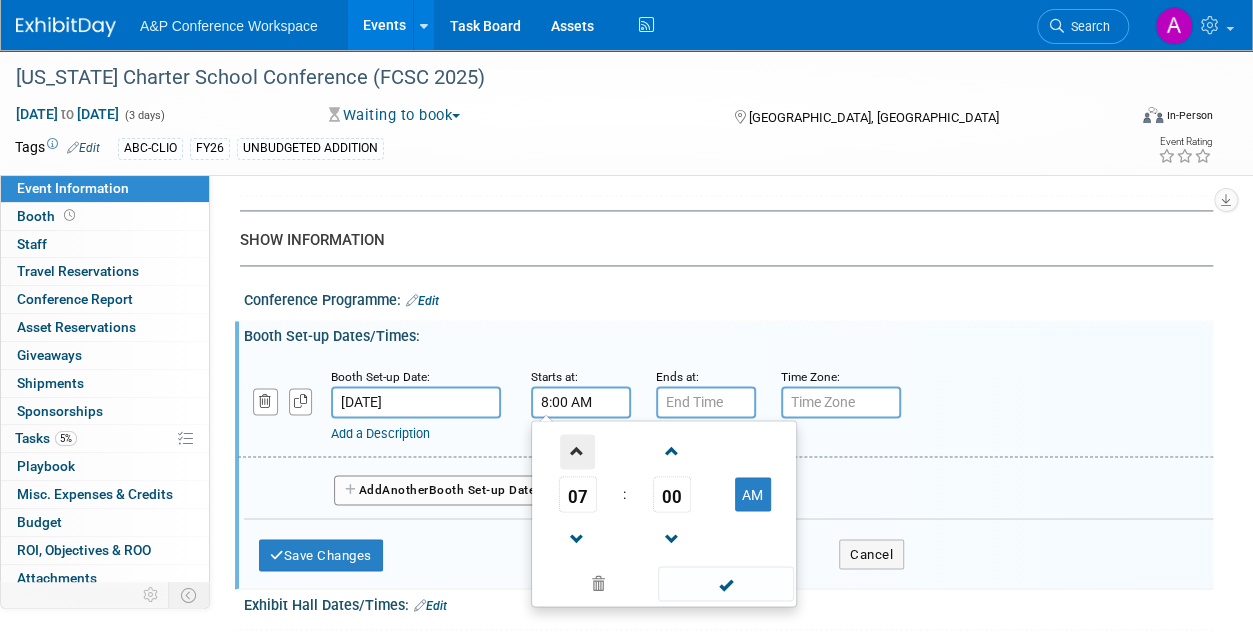 click at bounding box center (577, 451) 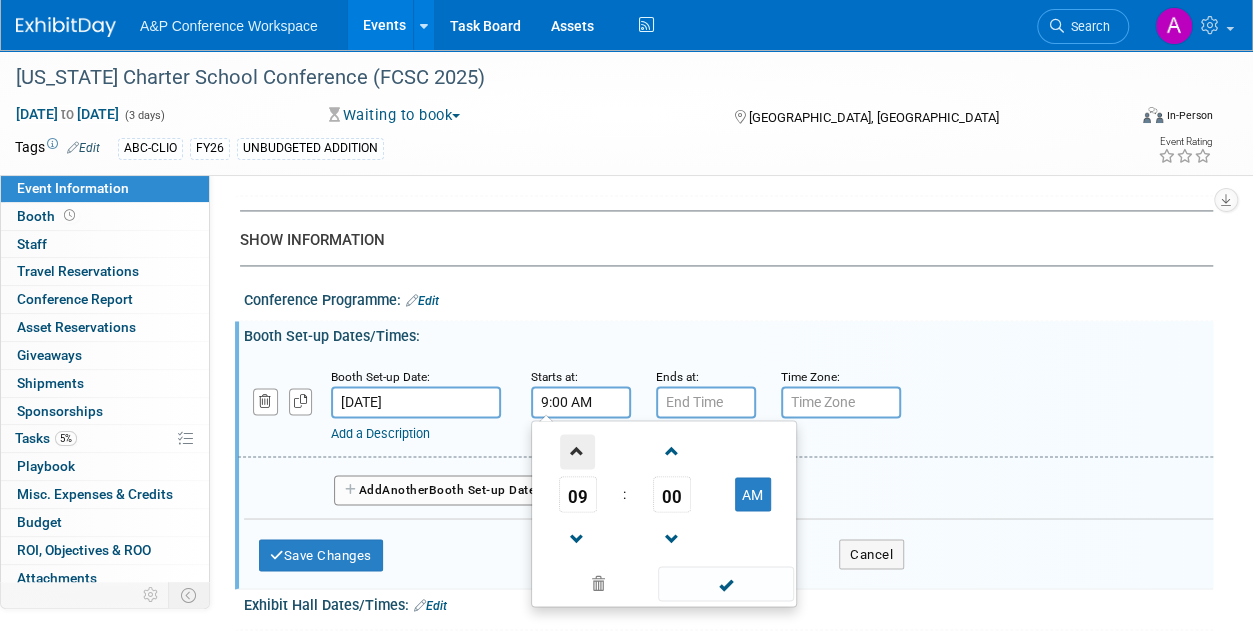 click at bounding box center (577, 451) 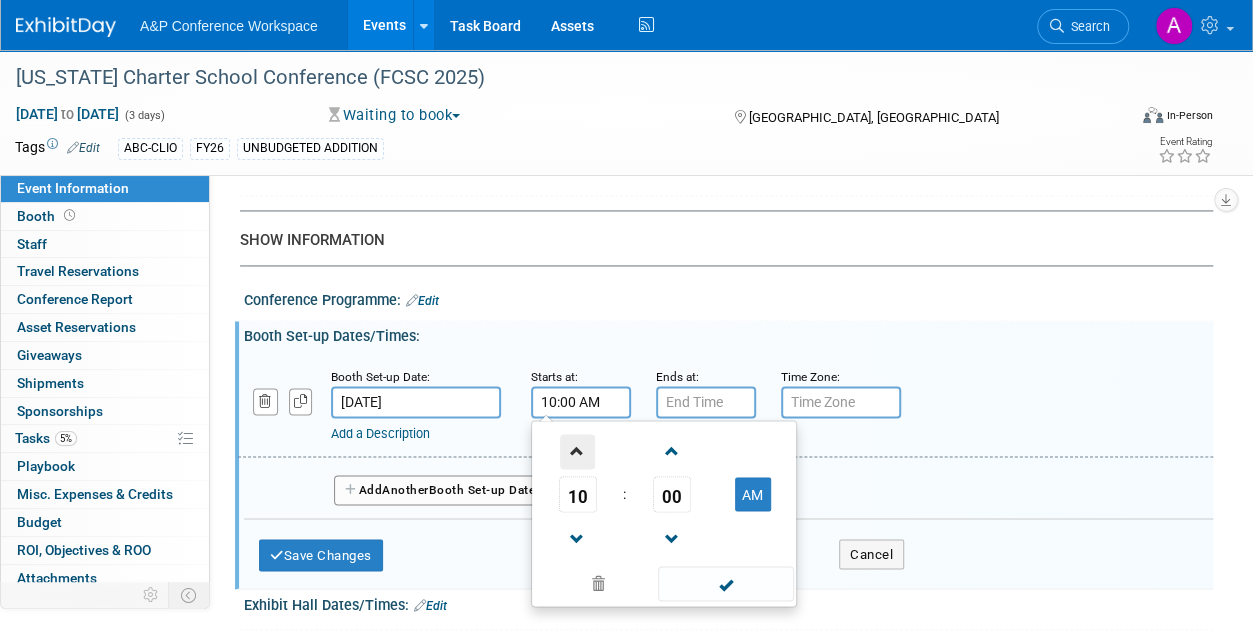 click at bounding box center [577, 451] 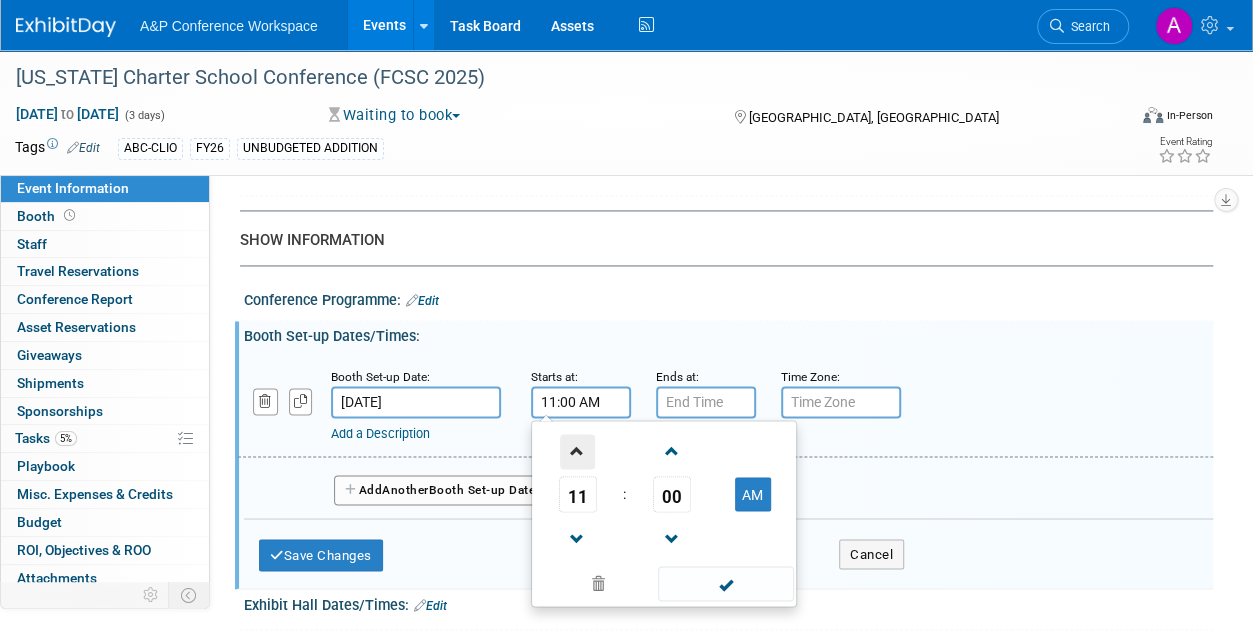 click at bounding box center (577, 451) 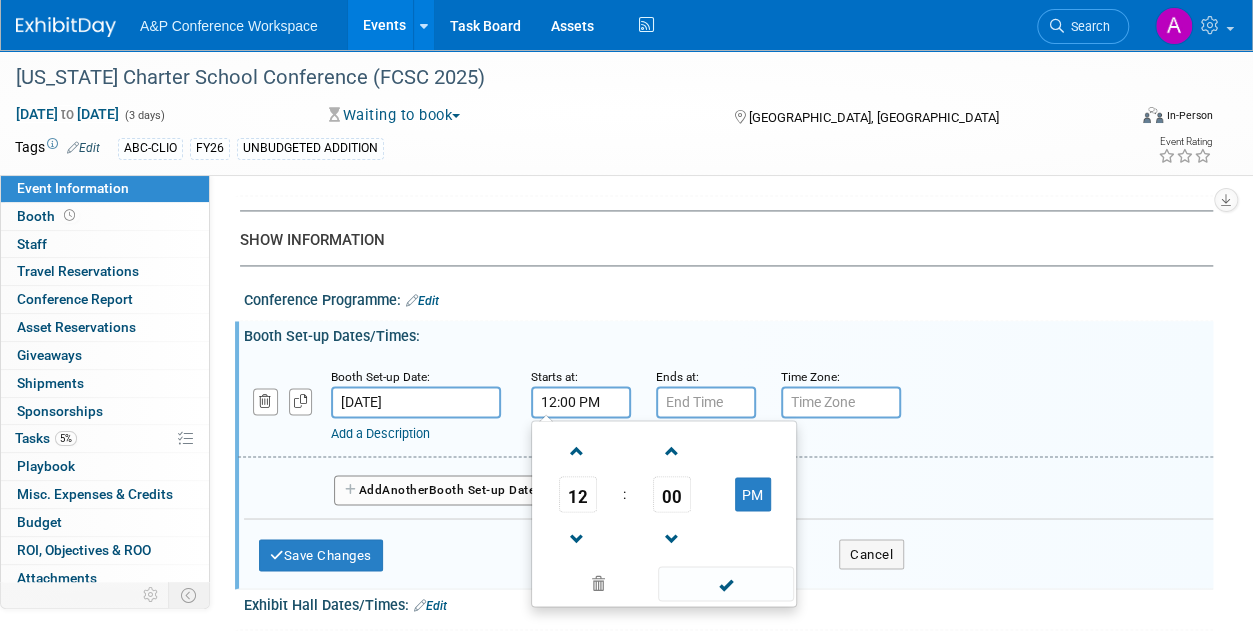 drag, startPoint x: 708, startPoint y: 577, endPoint x: 685, endPoint y: 511, distance: 69.89278 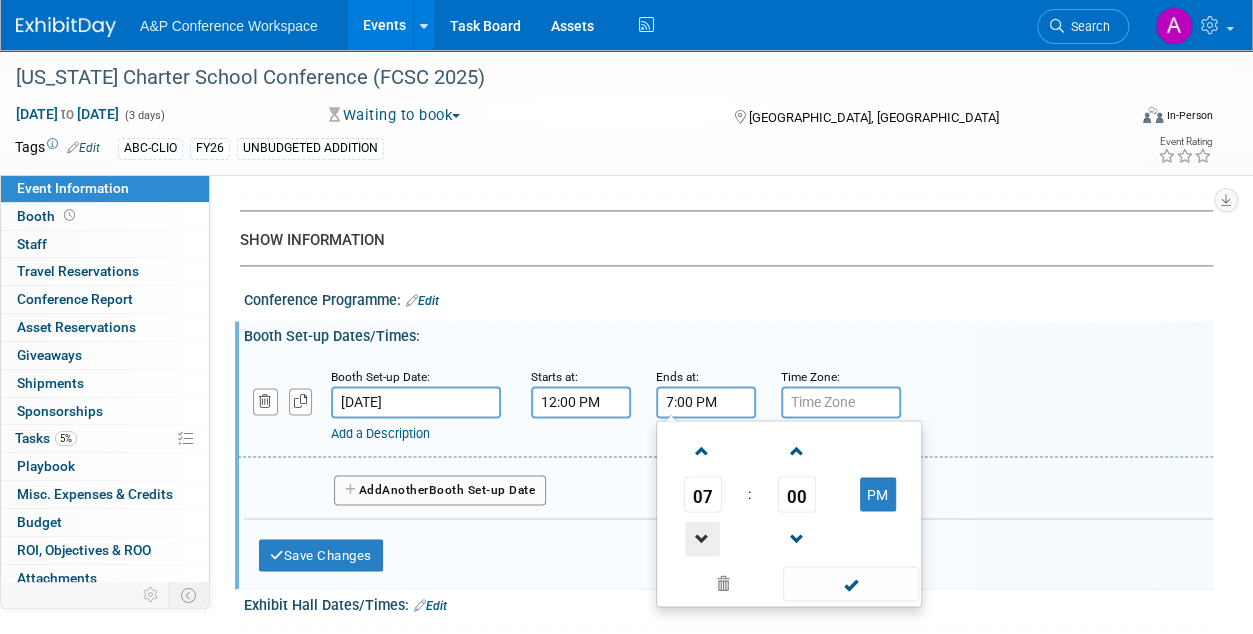 click at bounding box center [702, 538] 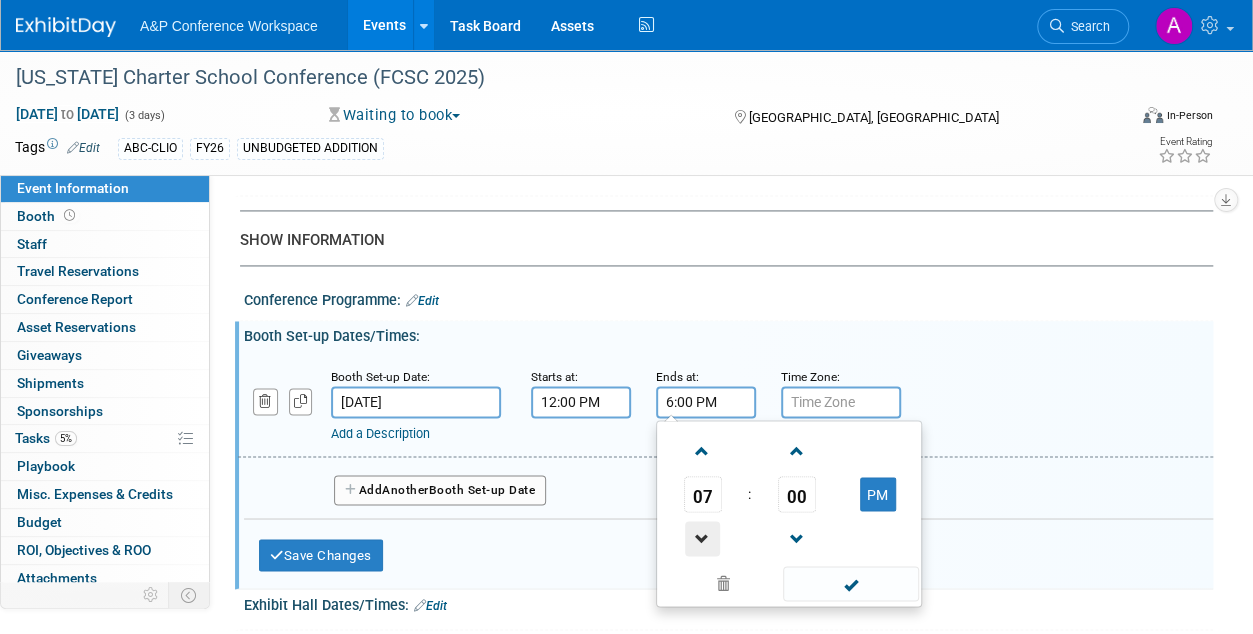 click at bounding box center (702, 538) 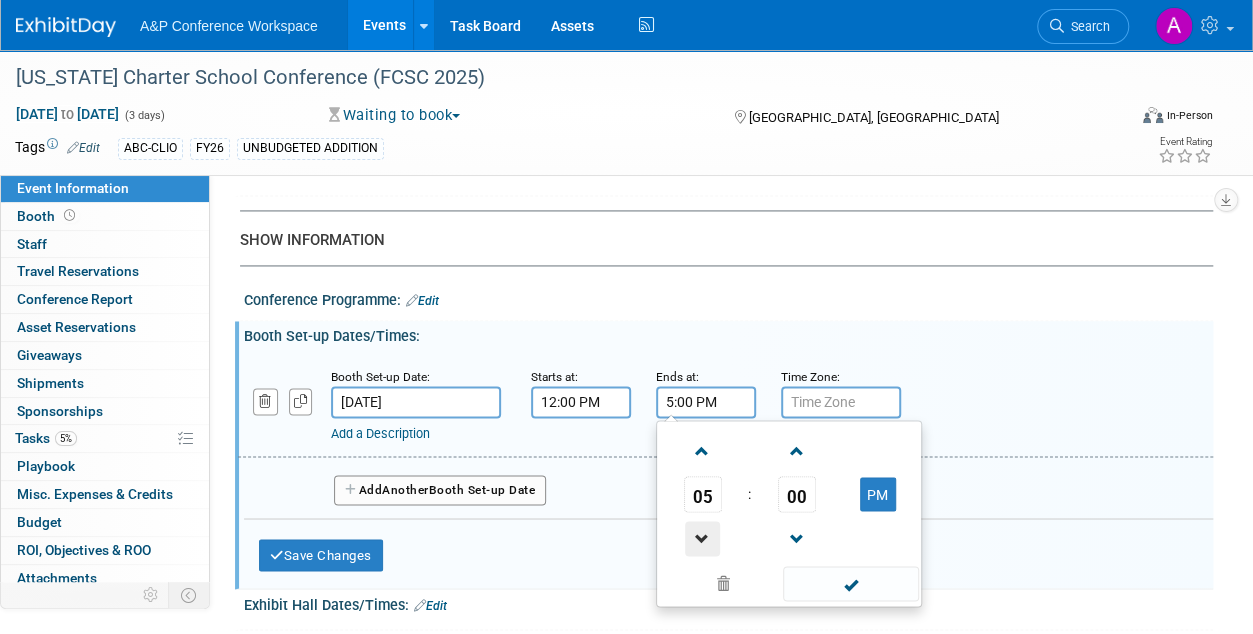 click at bounding box center [702, 538] 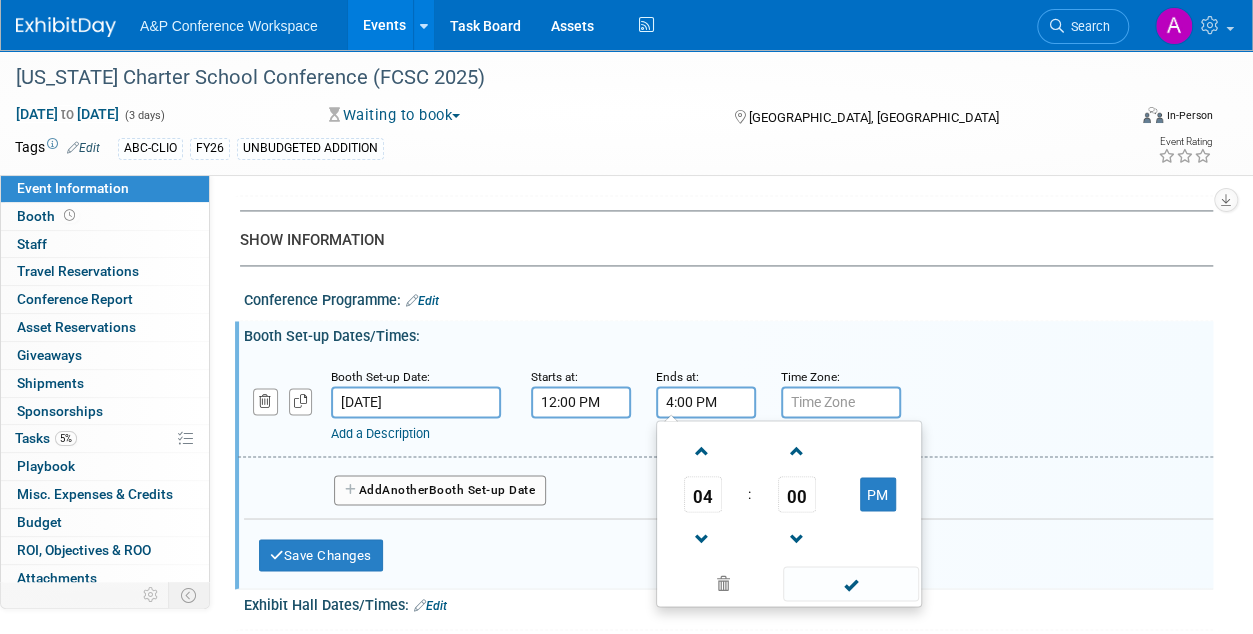 click at bounding box center [850, 583] 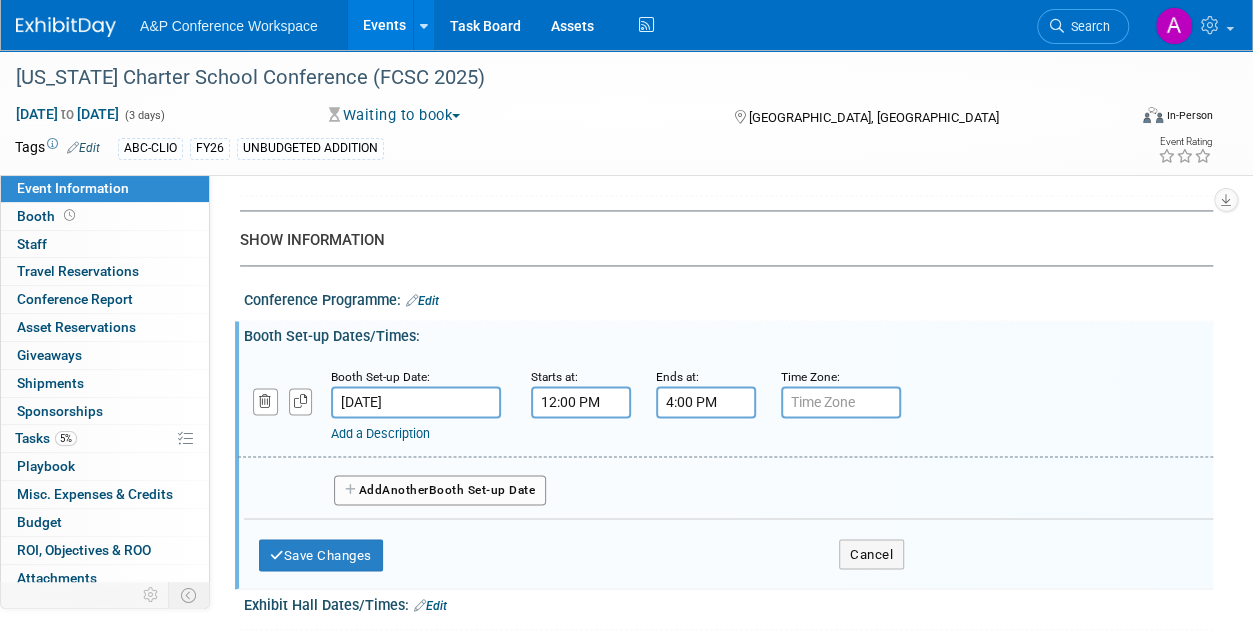 click on "Add  Another  Booth Set-up Date" at bounding box center [440, 490] 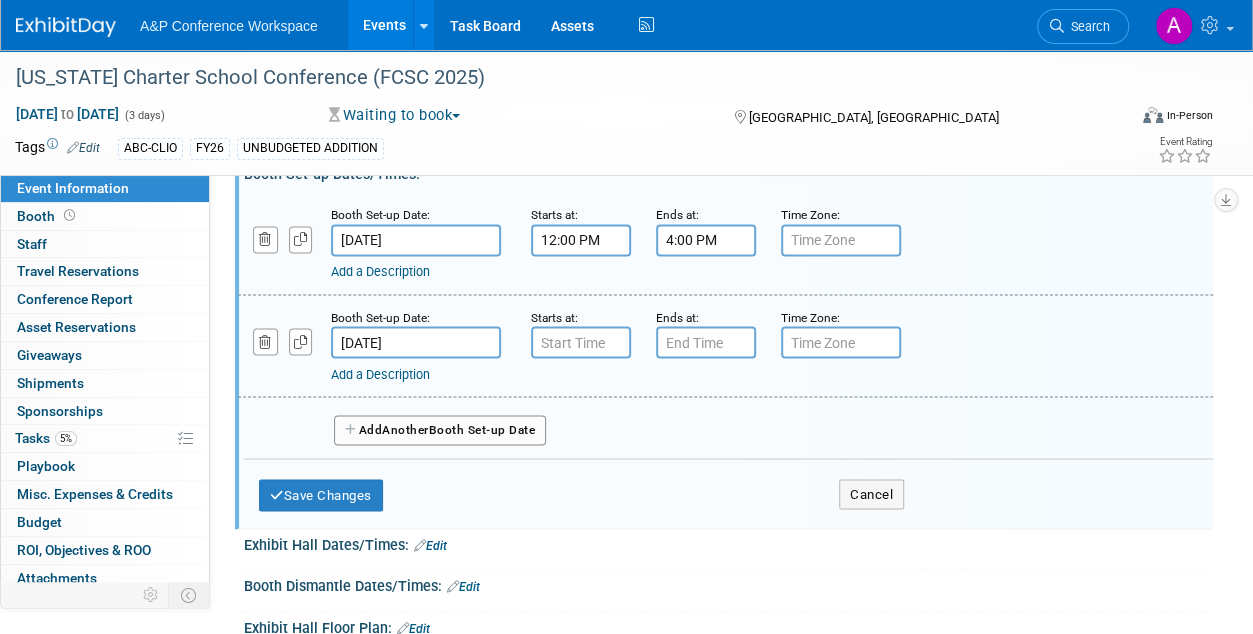 scroll, scrollTop: 1600, scrollLeft: 0, axis: vertical 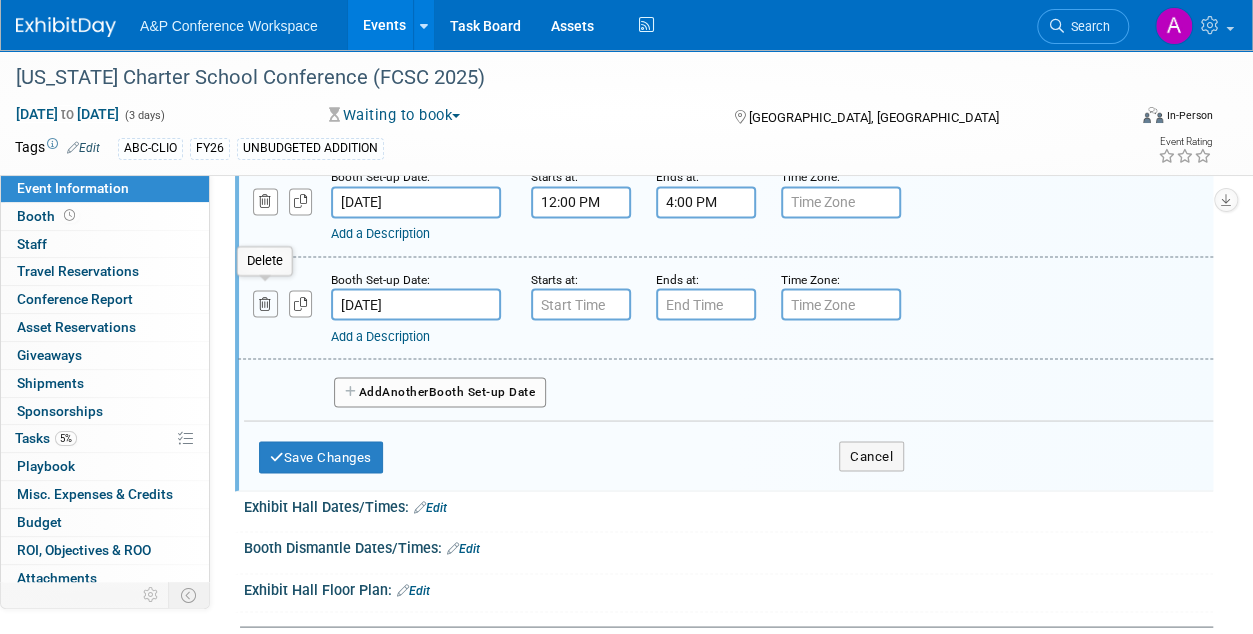 click at bounding box center [265, 303] 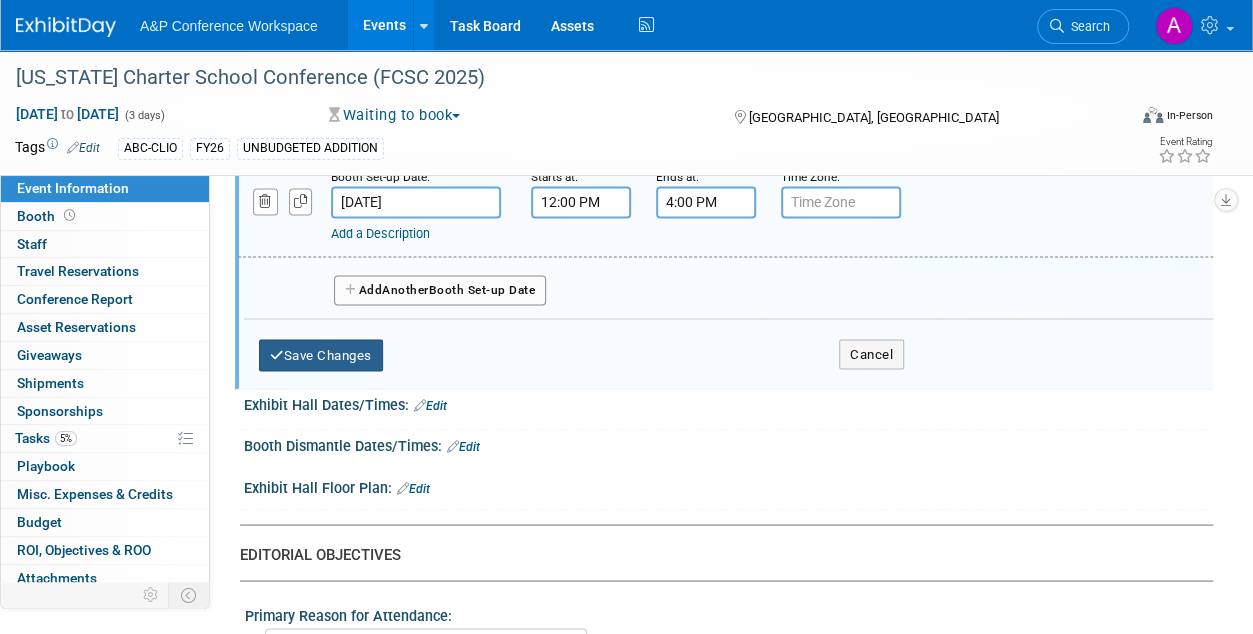 click on "Save Changes" at bounding box center (321, 355) 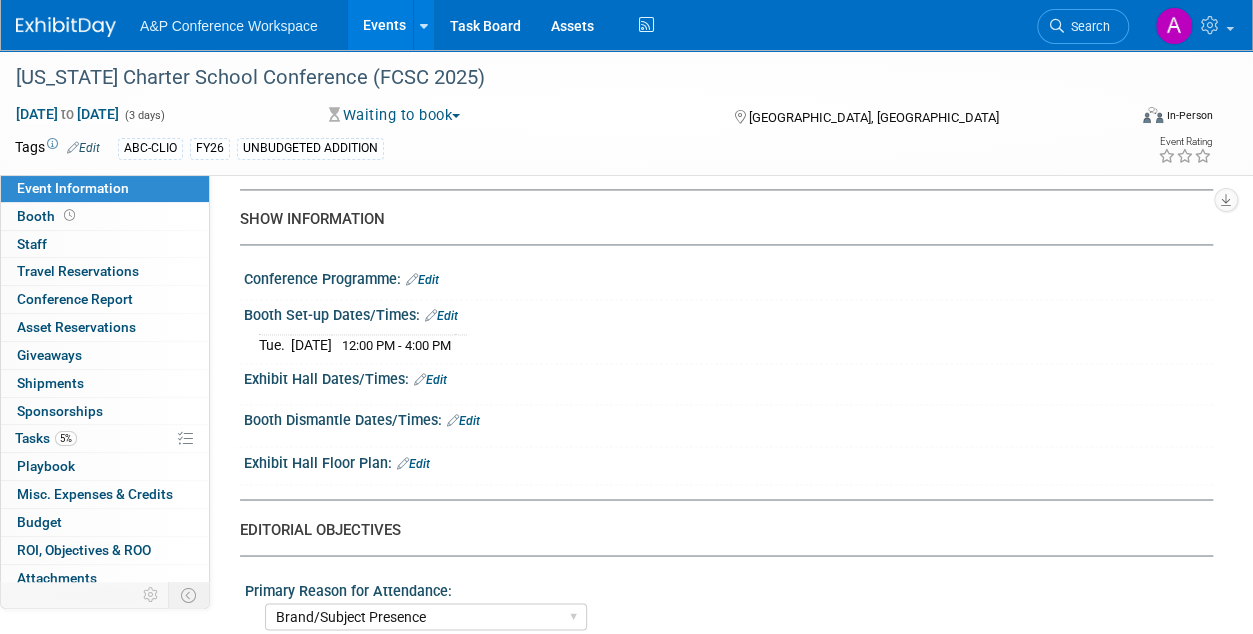 scroll, scrollTop: 1400, scrollLeft: 0, axis: vertical 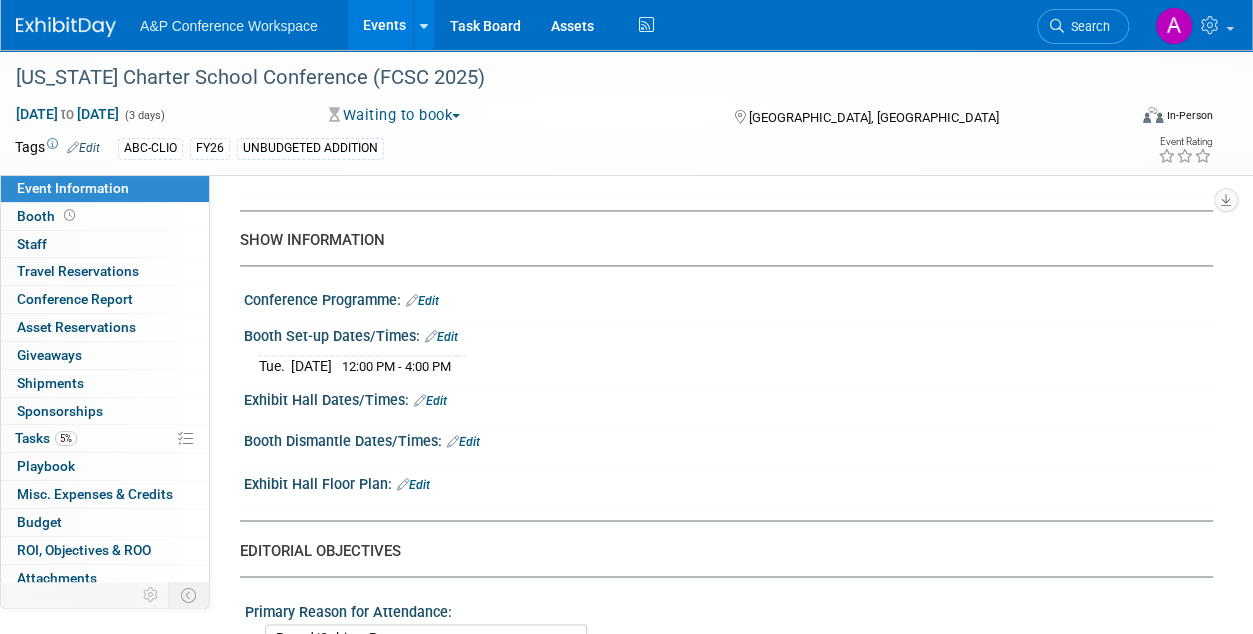 click on "Edit" at bounding box center (430, 401) 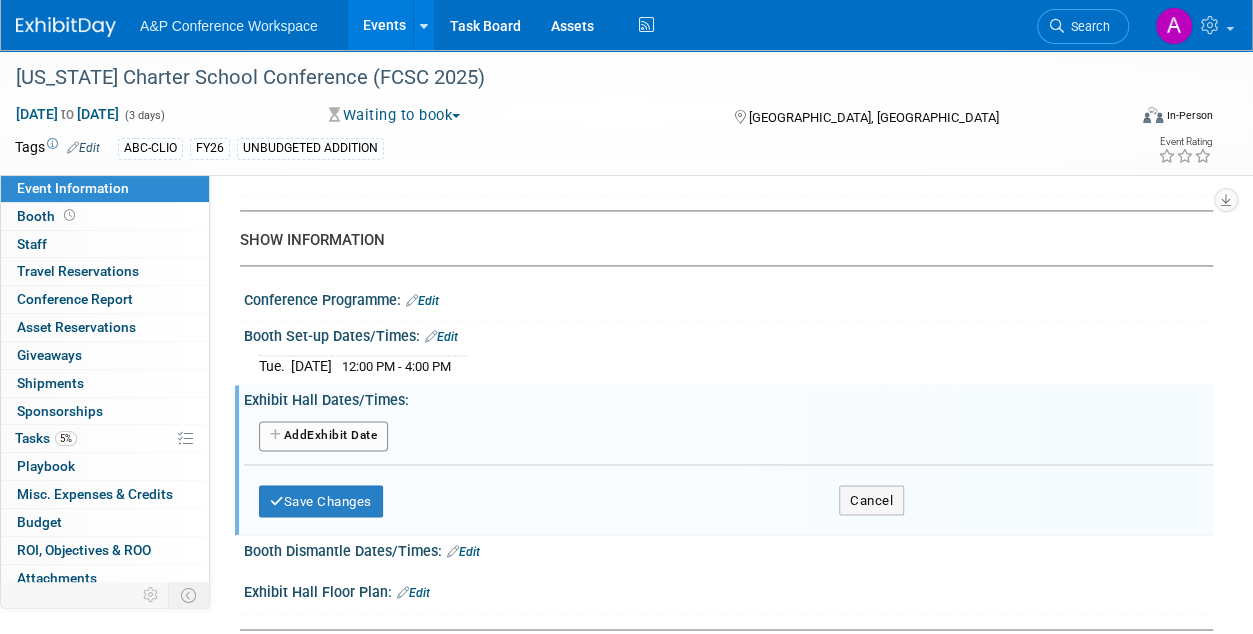 click on "Add  Another  Exhibit Date" at bounding box center (323, 436) 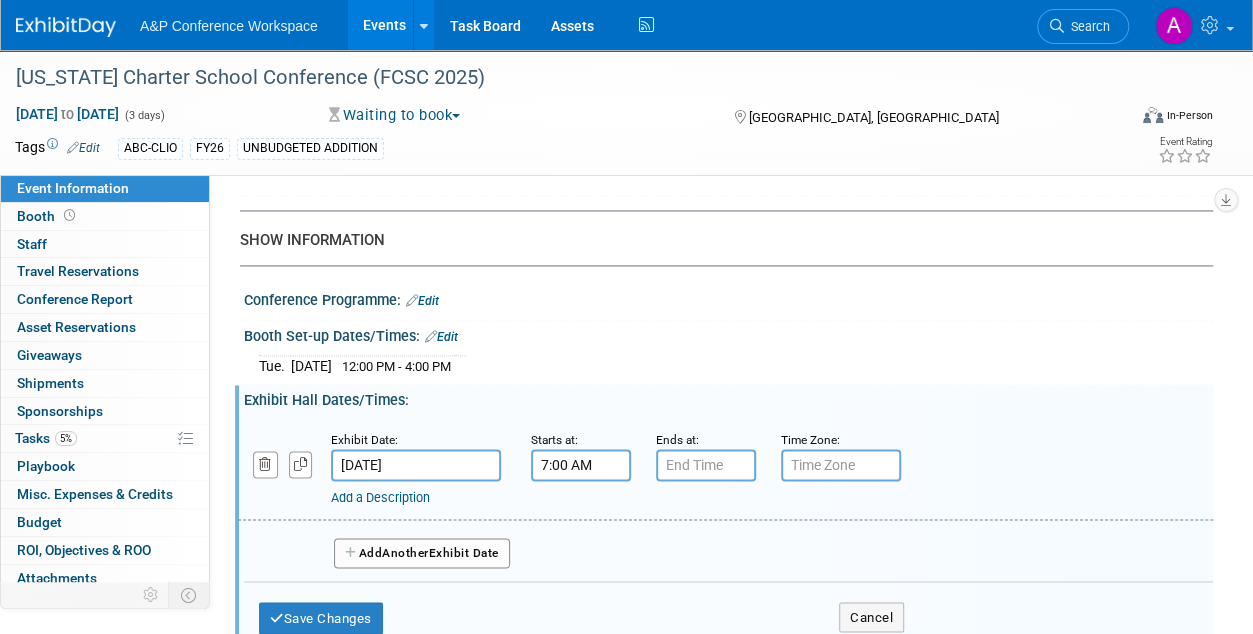 click on "7:00 AM" at bounding box center [581, 465] 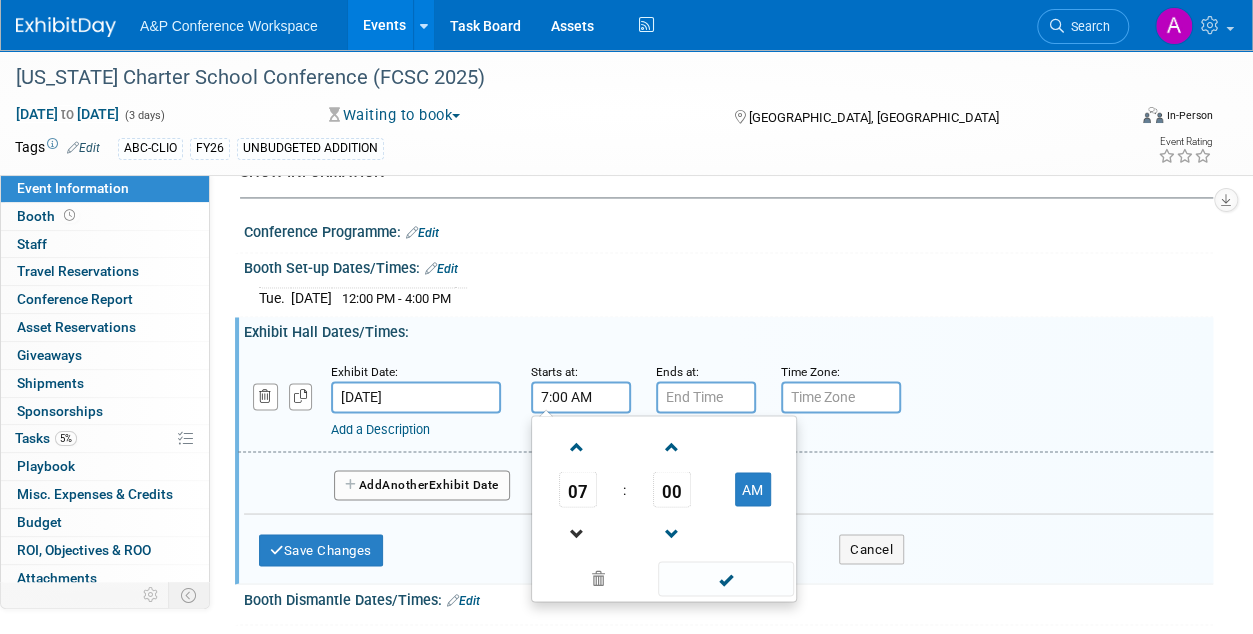 scroll, scrollTop: 1500, scrollLeft: 0, axis: vertical 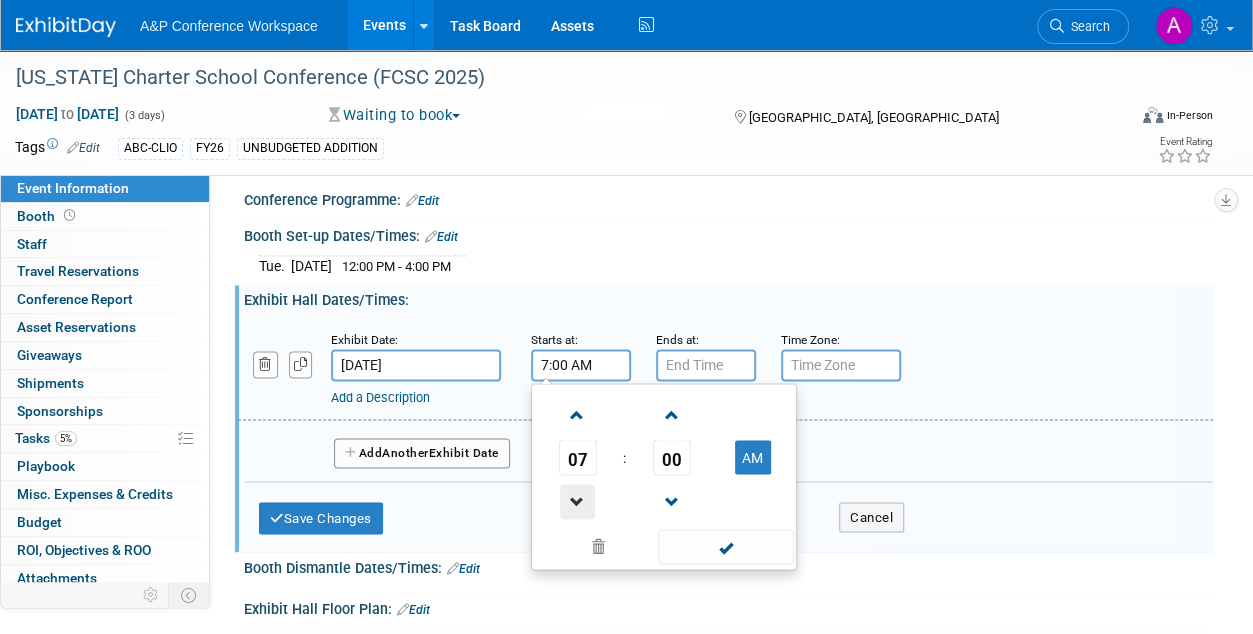 click at bounding box center (577, 501) 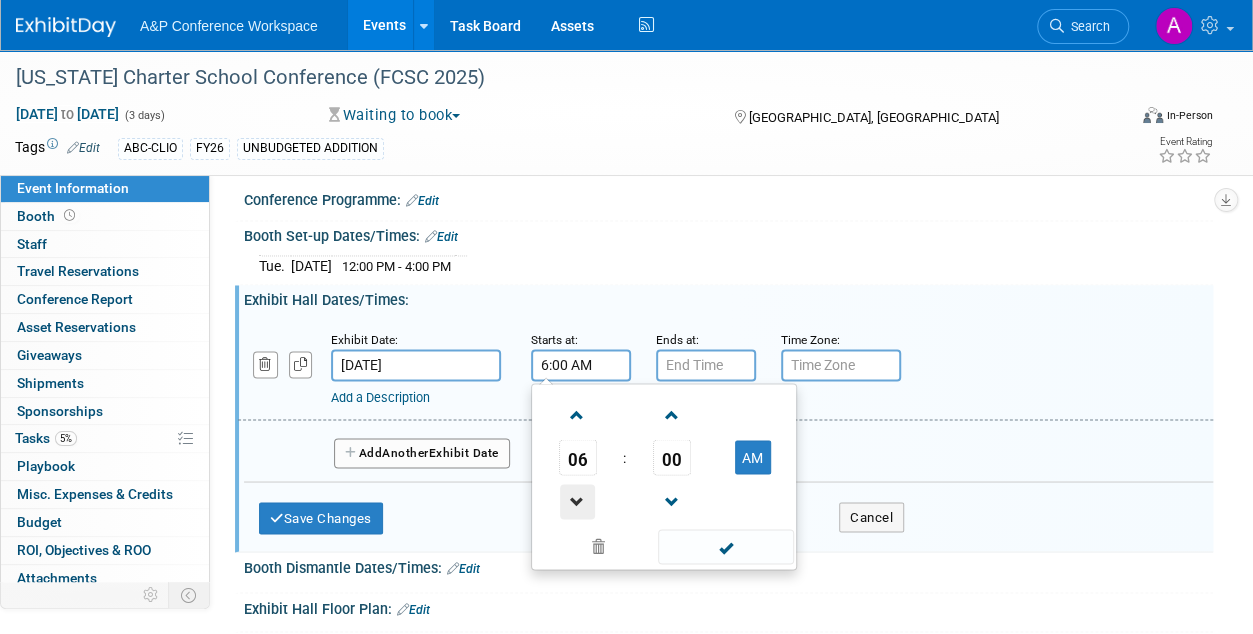 click at bounding box center [577, 501] 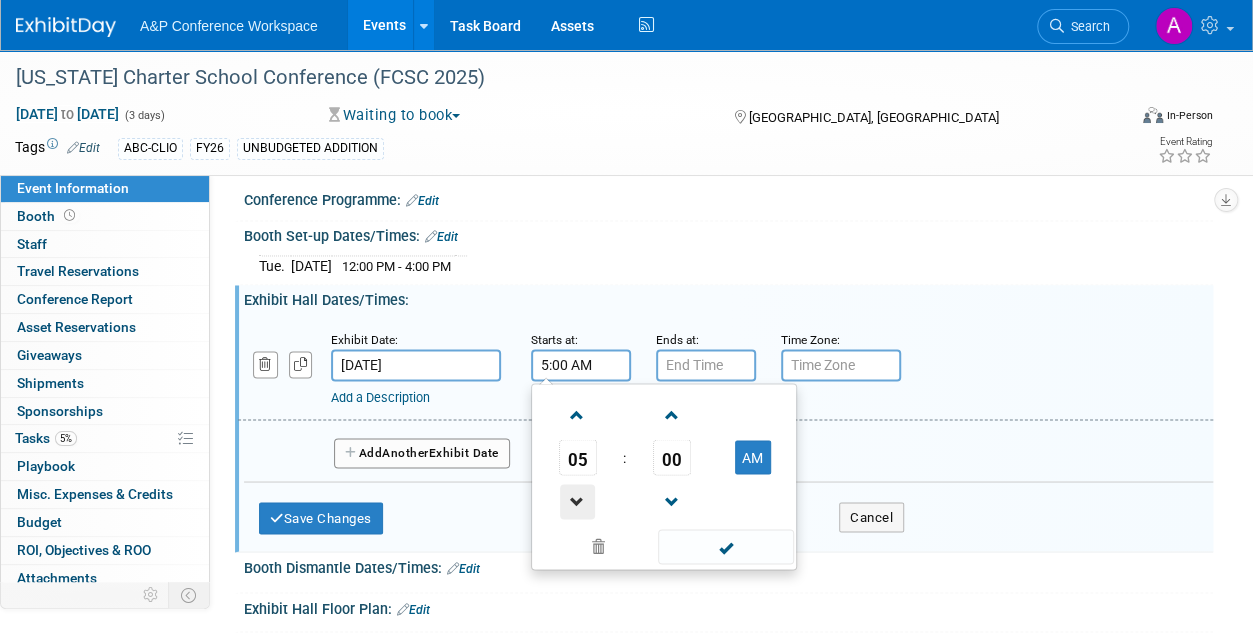 click at bounding box center (577, 501) 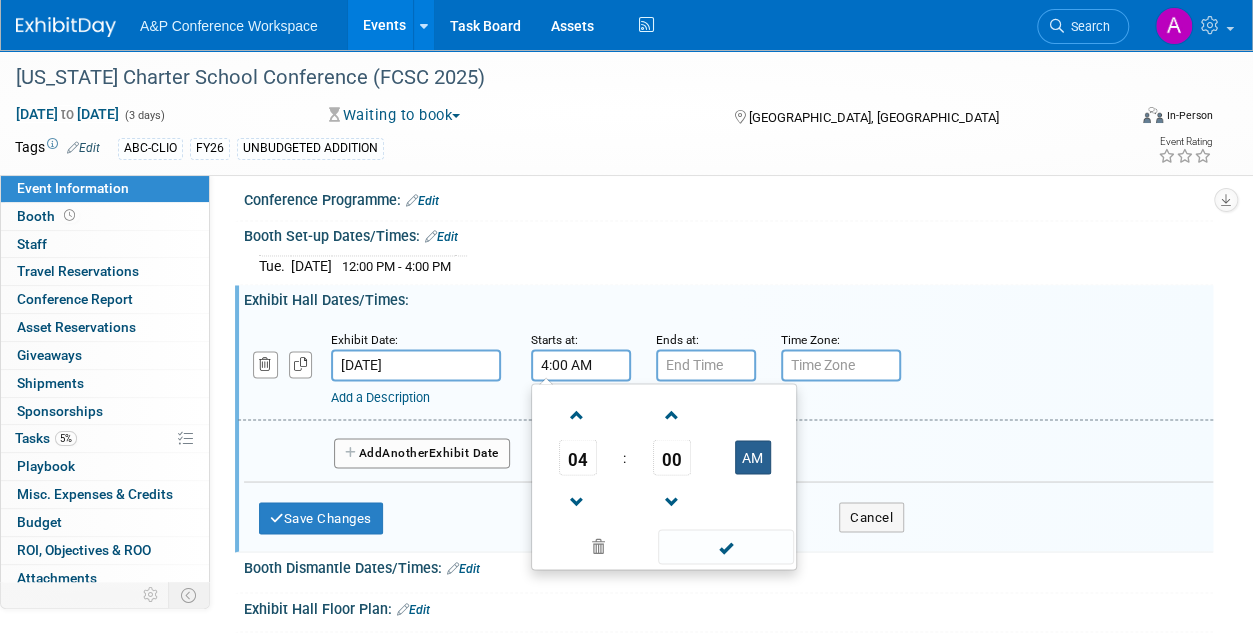 click on "AM" at bounding box center [753, 457] 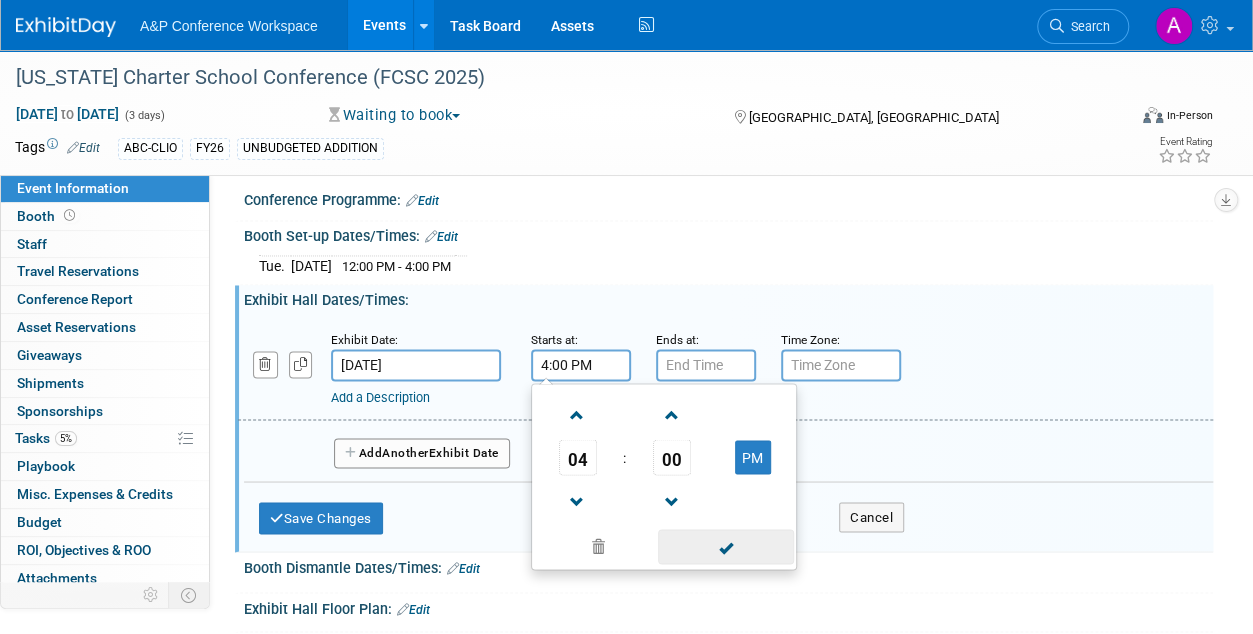 click at bounding box center (725, 546) 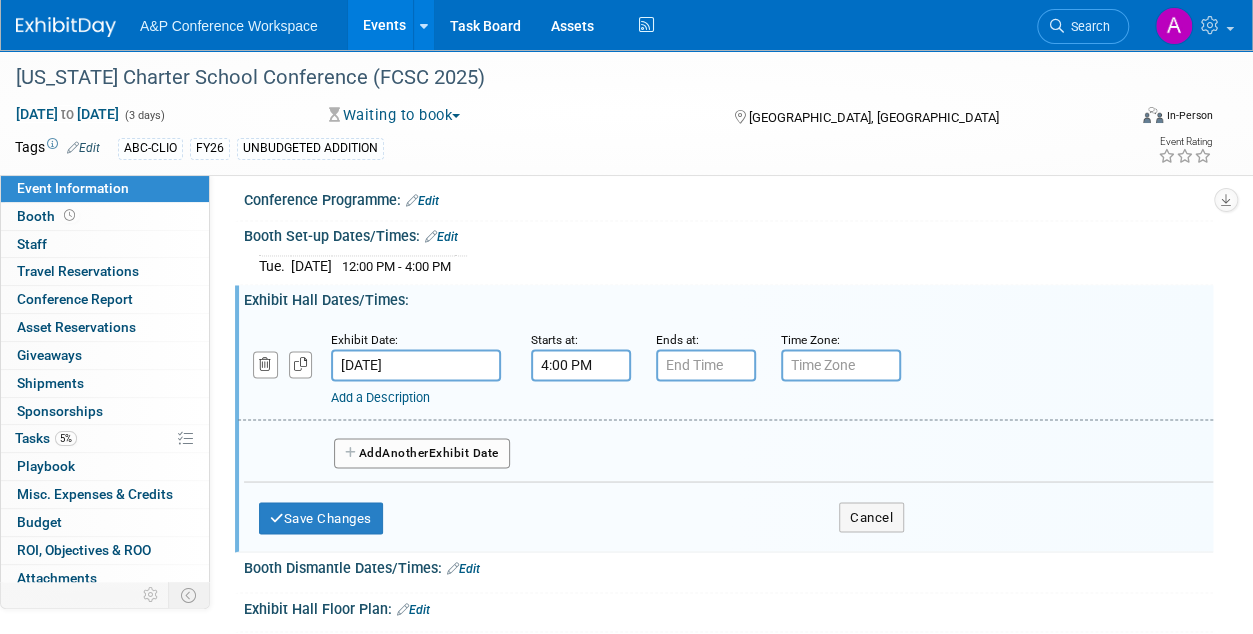 type on "7:00 PM" 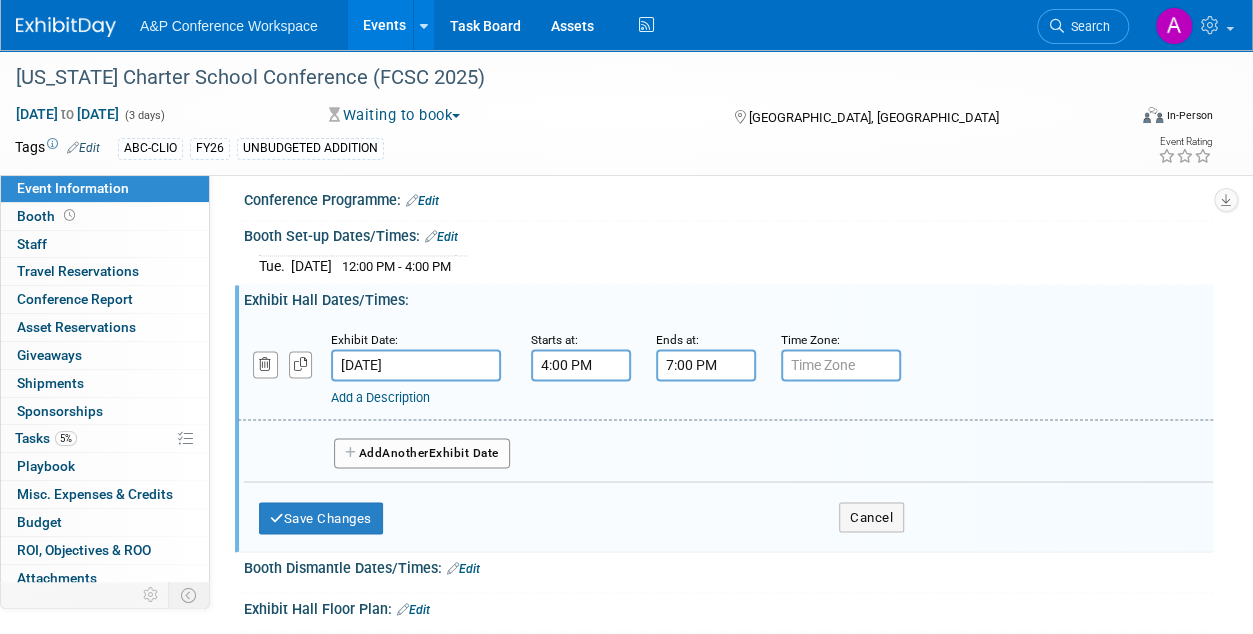 click on "7:00 PM" at bounding box center (706, 365) 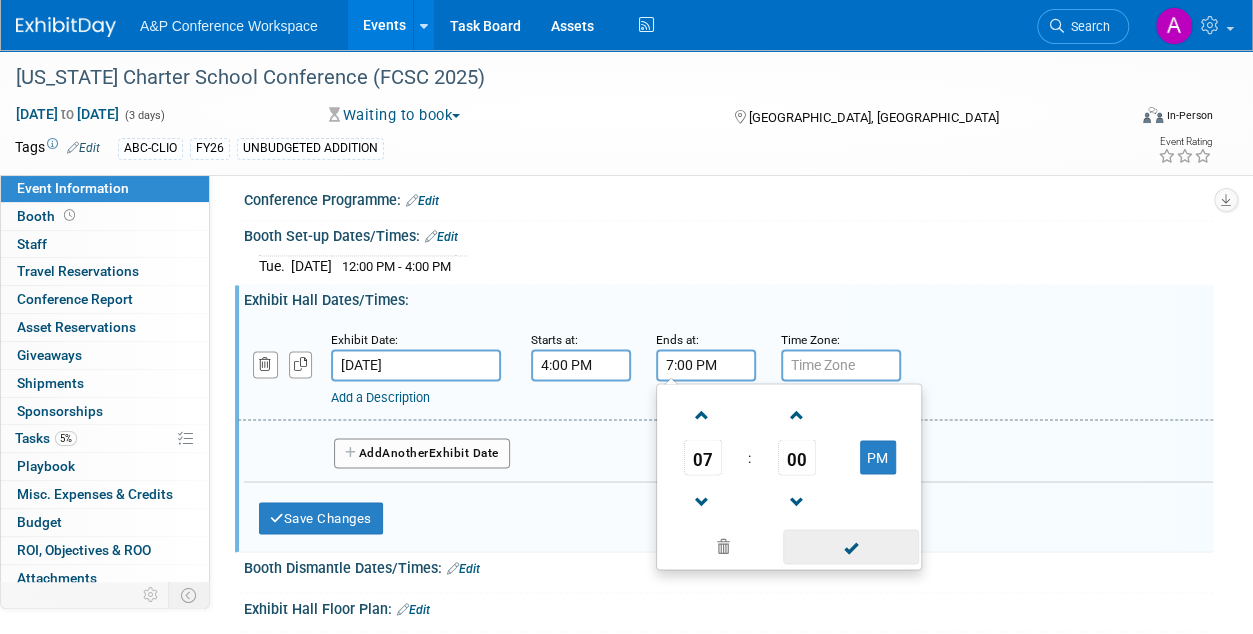 click at bounding box center (850, 546) 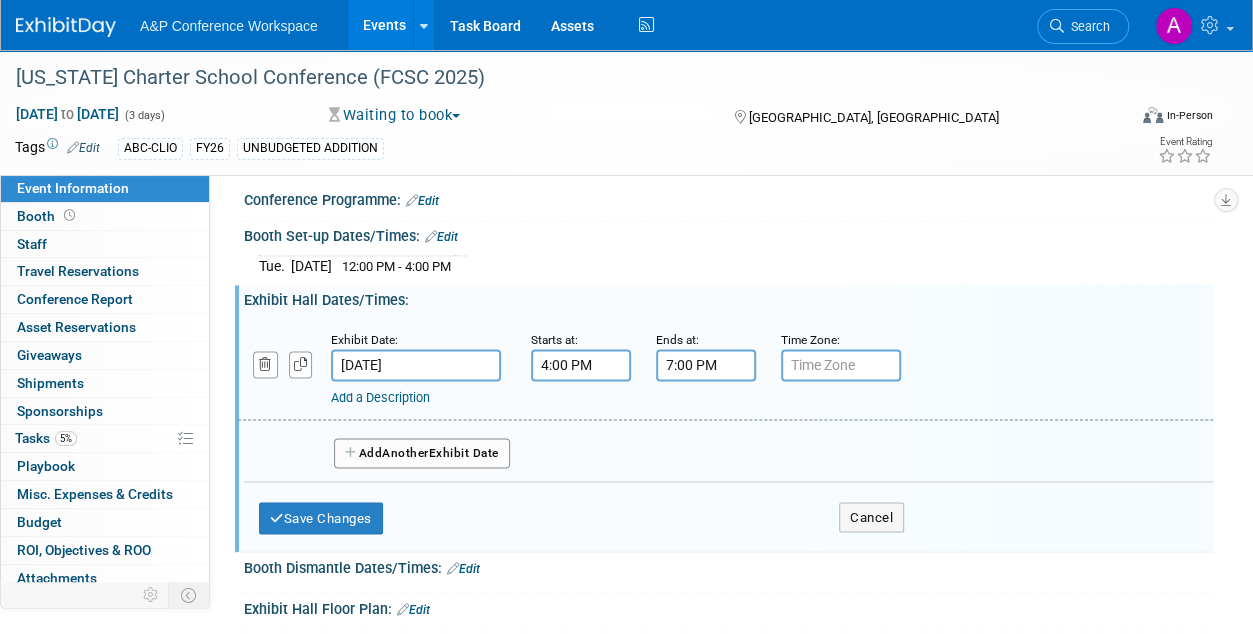 click on "Add  Another  Exhibit Date" at bounding box center [422, 453] 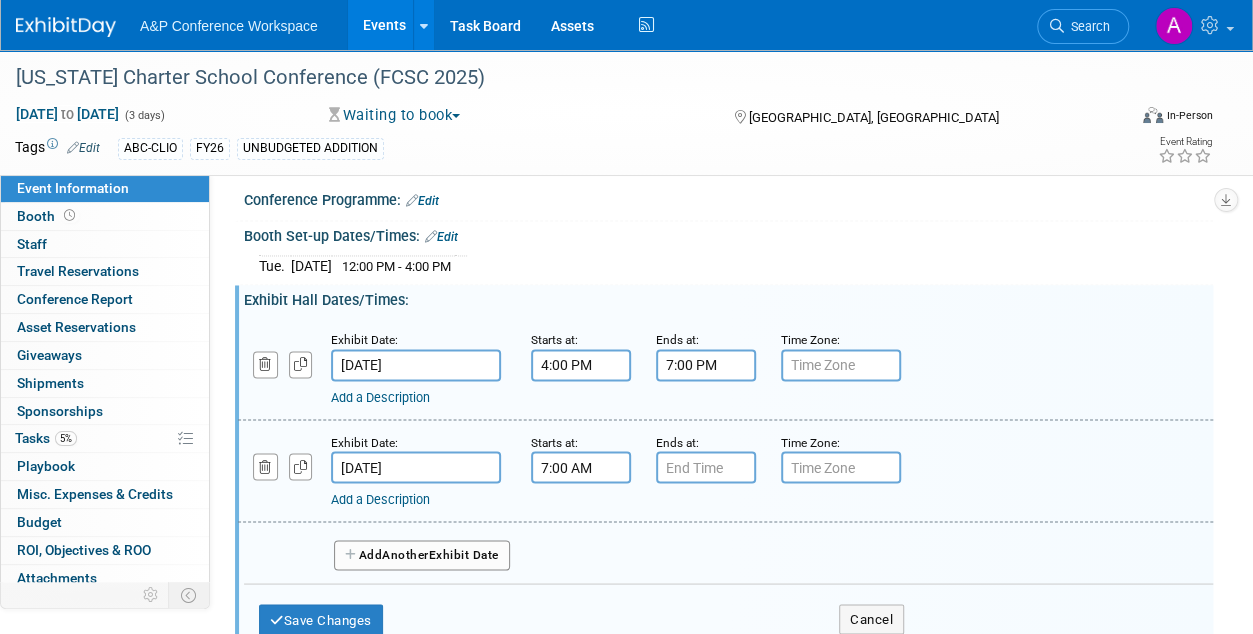 click on "7:00 AM" at bounding box center [581, 467] 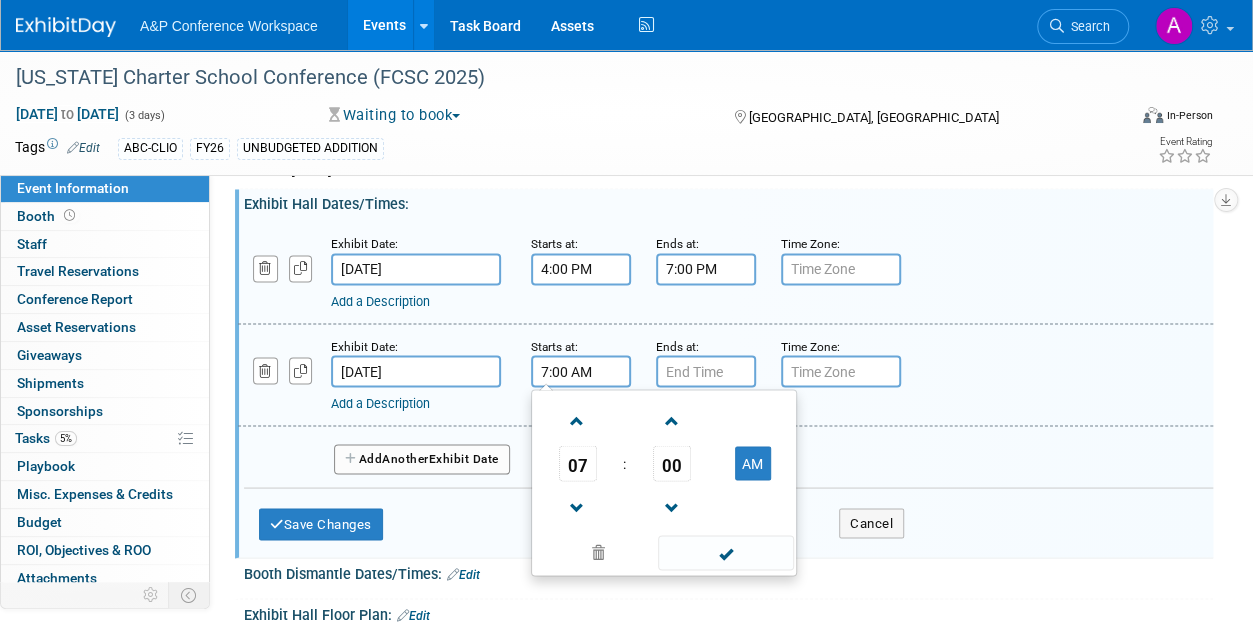 scroll, scrollTop: 1700, scrollLeft: 0, axis: vertical 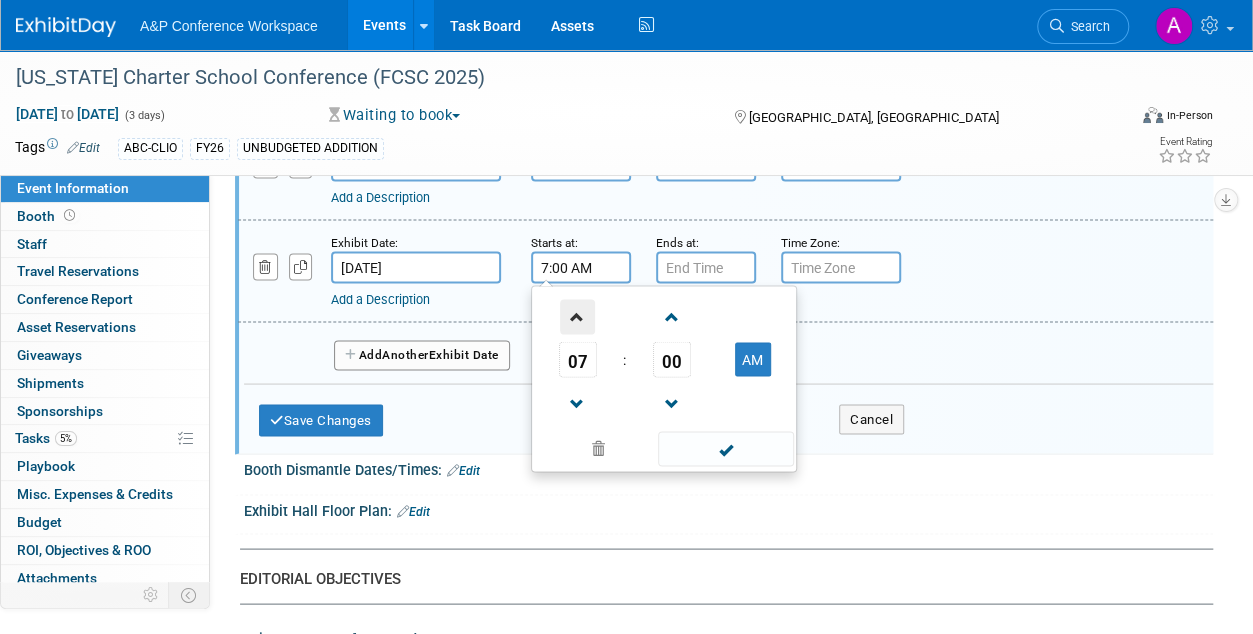 click at bounding box center (577, 316) 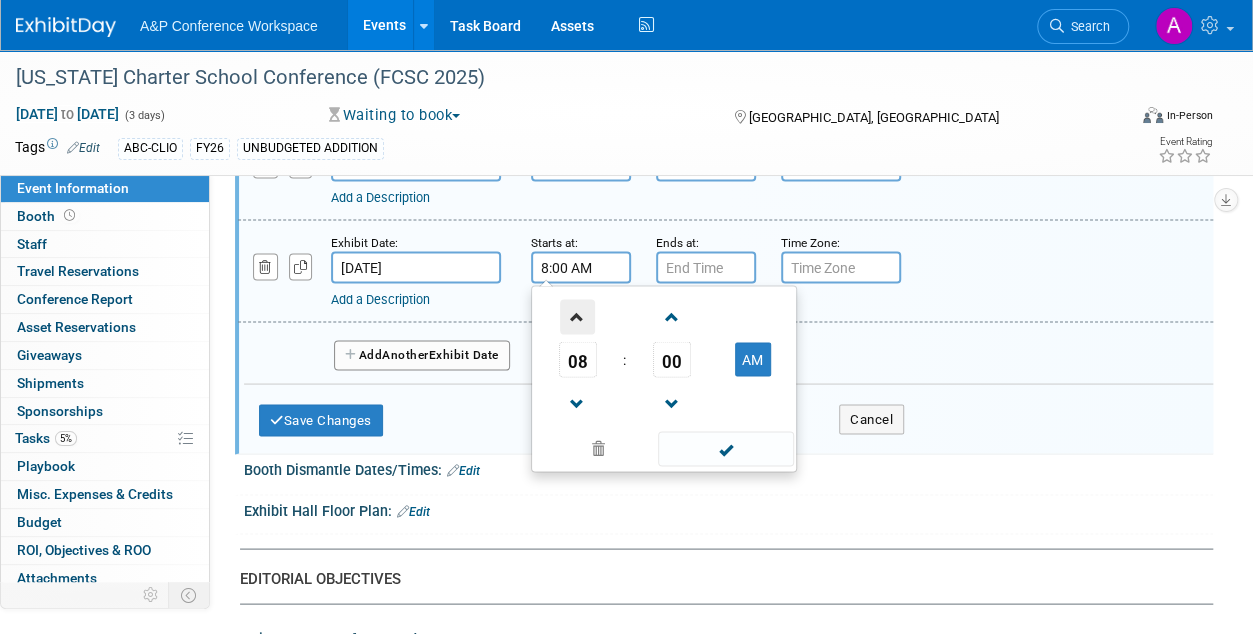 click at bounding box center [577, 316] 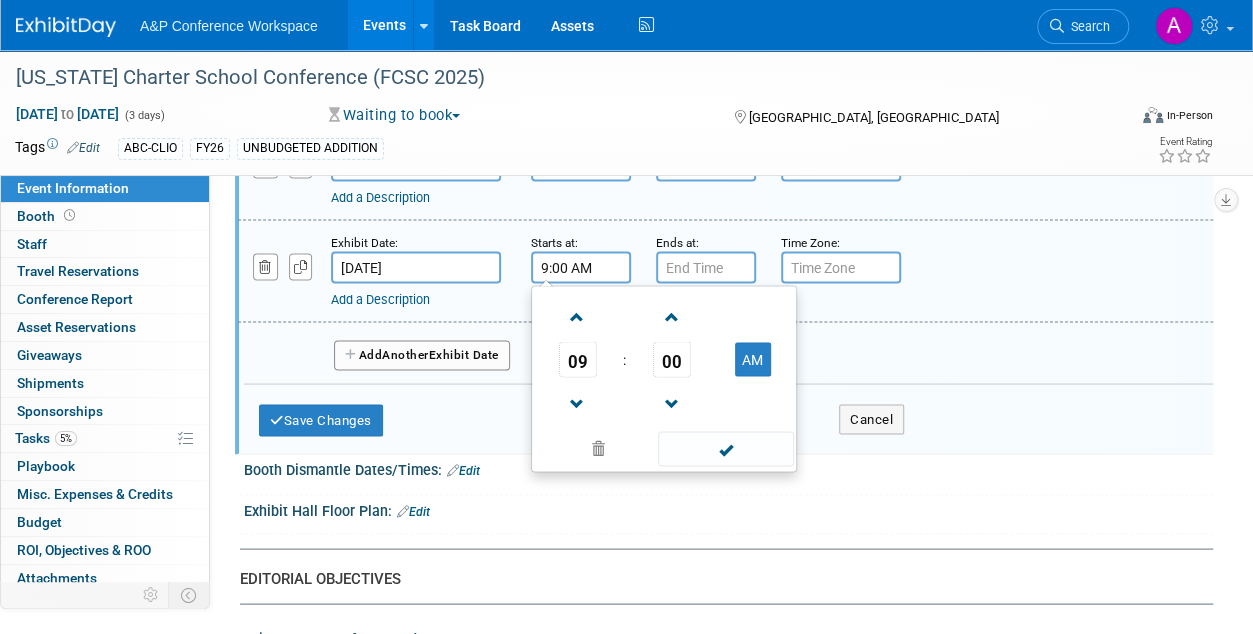 drag, startPoint x: 690, startPoint y: 439, endPoint x: 696, endPoint y: 333, distance: 106.16968 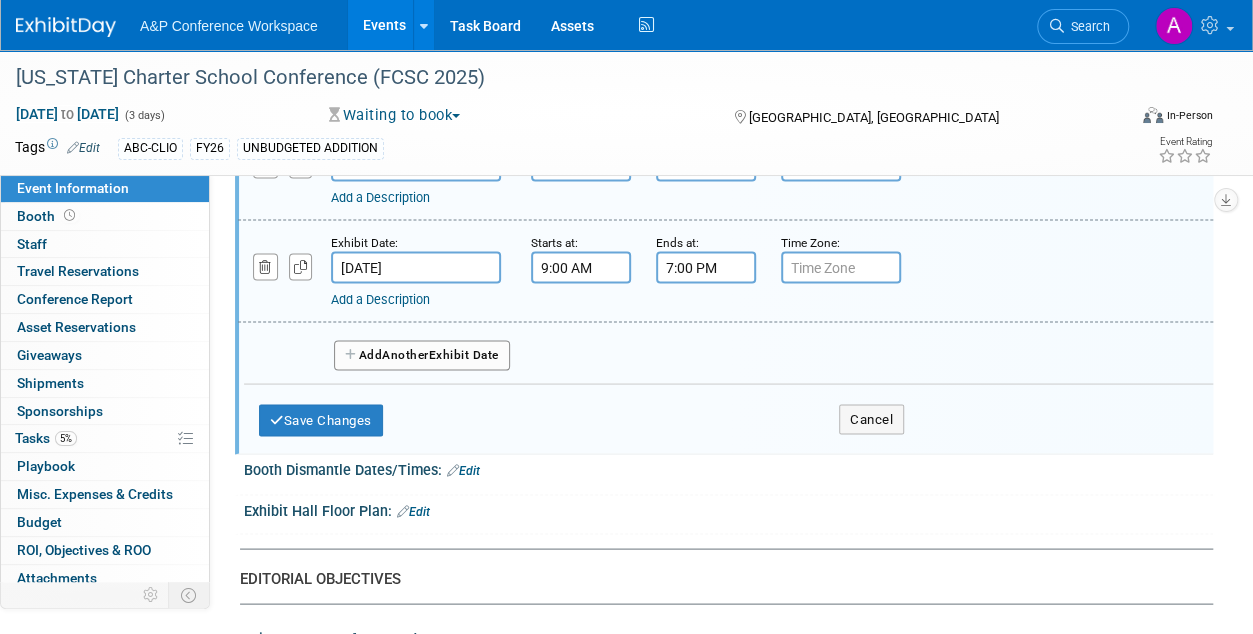 click on "7:00 PM" at bounding box center [706, 267] 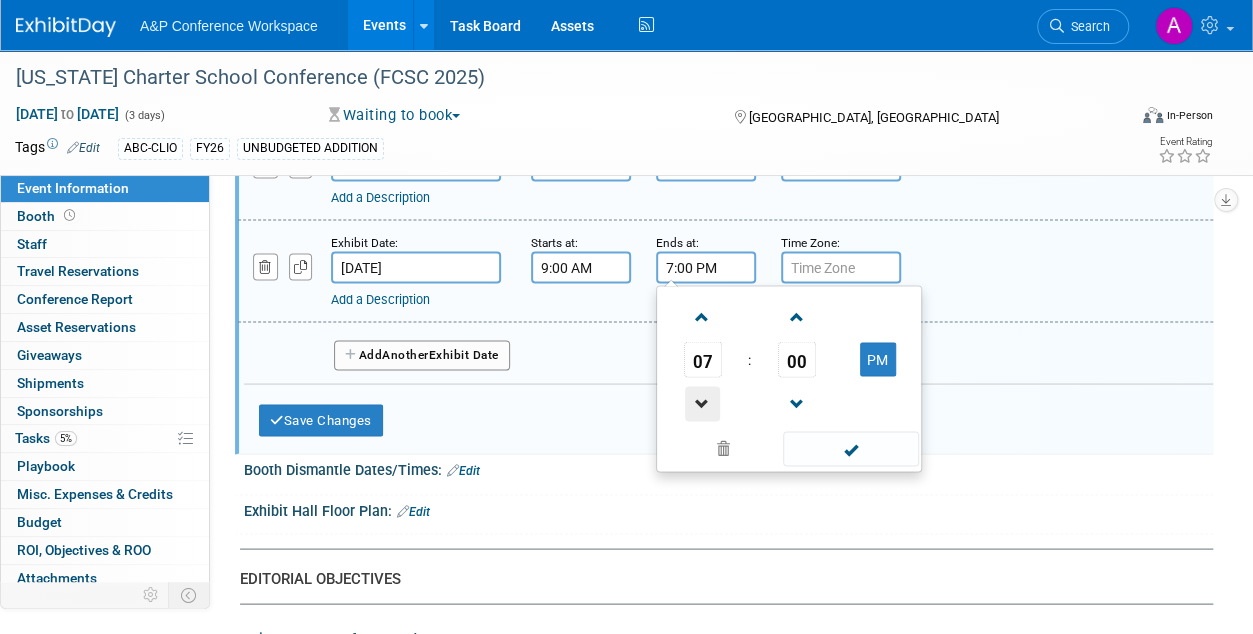 click at bounding box center (702, 403) 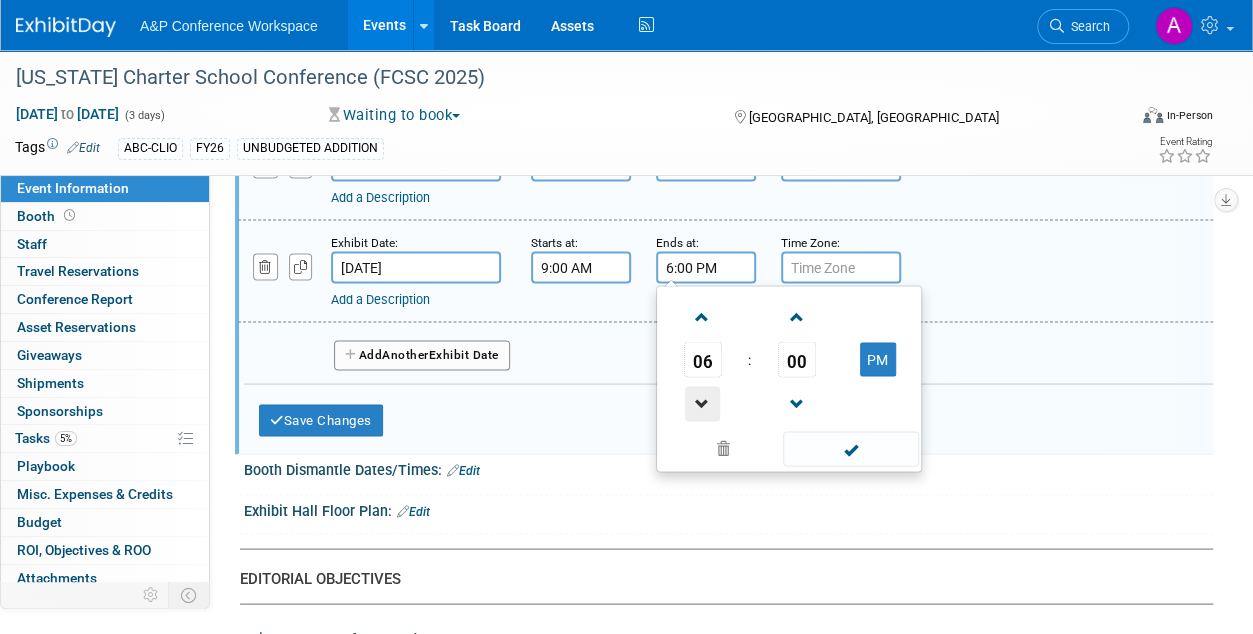 click at bounding box center [702, 403] 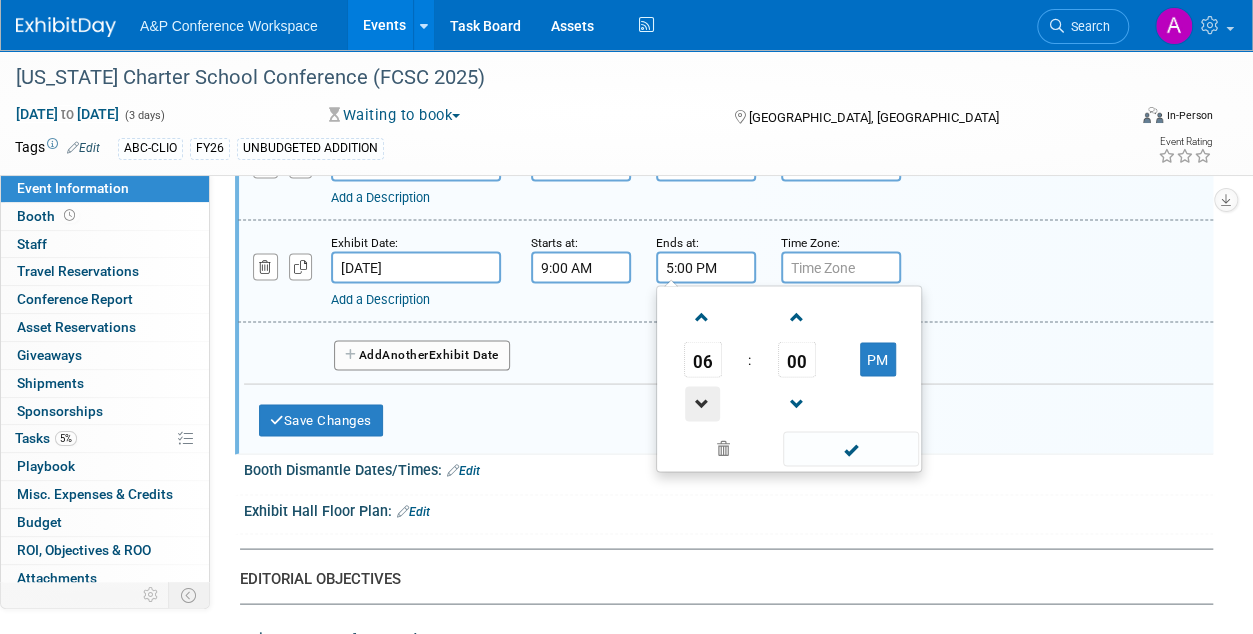 click at bounding box center [702, 403] 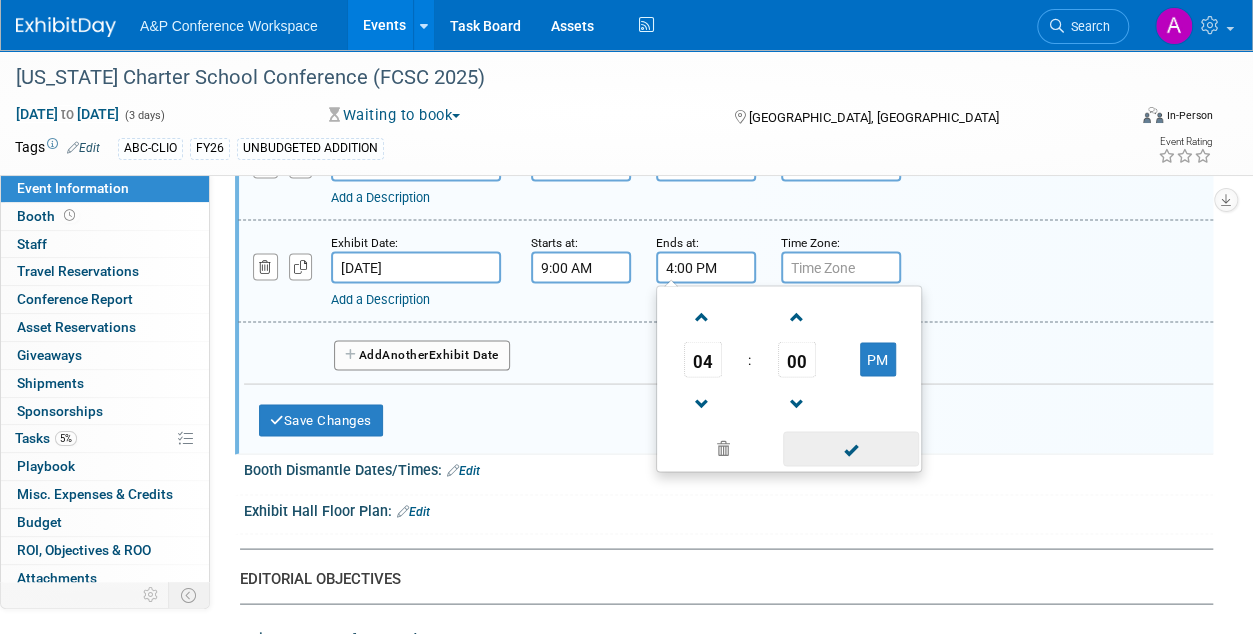 click at bounding box center [850, 448] 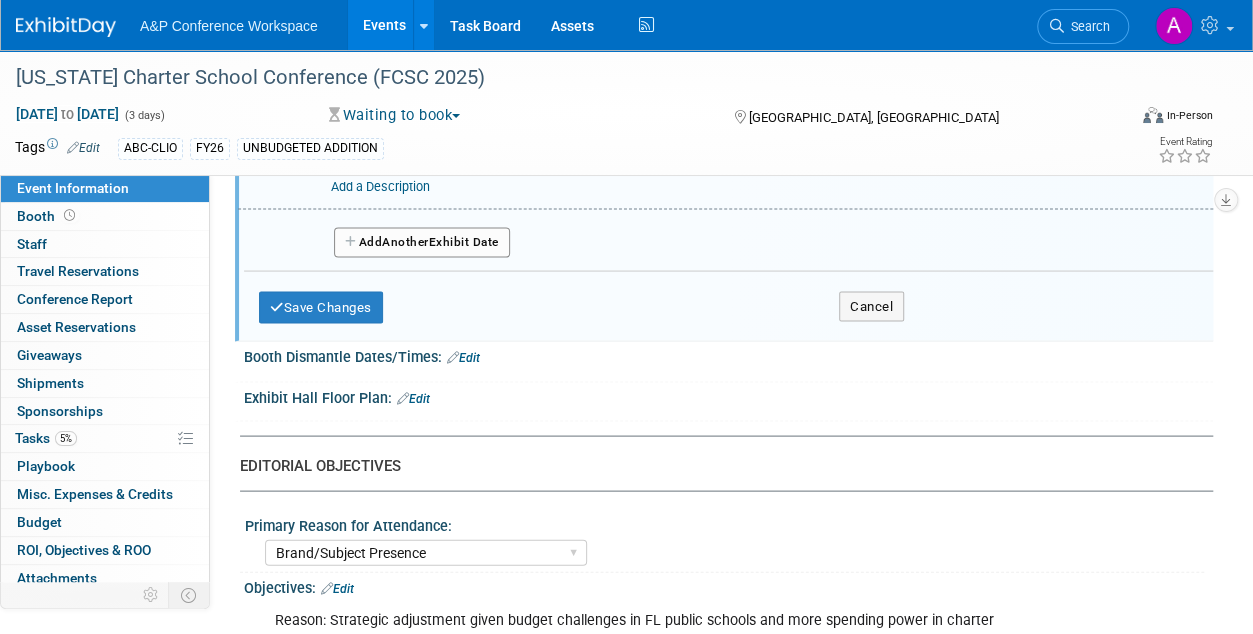 scroll, scrollTop: 1700, scrollLeft: 0, axis: vertical 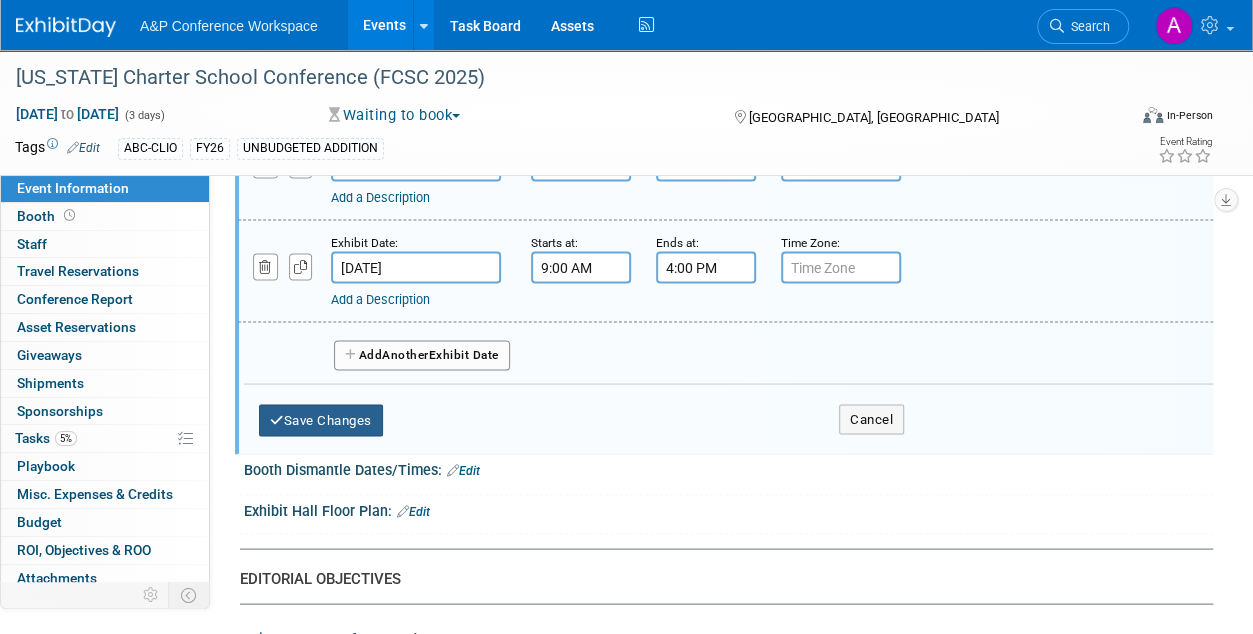 click on "Save Changes" at bounding box center [321, 420] 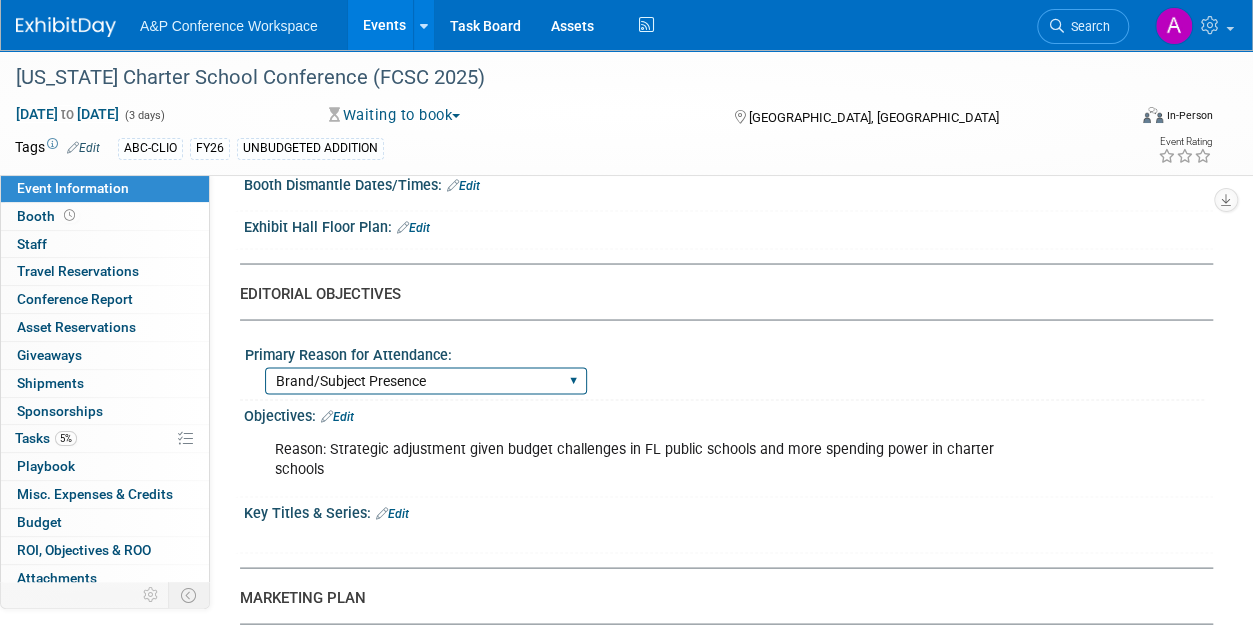 scroll, scrollTop: 1600, scrollLeft: 0, axis: vertical 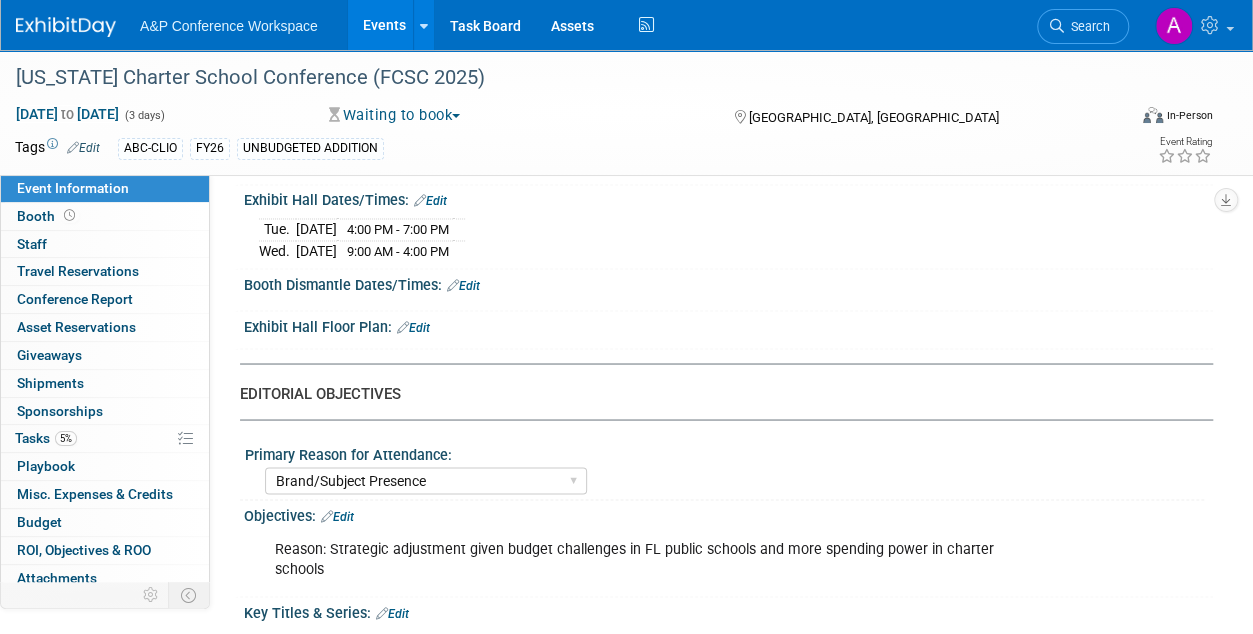 click on "Edit" at bounding box center [463, 285] 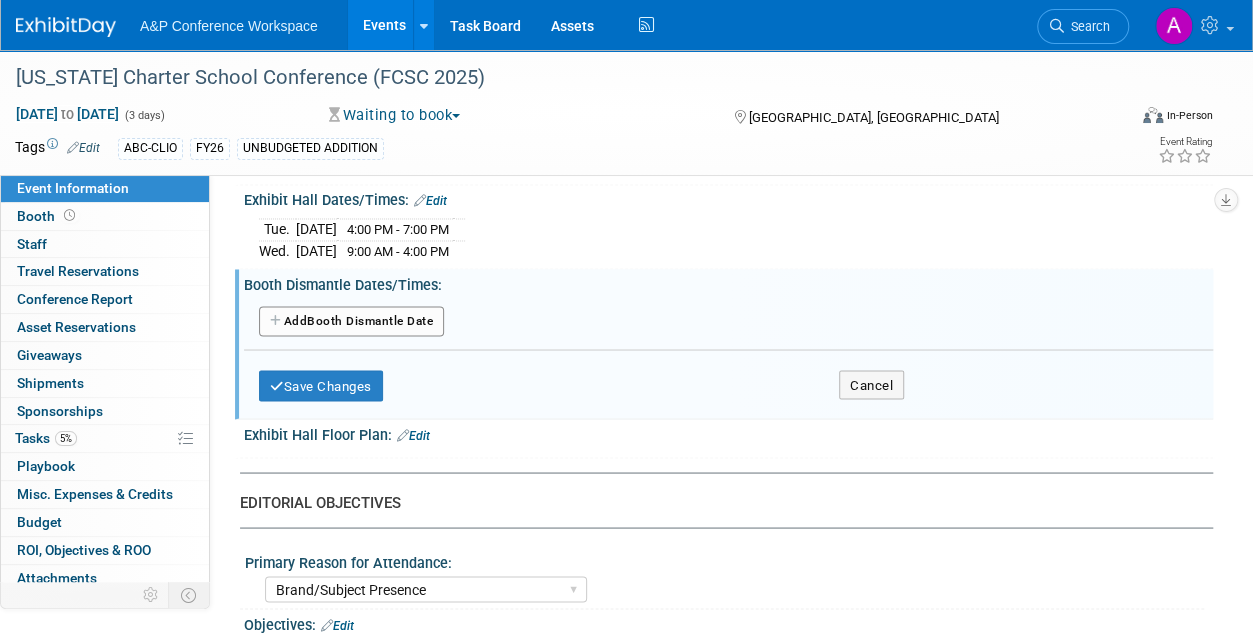 click on "Add  Another  Booth Dismantle Date" at bounding box center [351, 321] 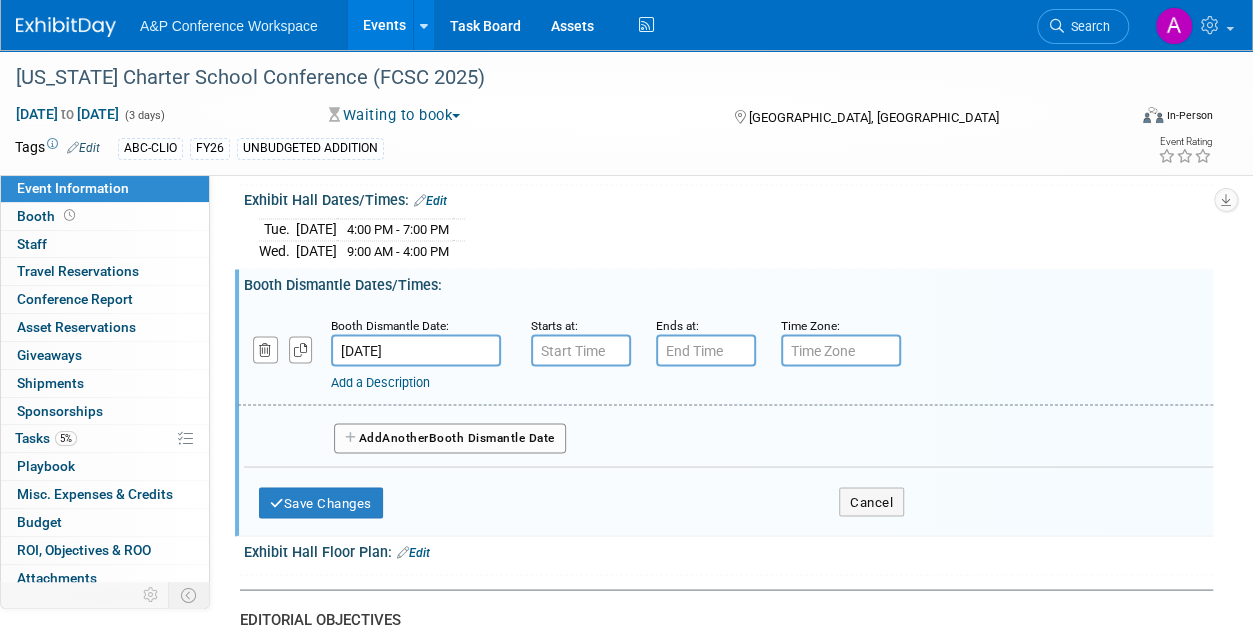 click on "[DATE]" at bounding box center (416, 350) 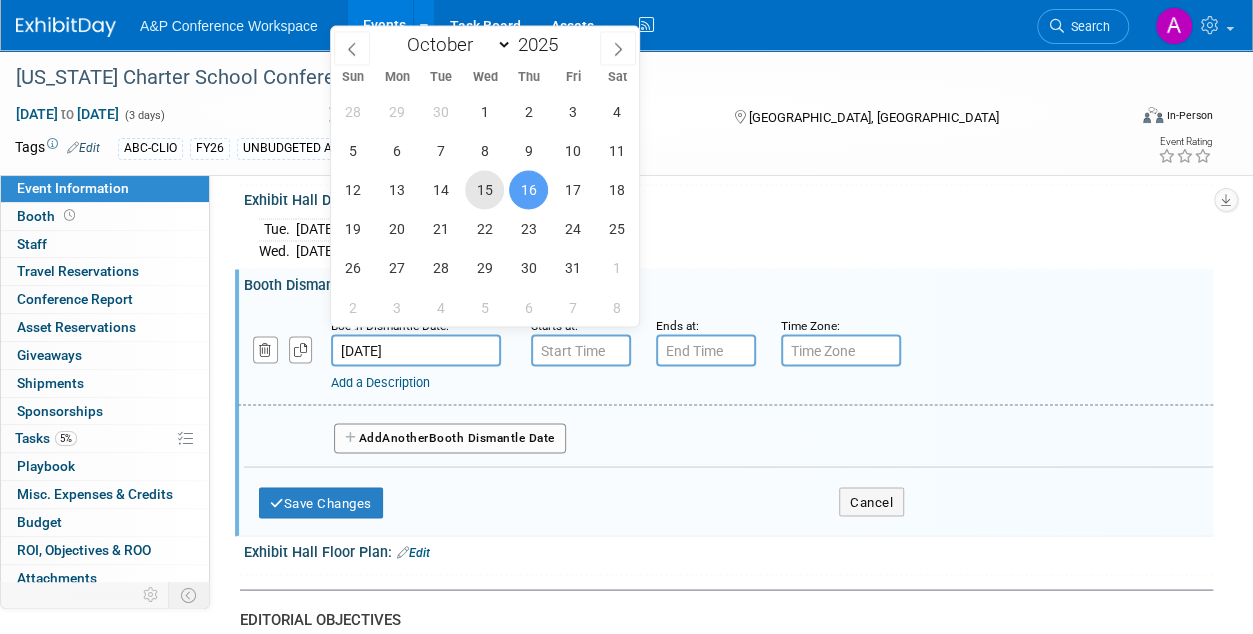 click on "15" at bounding box center (484, 189) 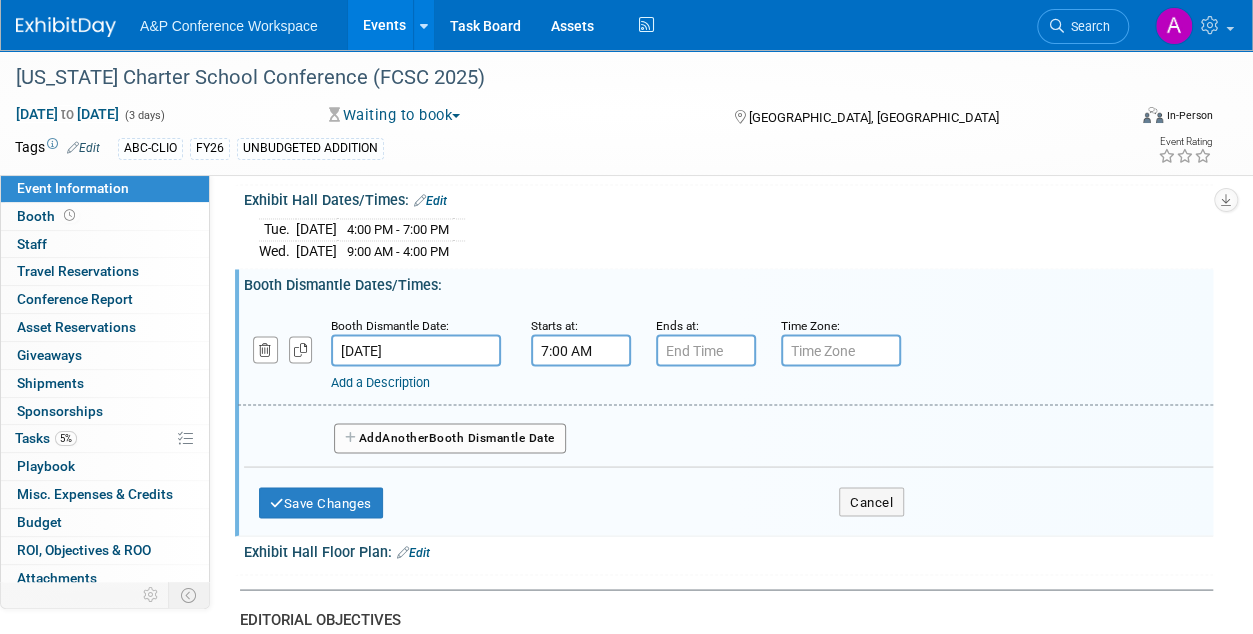 click on "7:00 AM" at bounding box center [581, 350] 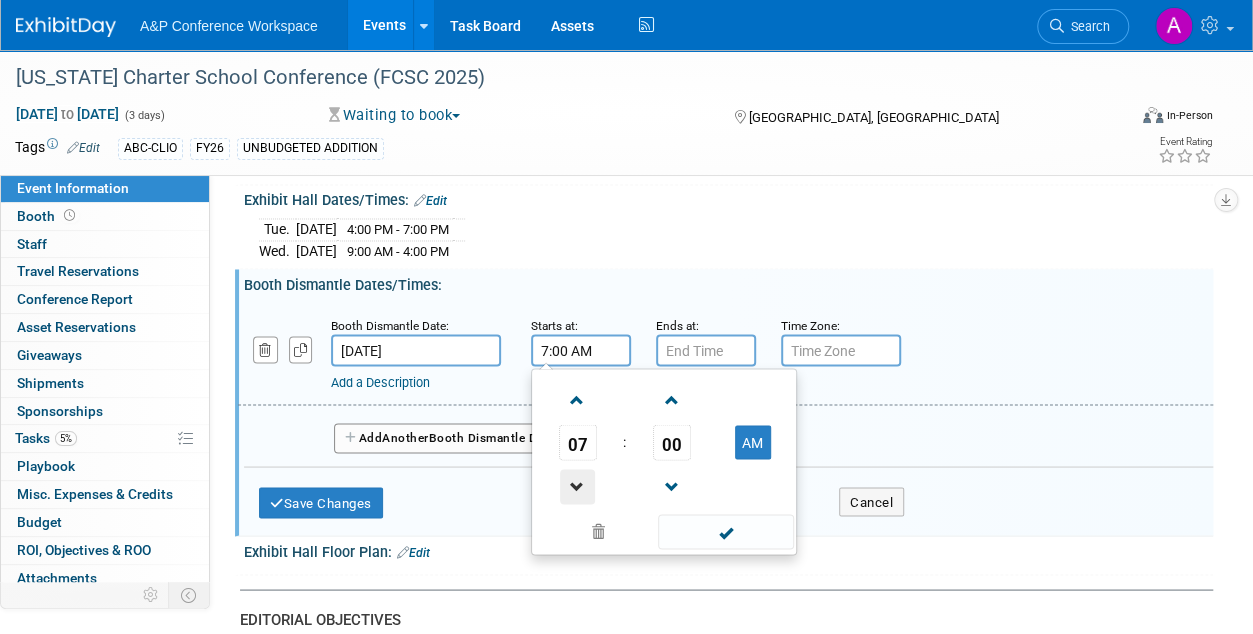click at bounding box center (577, 486) 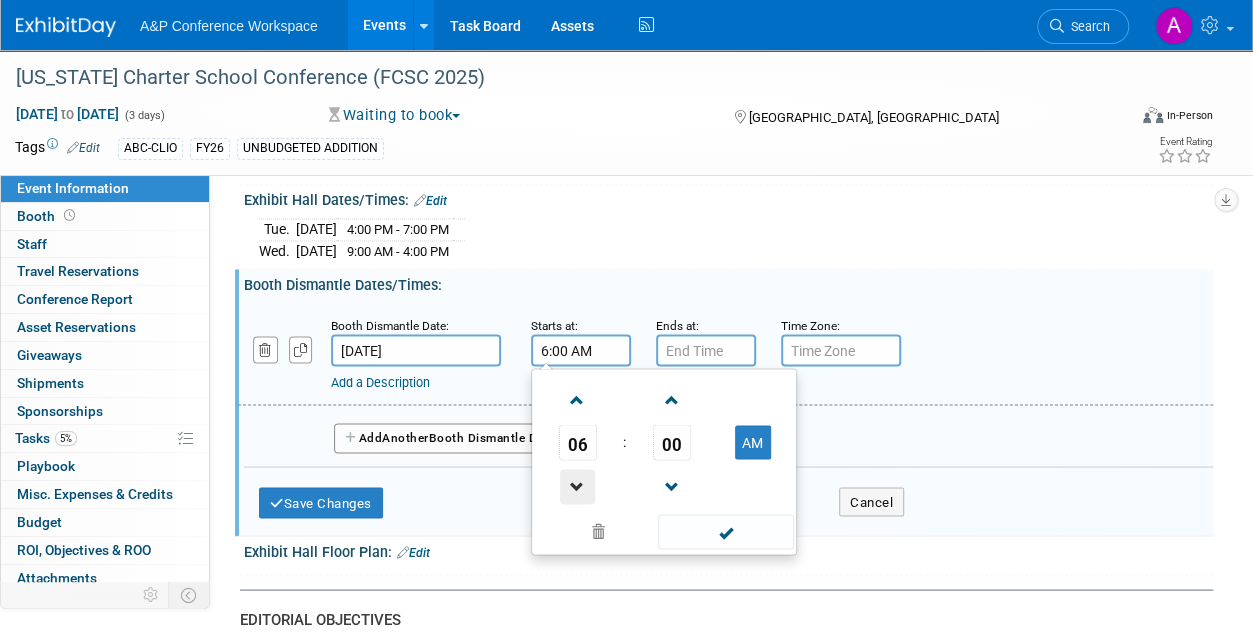 click at bounding box center (577, 486) 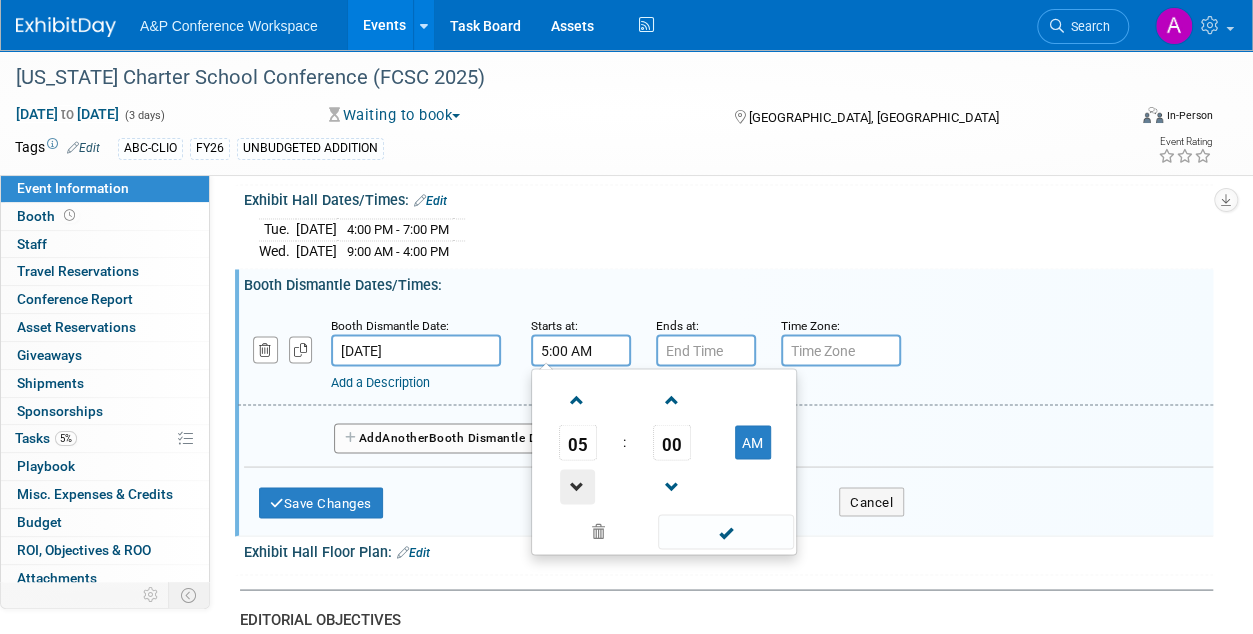 click at bounding box center (577, 486) 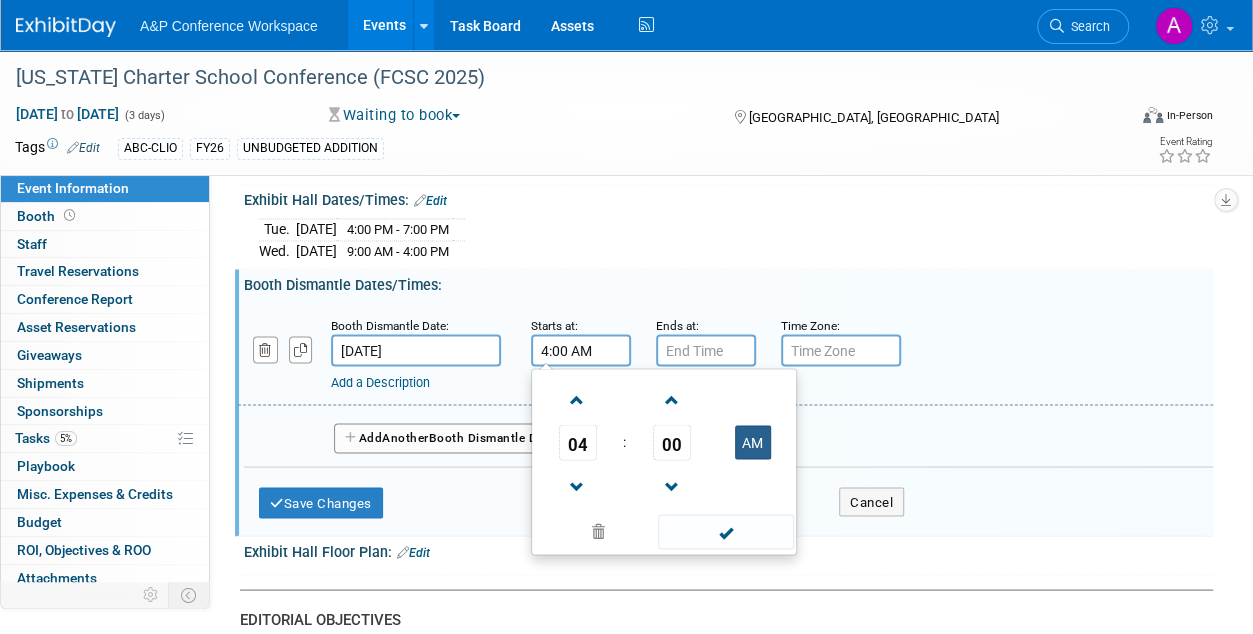 drag, startPoint x: 758, startPoint y: 435, endPoint x: 747, endPoint y: 459, distance: 26.400757 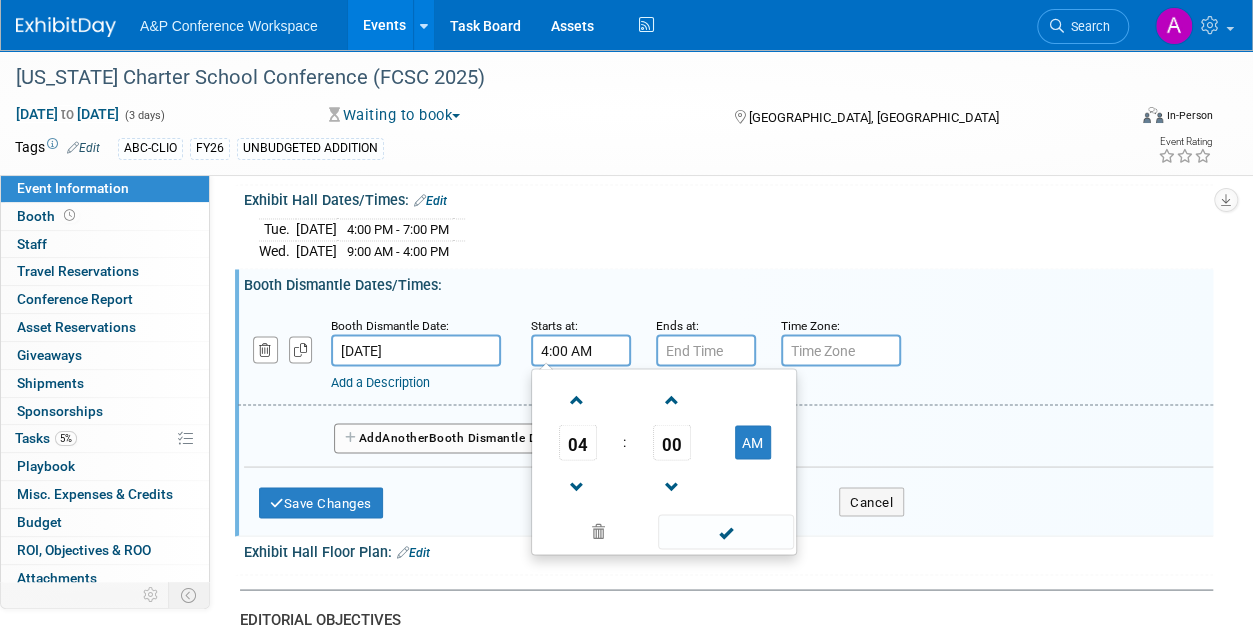 type on "4:00 PM" 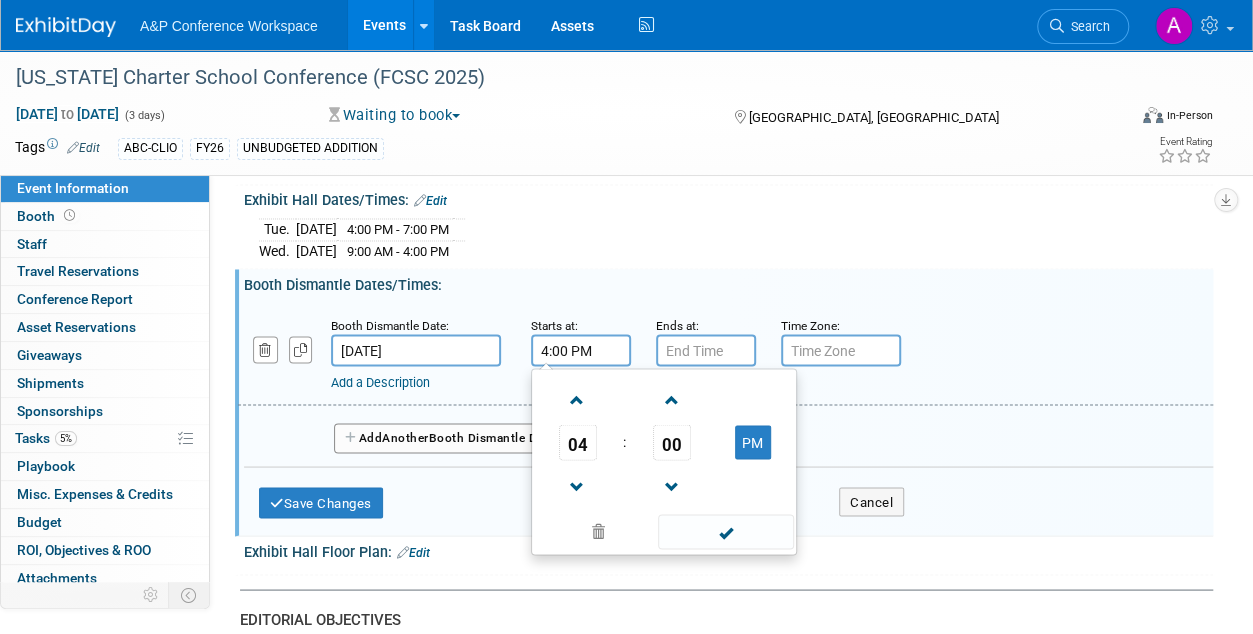 drag, startPoint x: 717, startPoint y: 521, endPoint x: 714, endPoint y: 506, distance: 15.297058 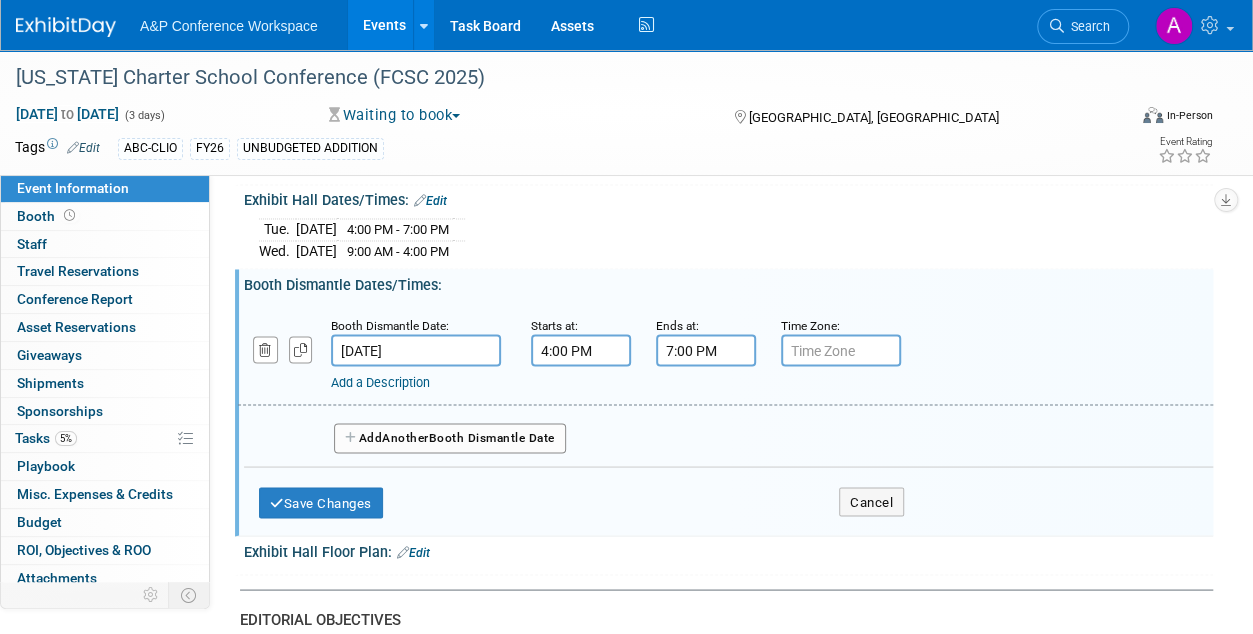 click on "7:00 PM" at bounding box center (706, 350) 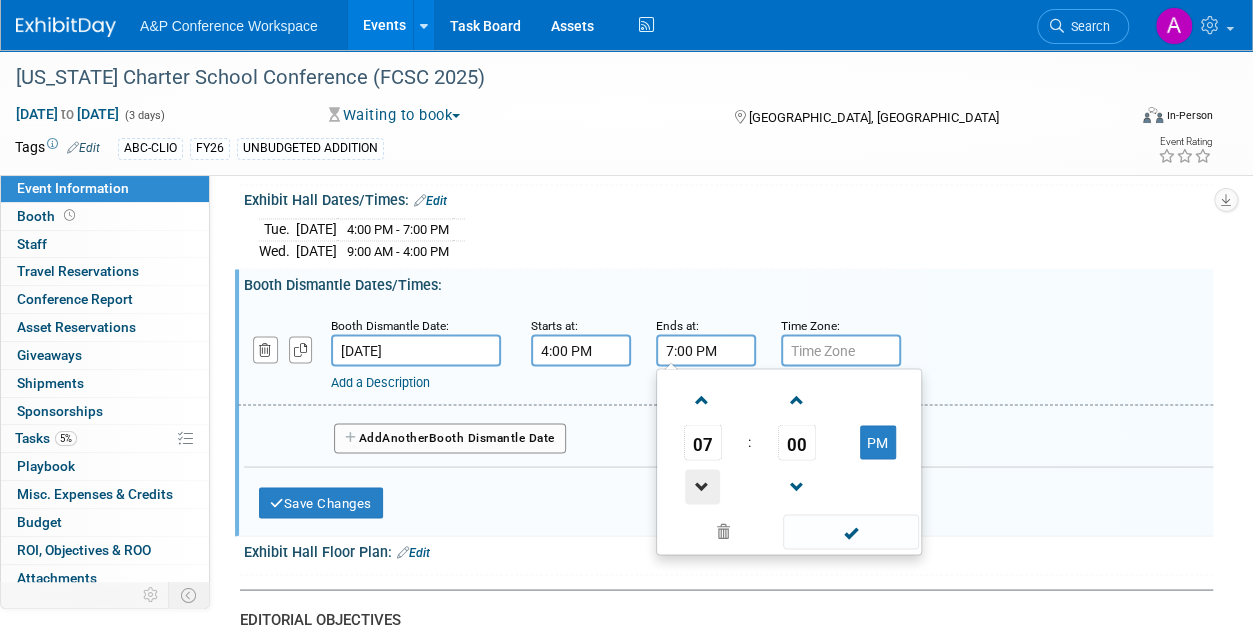 click at bounding box center (702, 486) 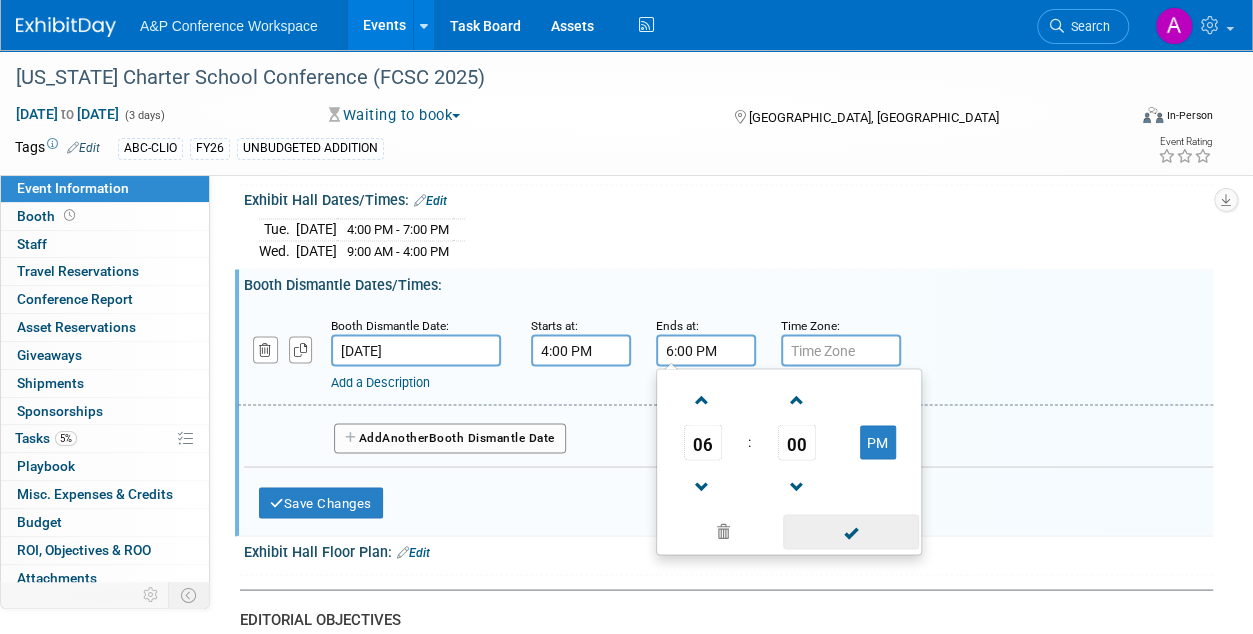 click at bounding box center (850, 531) 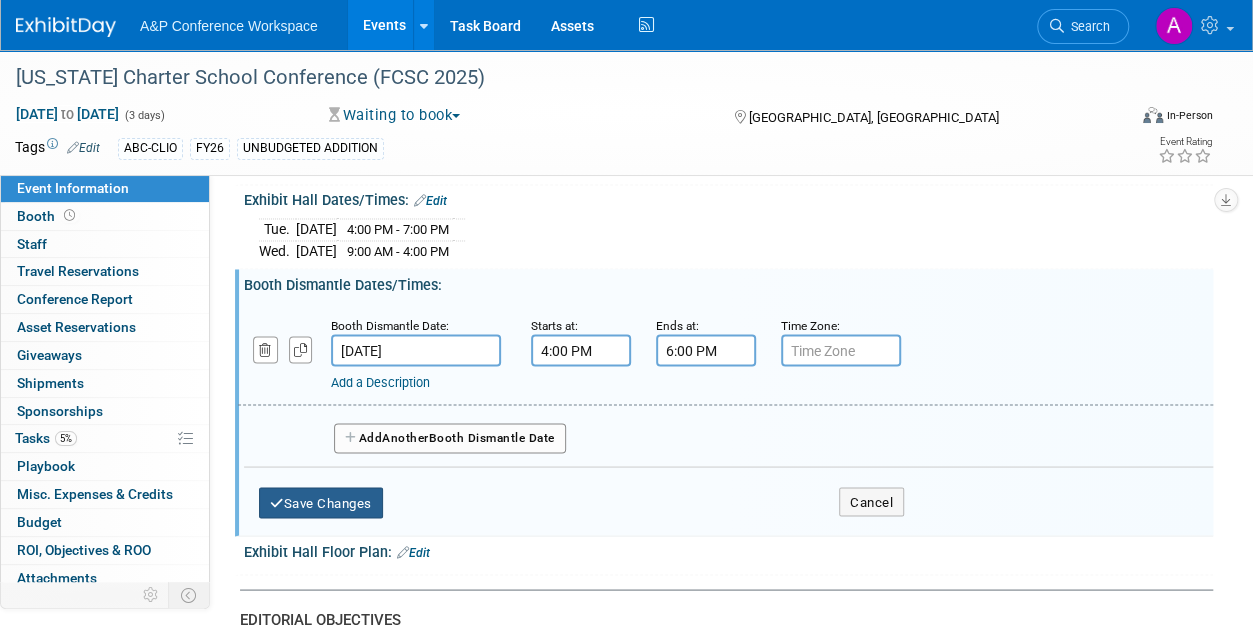 click on "Save Changes" at bounding box center (321, 503) 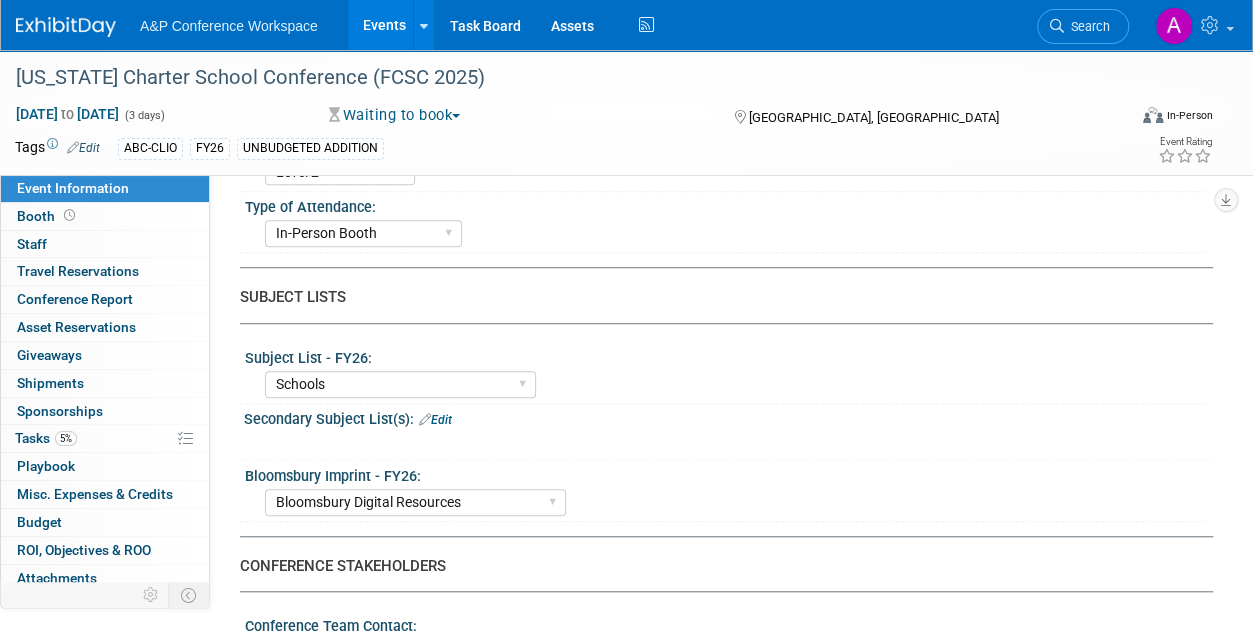 scroll, scrollTop: 258, scrollLeft: 0, axis: vertical 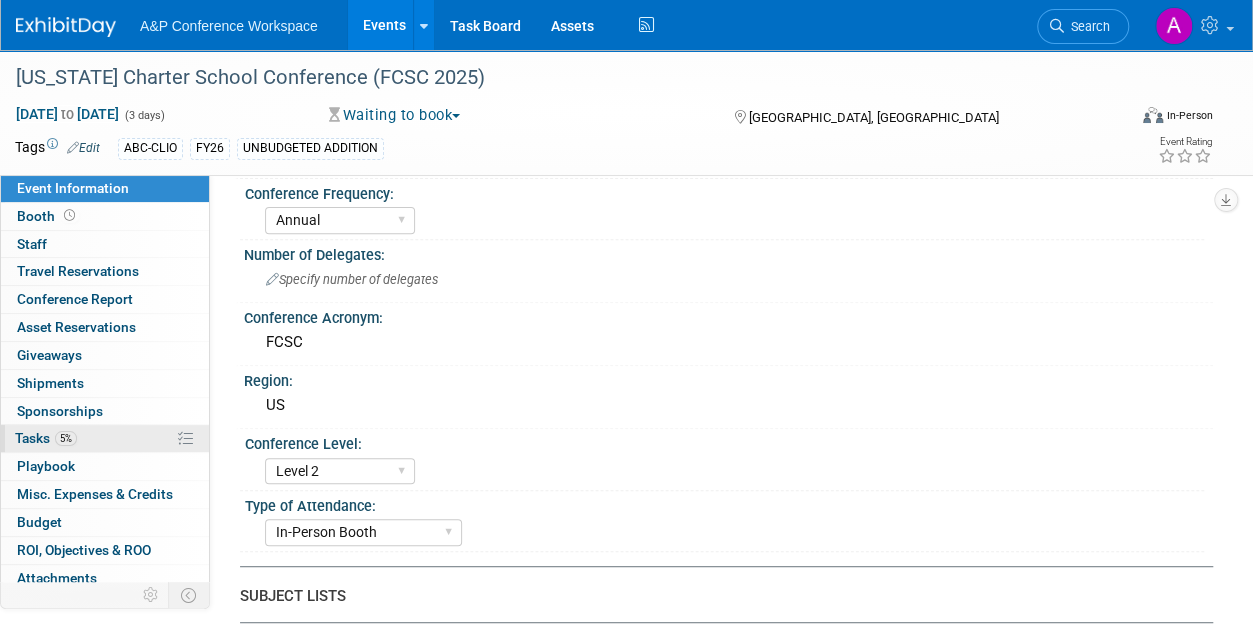 click on "Tasks 5%" at bounding box center [46, 438] 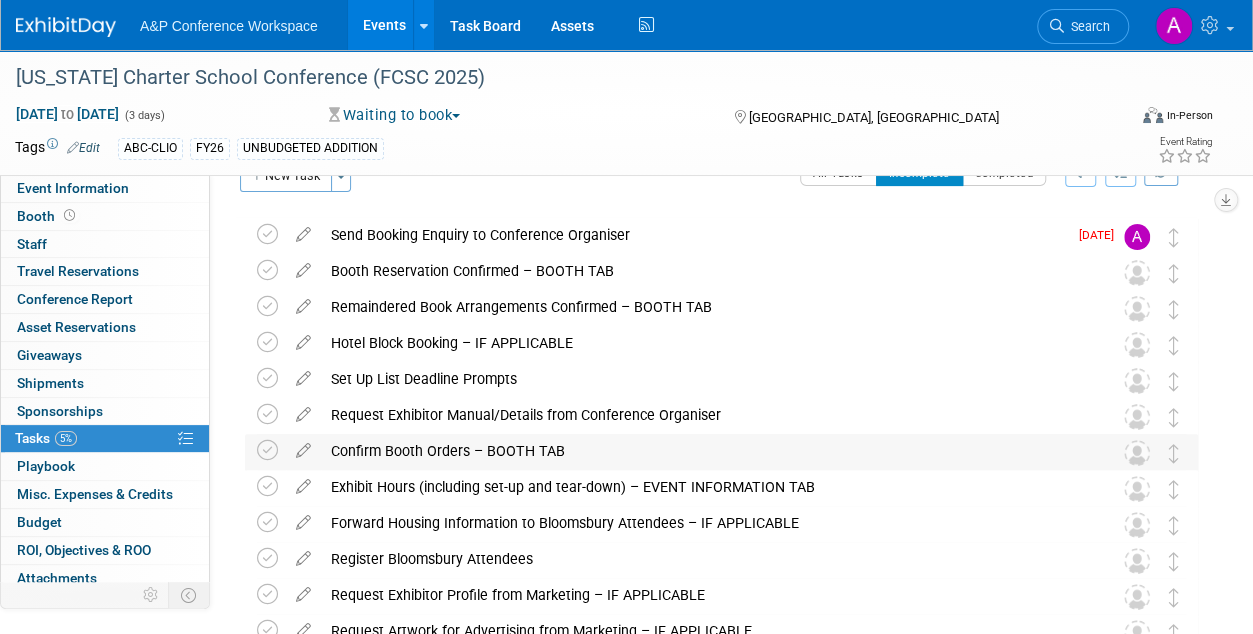scroll, scrollTop: 0, scrollLeft: 0, axis: both 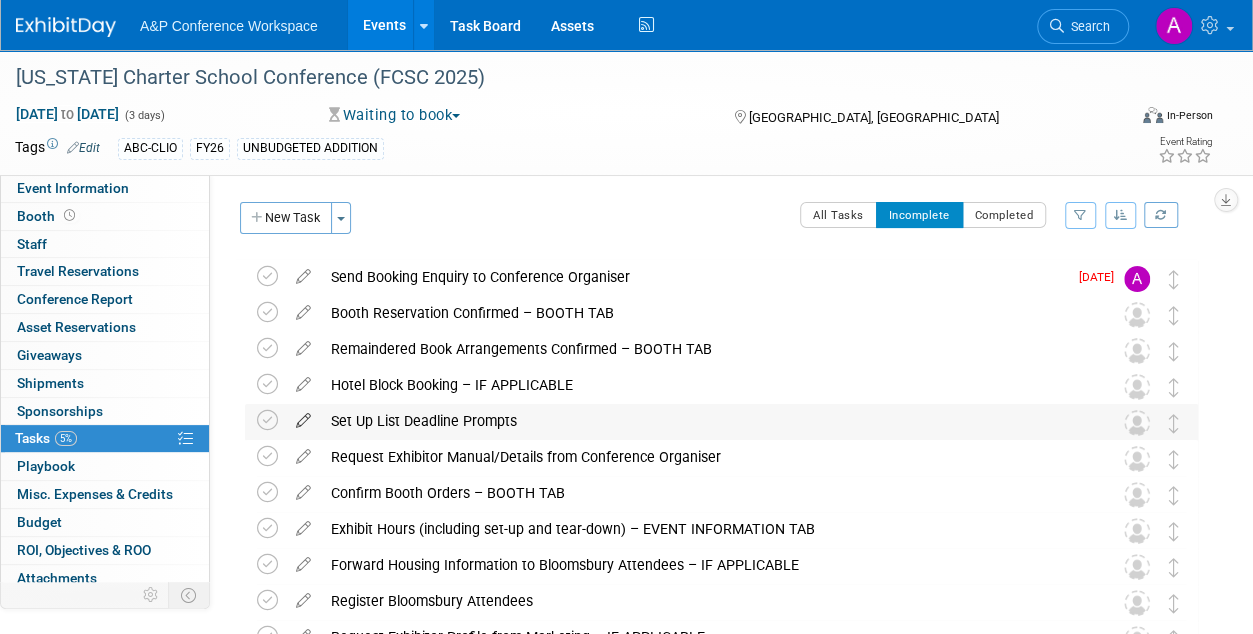 click at bounding box center (303, 416) 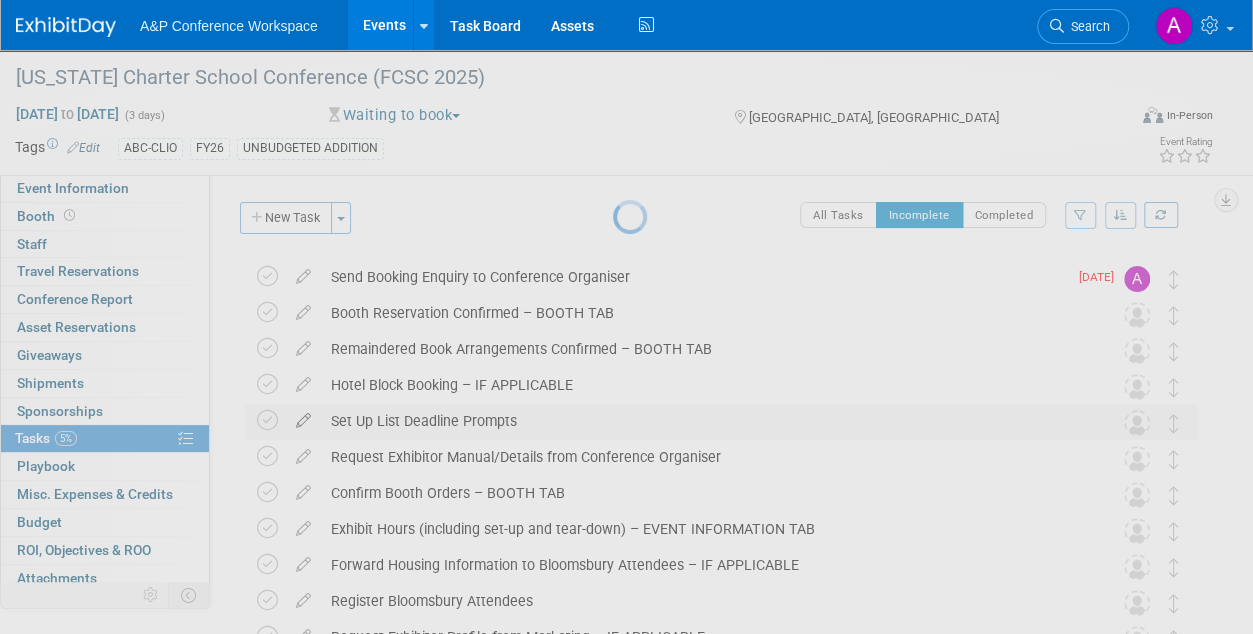 select on "6" 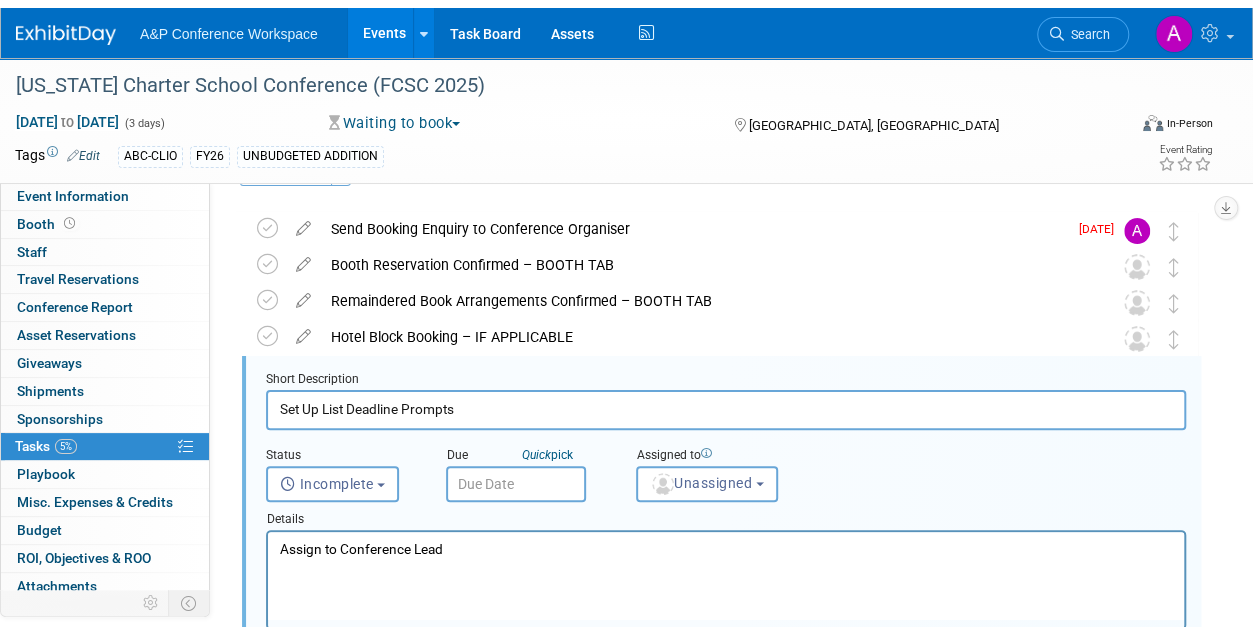 scroll, scrollTop: 110, scrollLeft: 0, axis: vertical 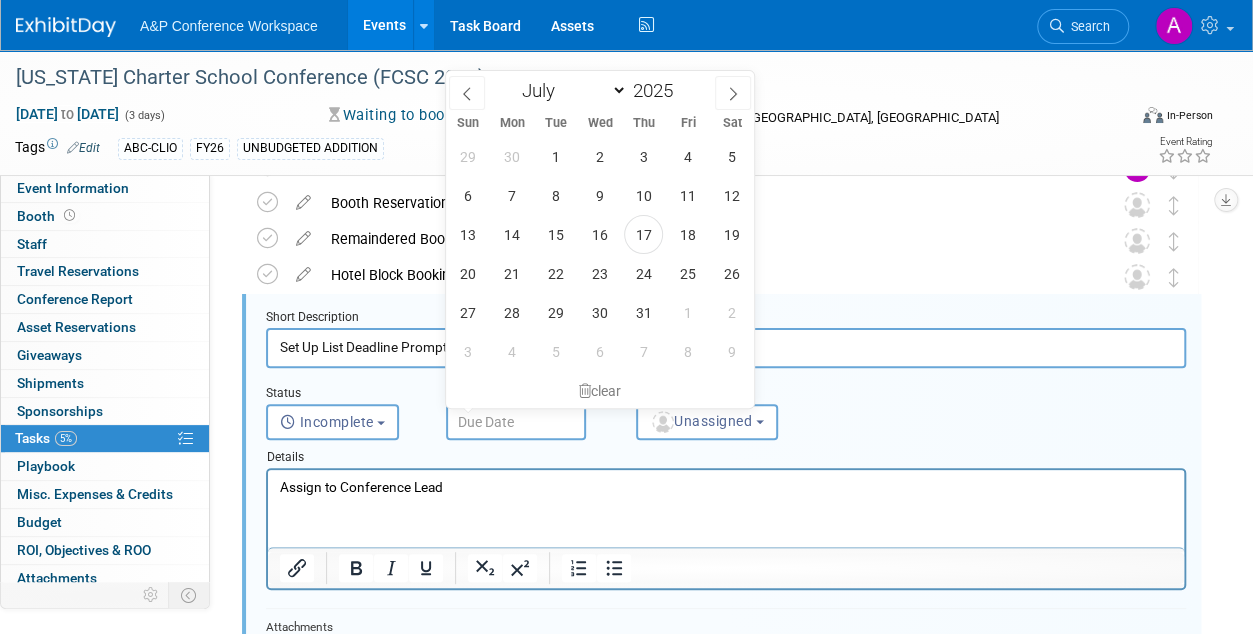click at bounding box center [516, 422] 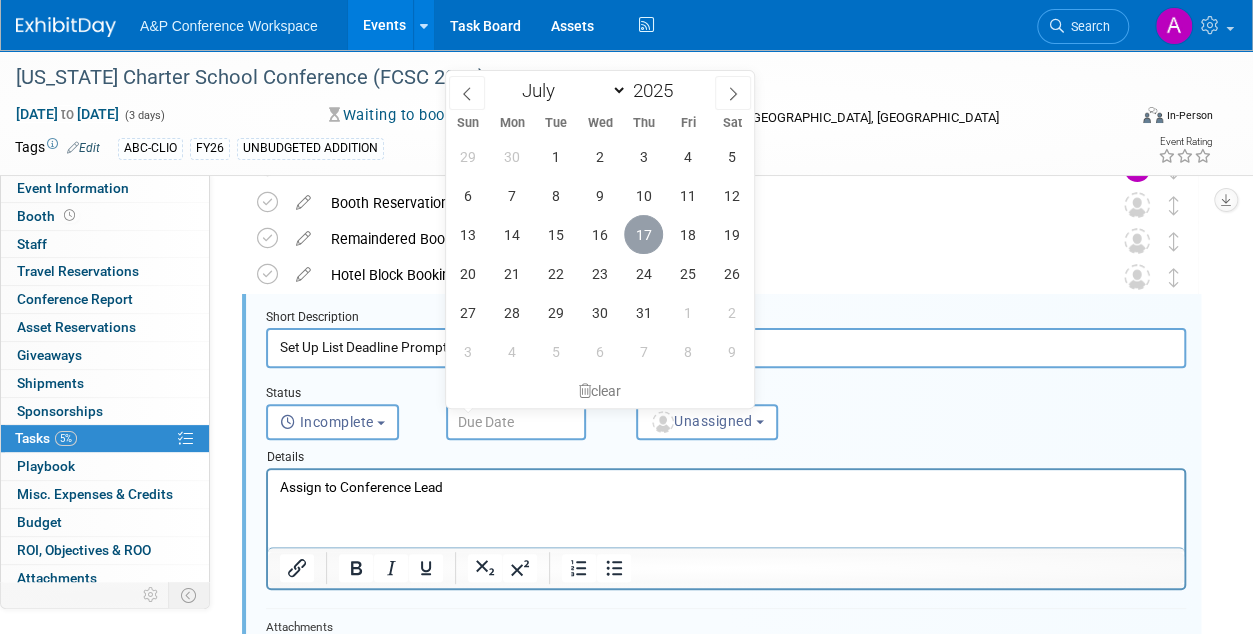 click on "17" at bounding box center (643, 234) 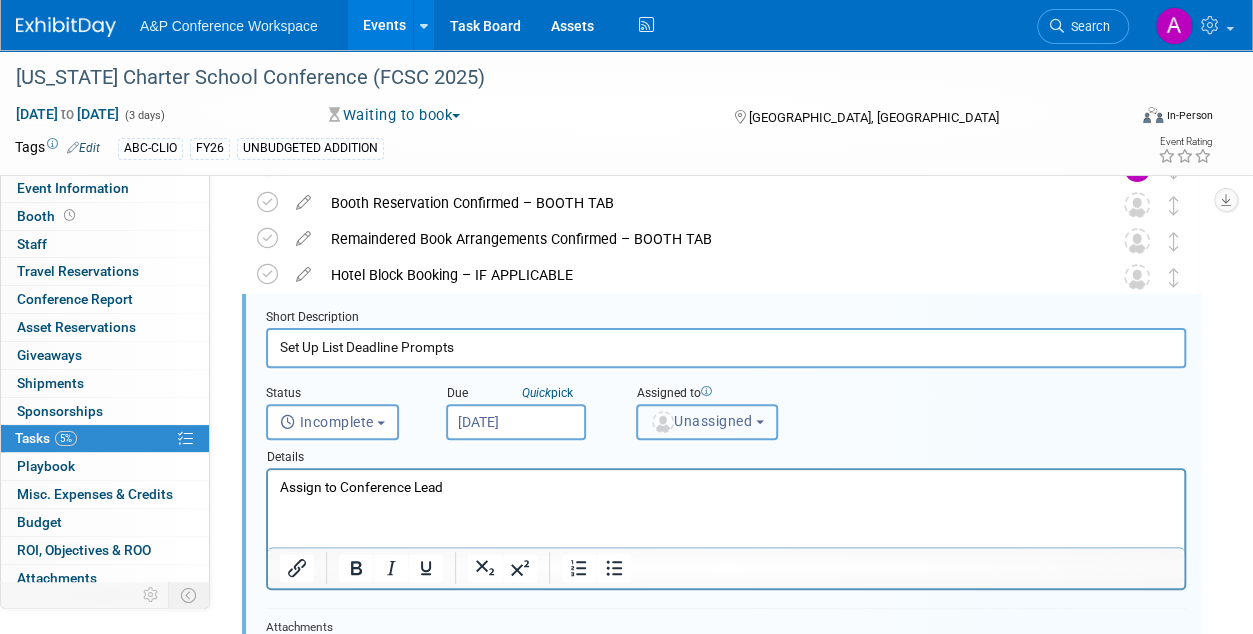 click on "Unassigned" at bounding box center [701, 421] 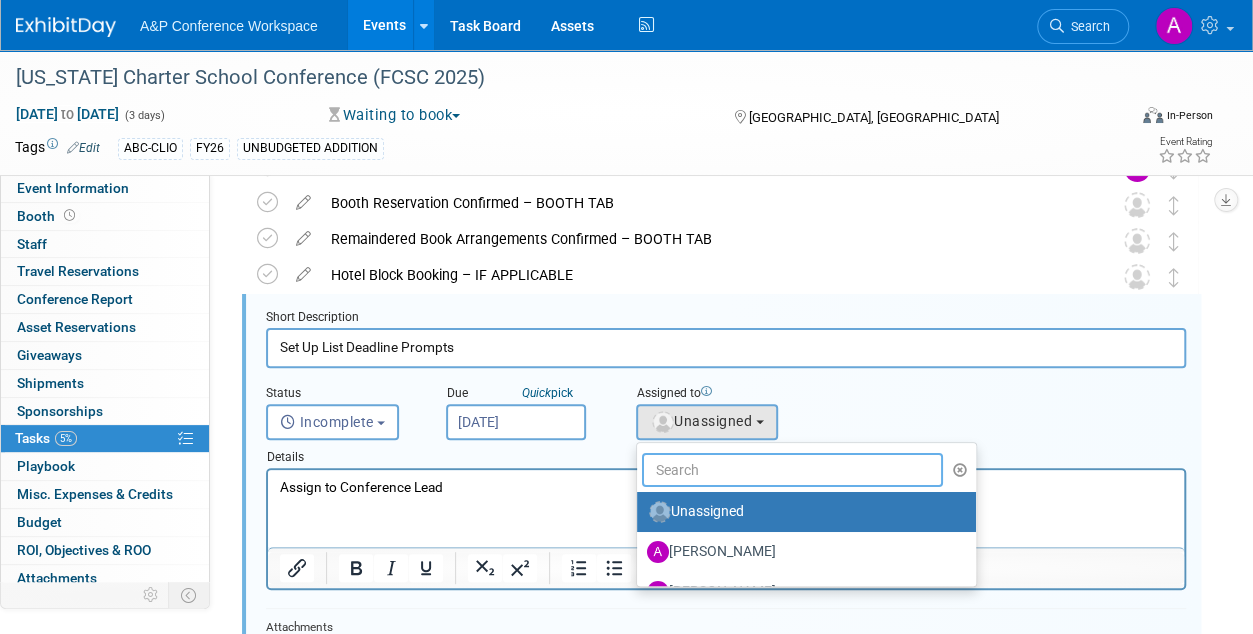 click at bounding box center [792, 470] 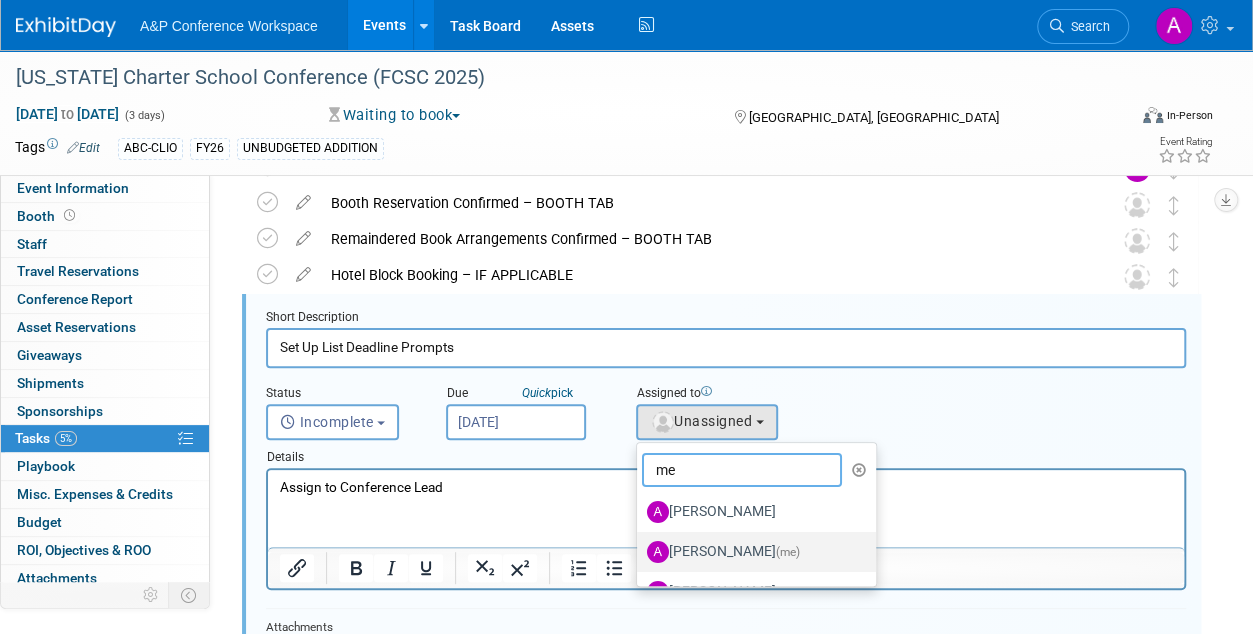 type on "me" 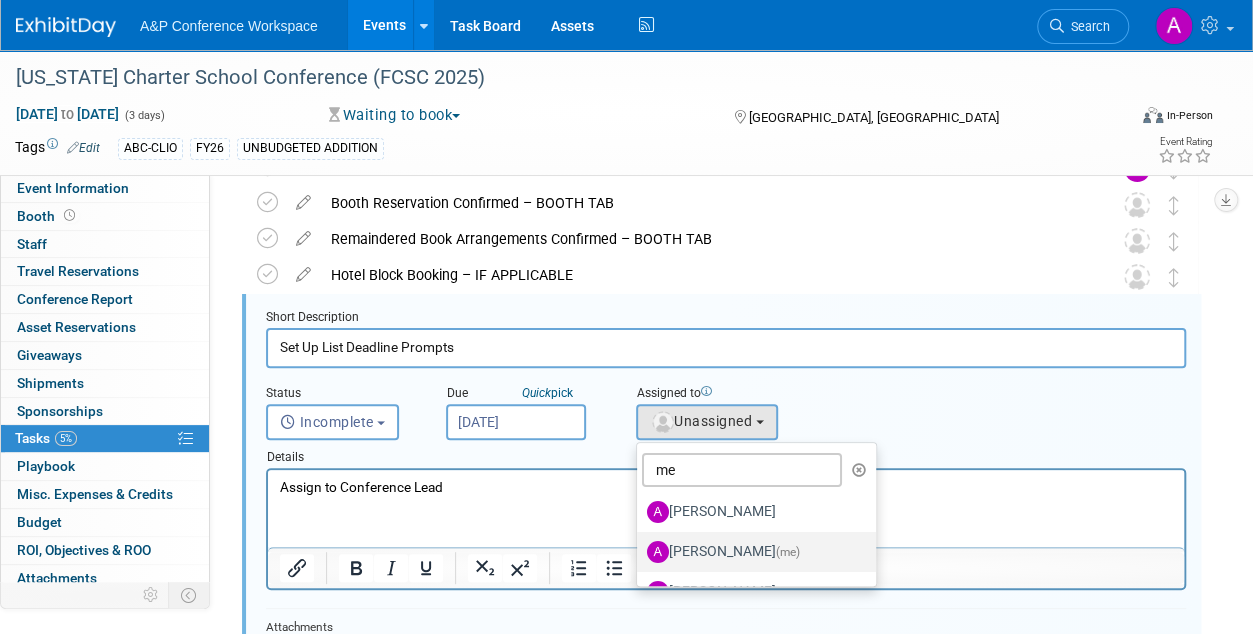 click on "Amanda Oney
(me)" at bounding box center [751, 552] 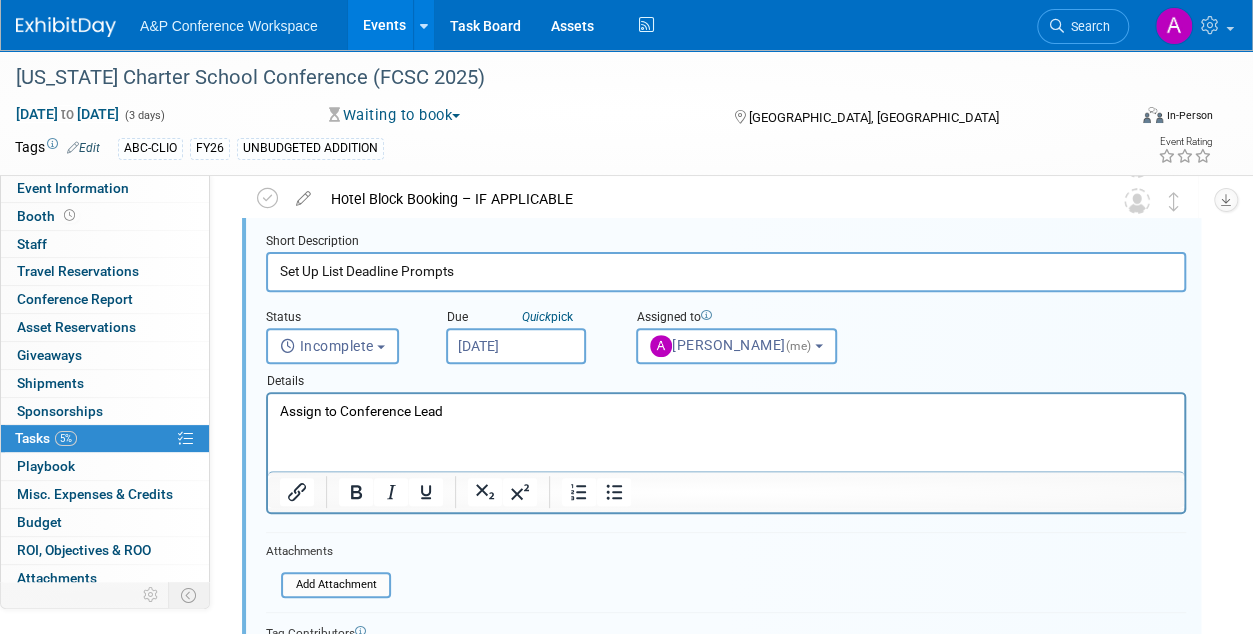 scroll, scrollTop: 310, scrollLeft: 0, axis: vertical 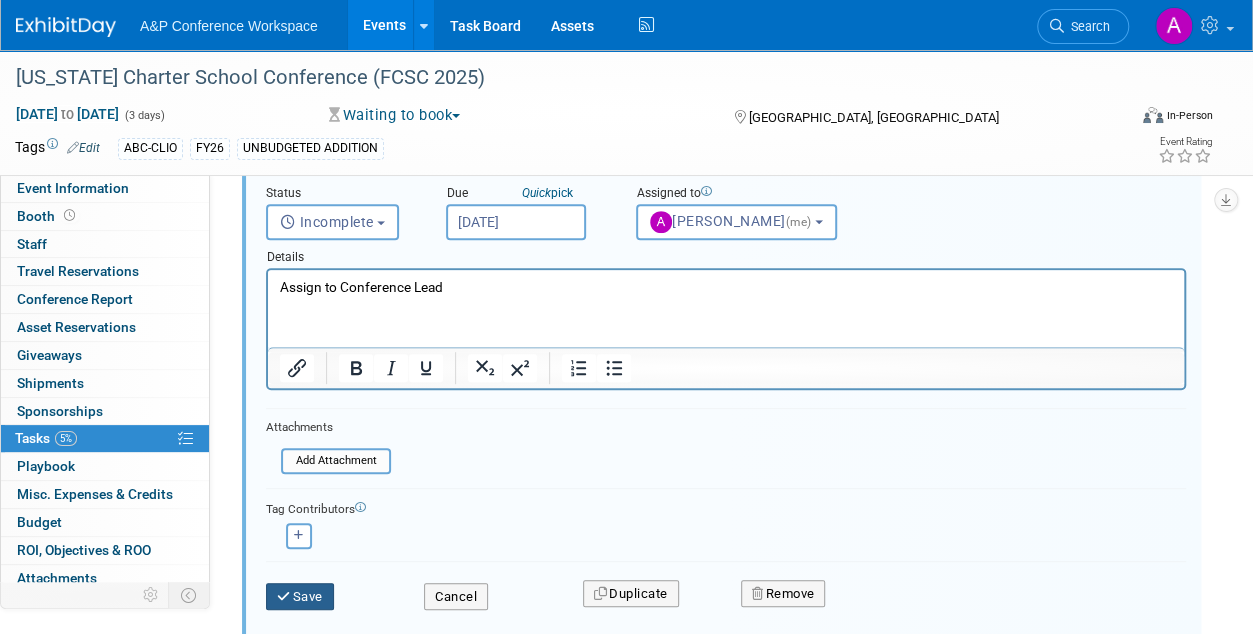 click on "Save" at bounding box center (300, 597) 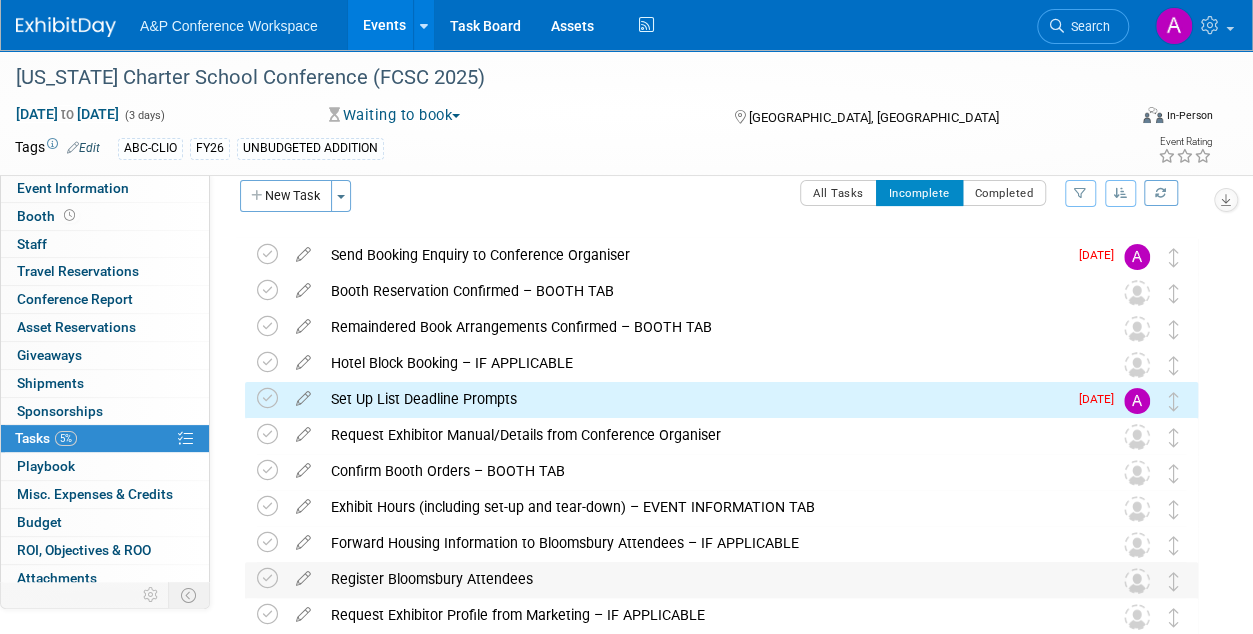 scroll, scrollTop: 10, scrollLeft: 0, axis: vertical 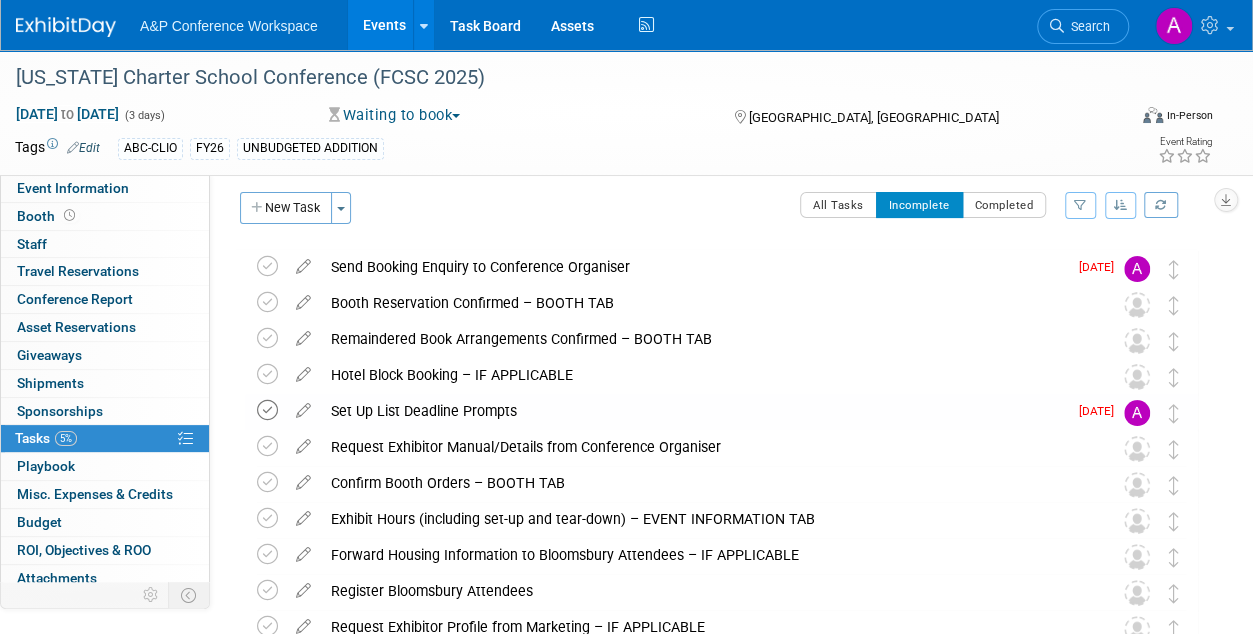 click at bounding box center (267, 410) 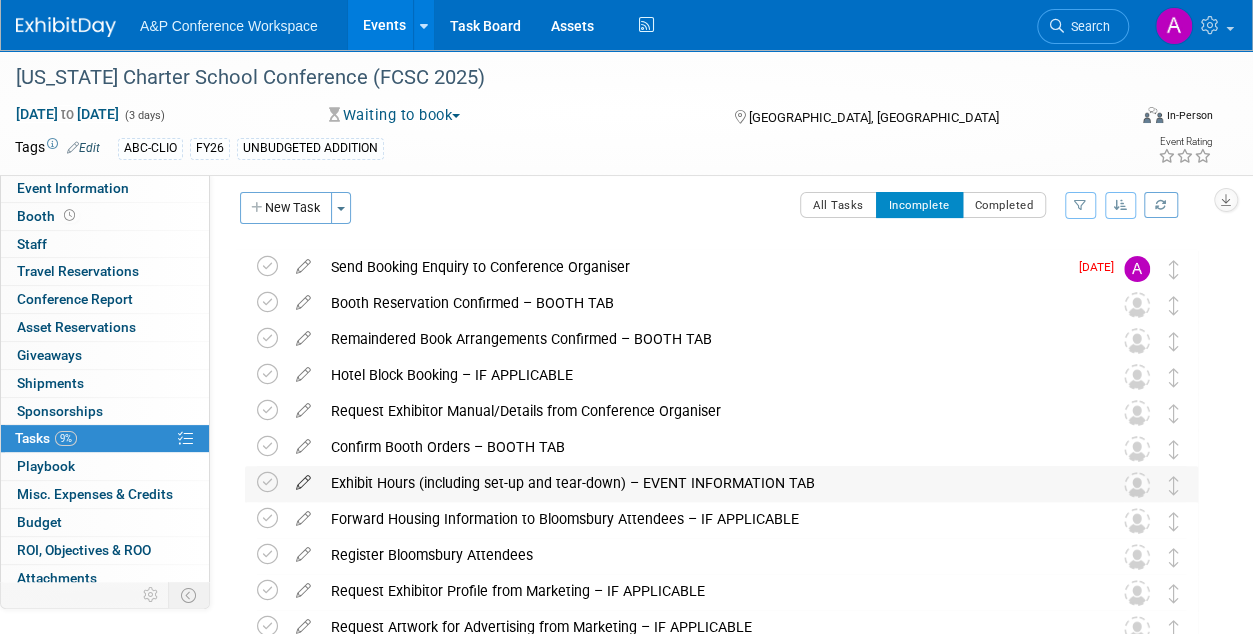 click at bounding box center [303, 478] 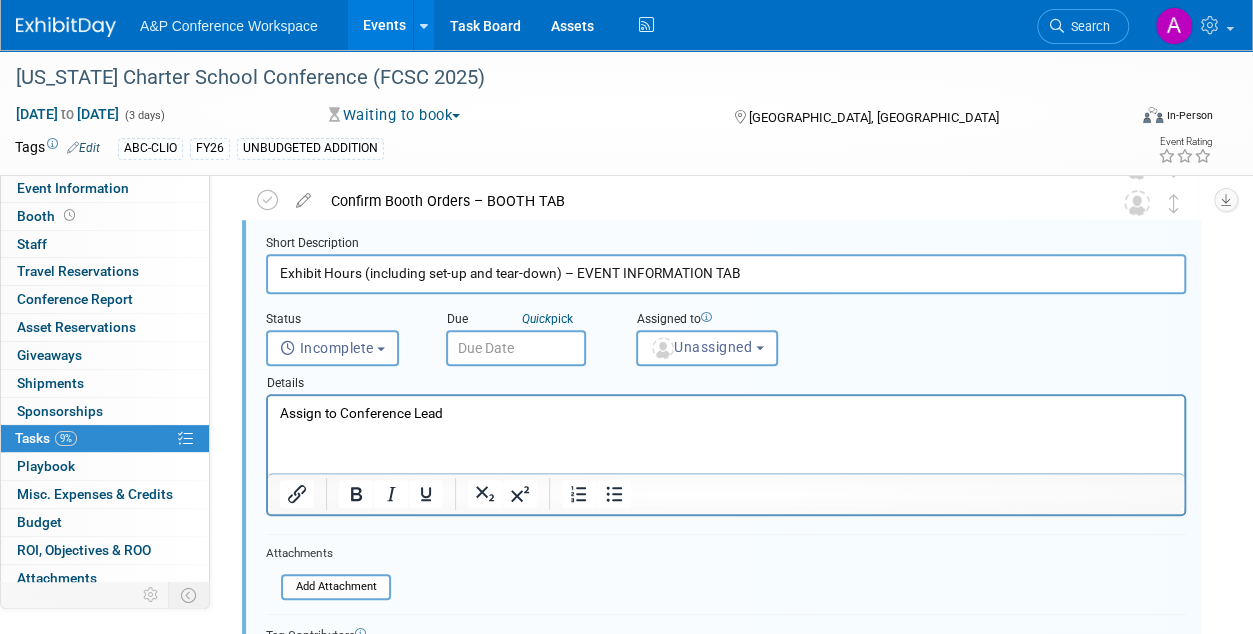 scroll, scrollTop: 382, scrollLeft: 0, axis: vertical 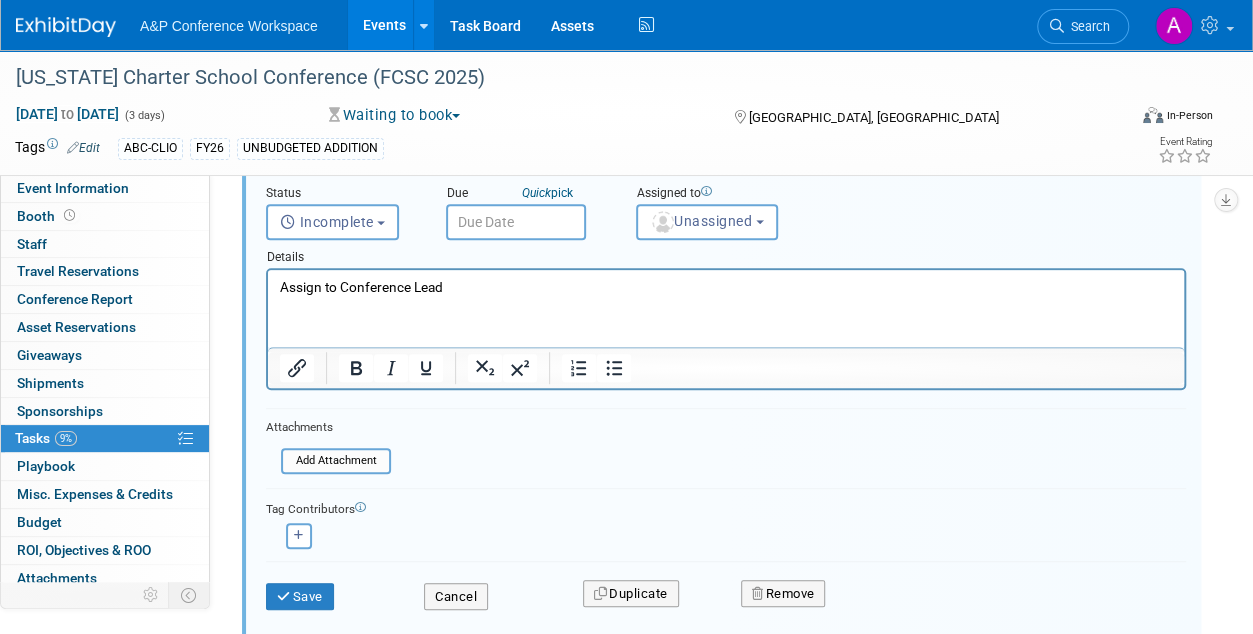 click at bounding box center [516, 222] 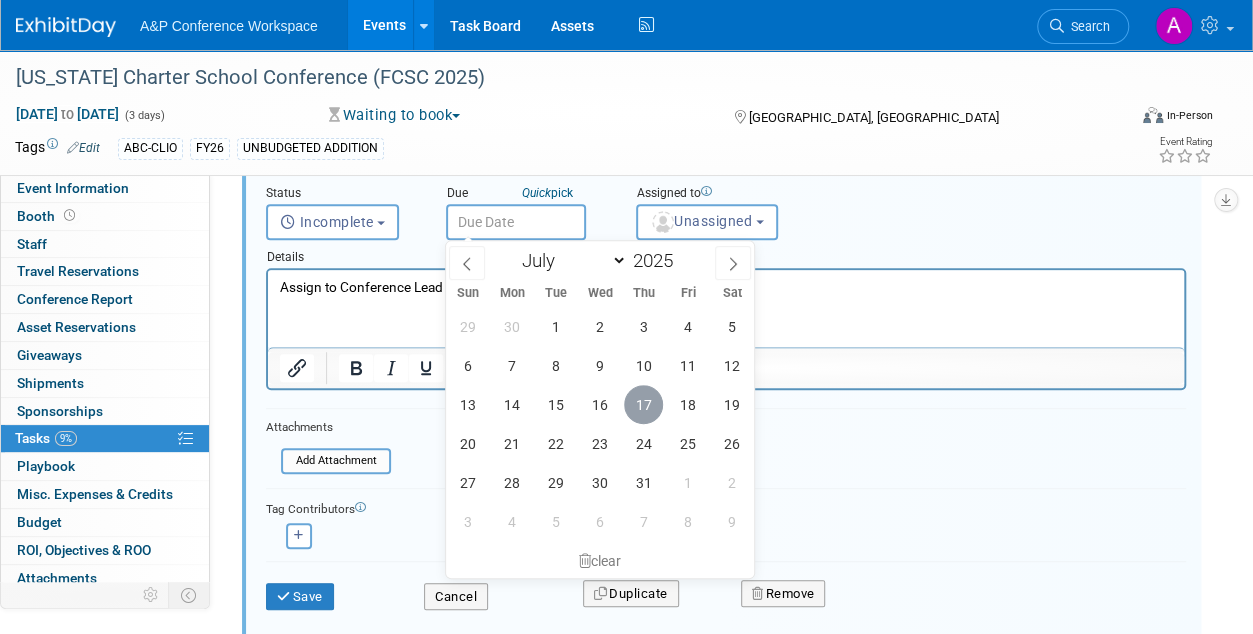 drag, startPoint x: 638, startPoint y: 405, endPoint x: 657, endPoint y: 359, distance: 49.76947 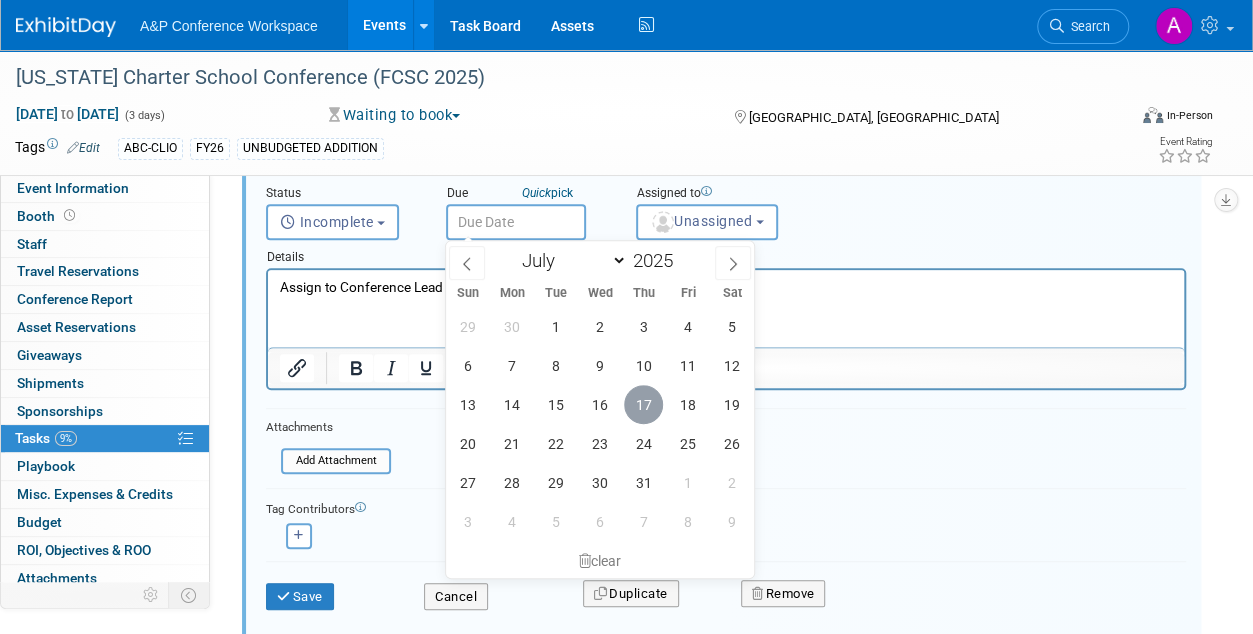 click on "17" at bounding box center [643, 404] 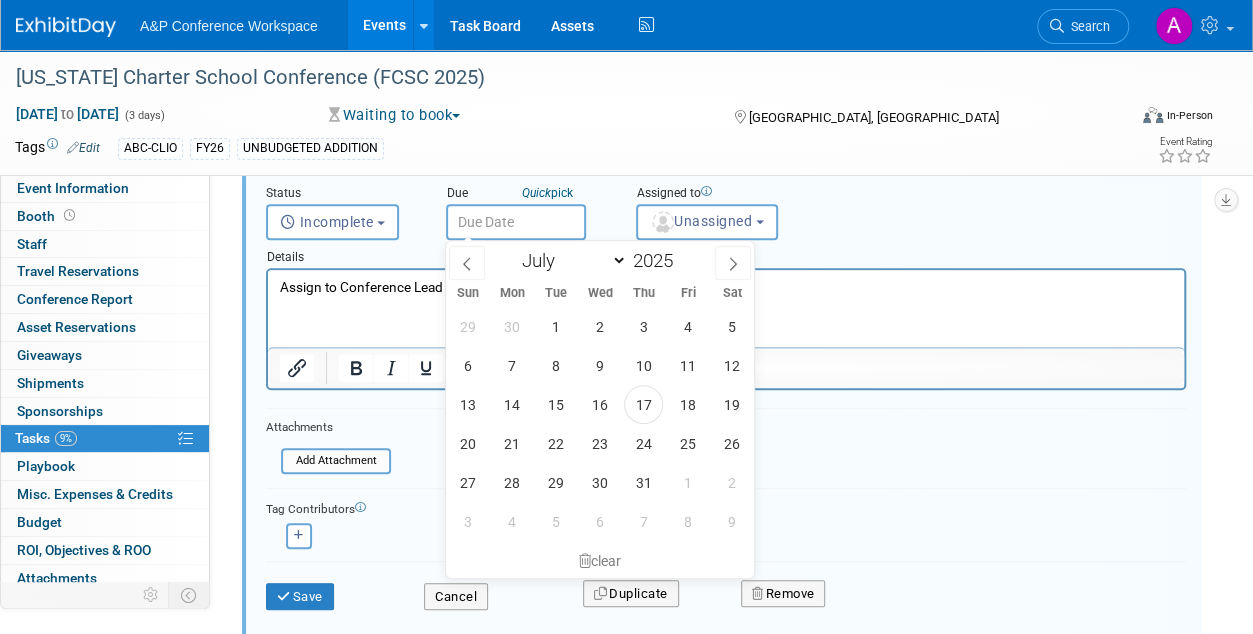 type on "Jul 17, 2025" 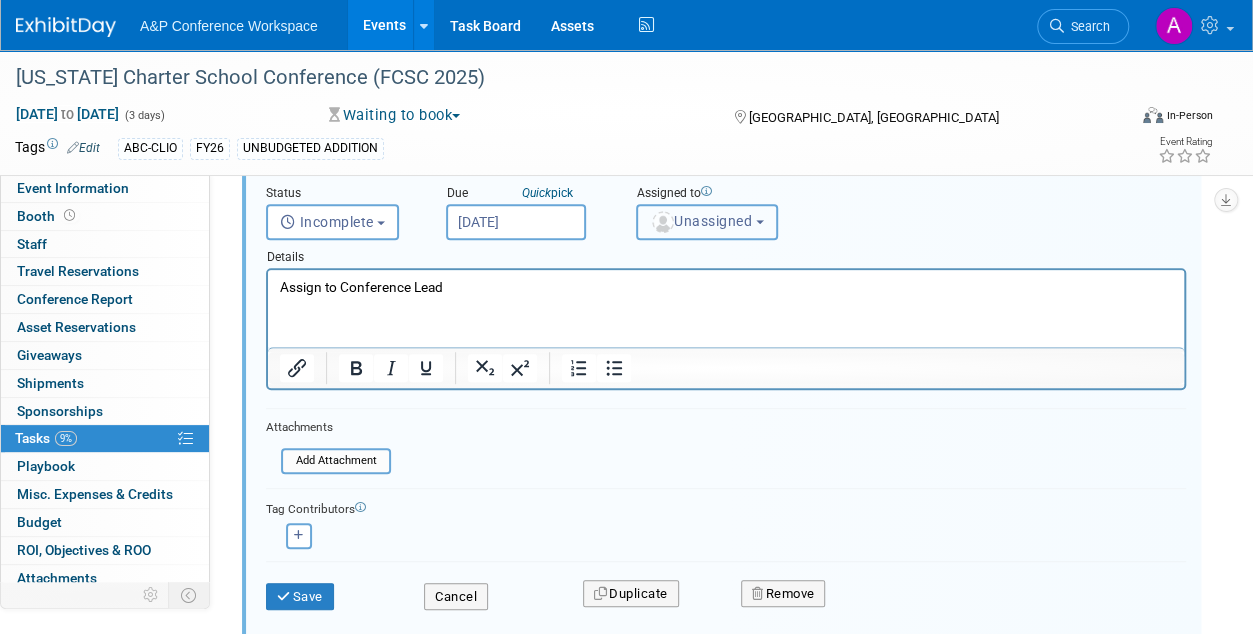 click on "Unassigned" at bounding box center (701, 221) 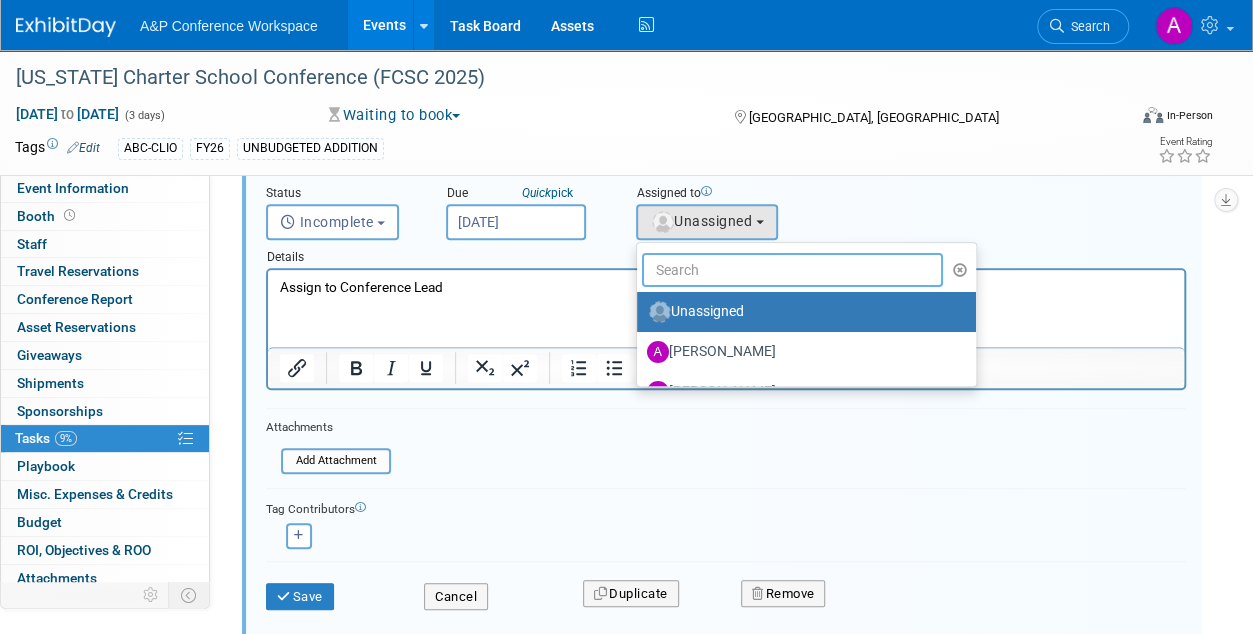 click at bounding box center (792, 270) 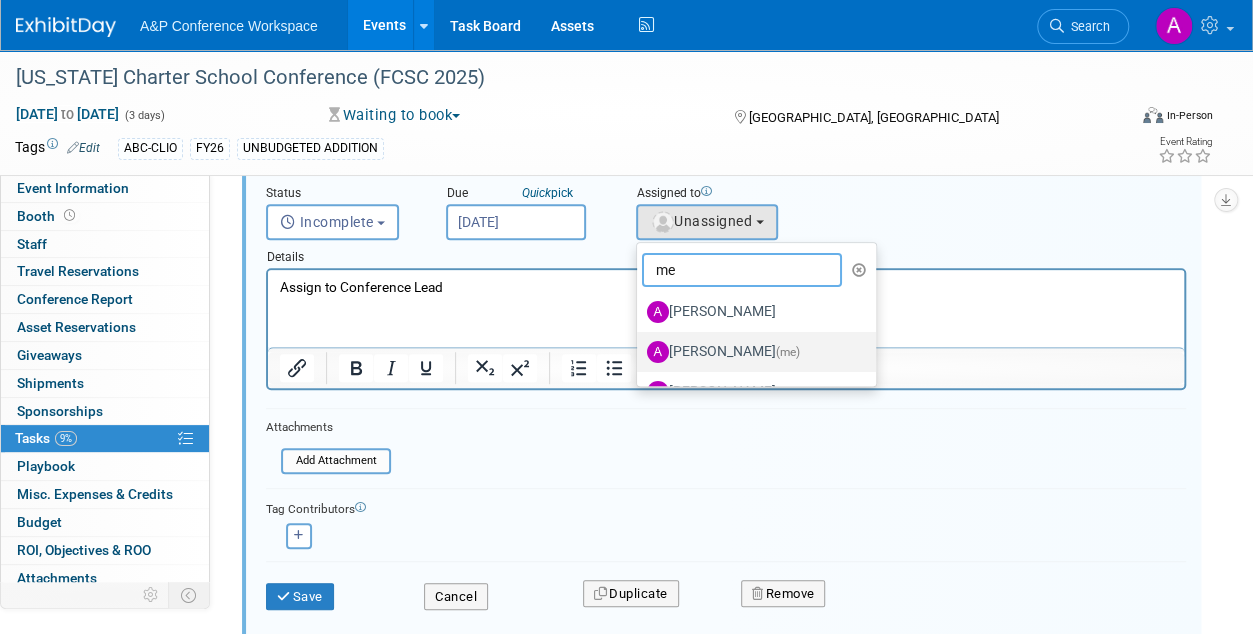 type on "me" 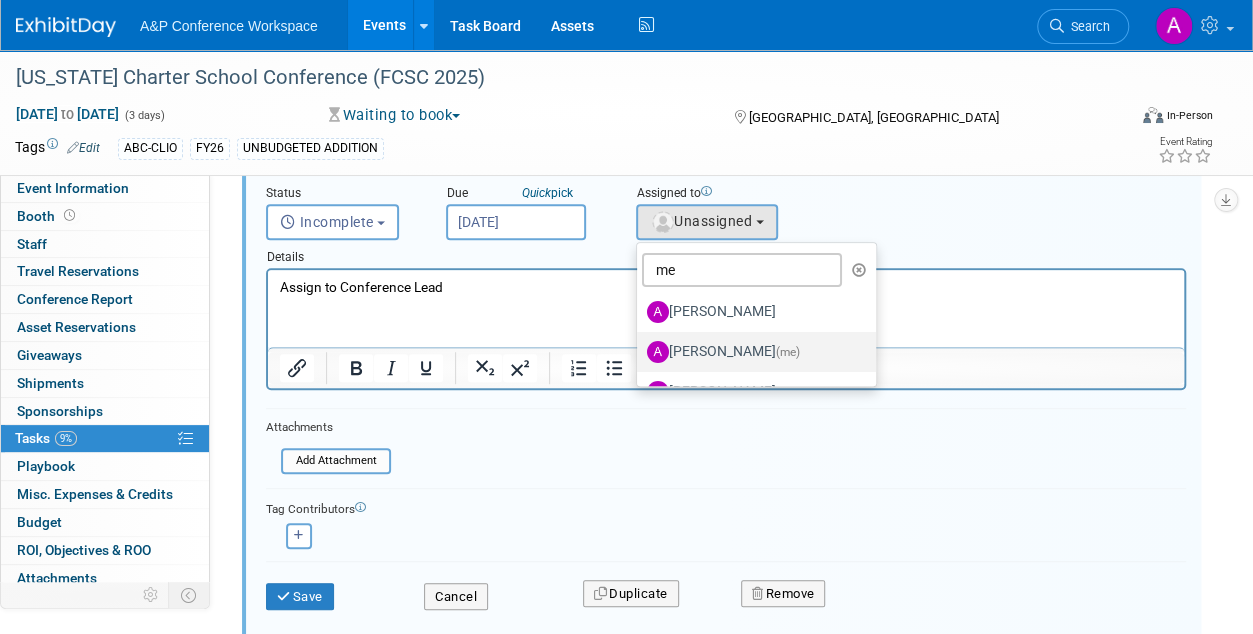 click on "Amanda Oney
(me)" at bounding box center (751, 352) 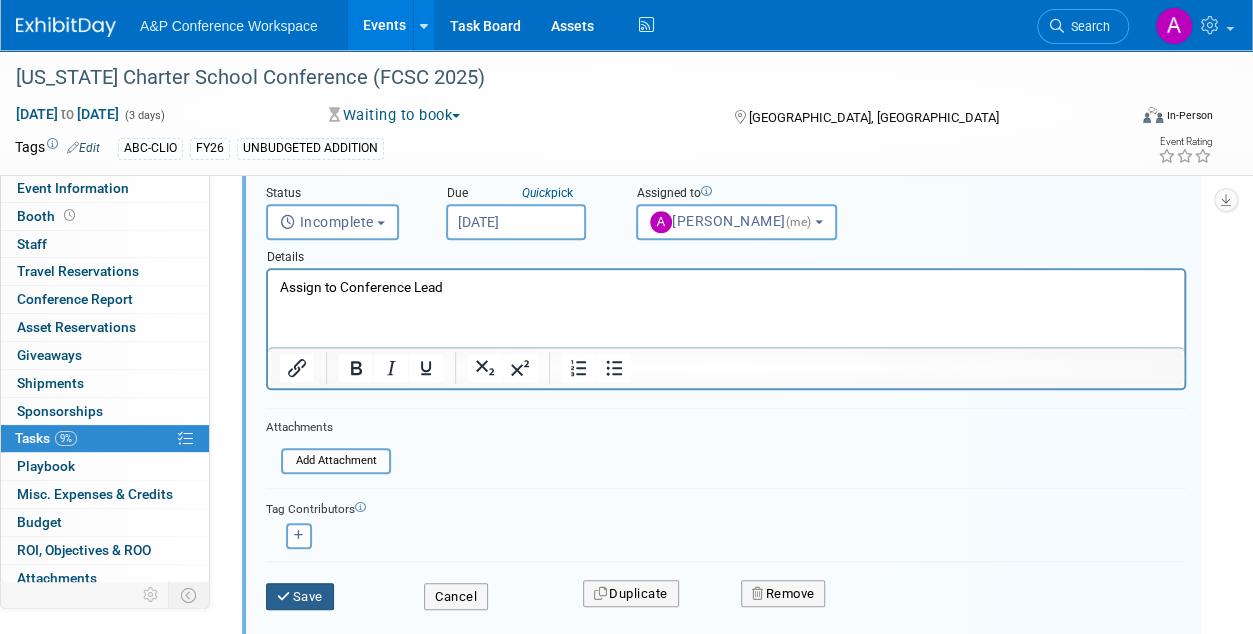 click on "Save" at bounding box center (300, 597) 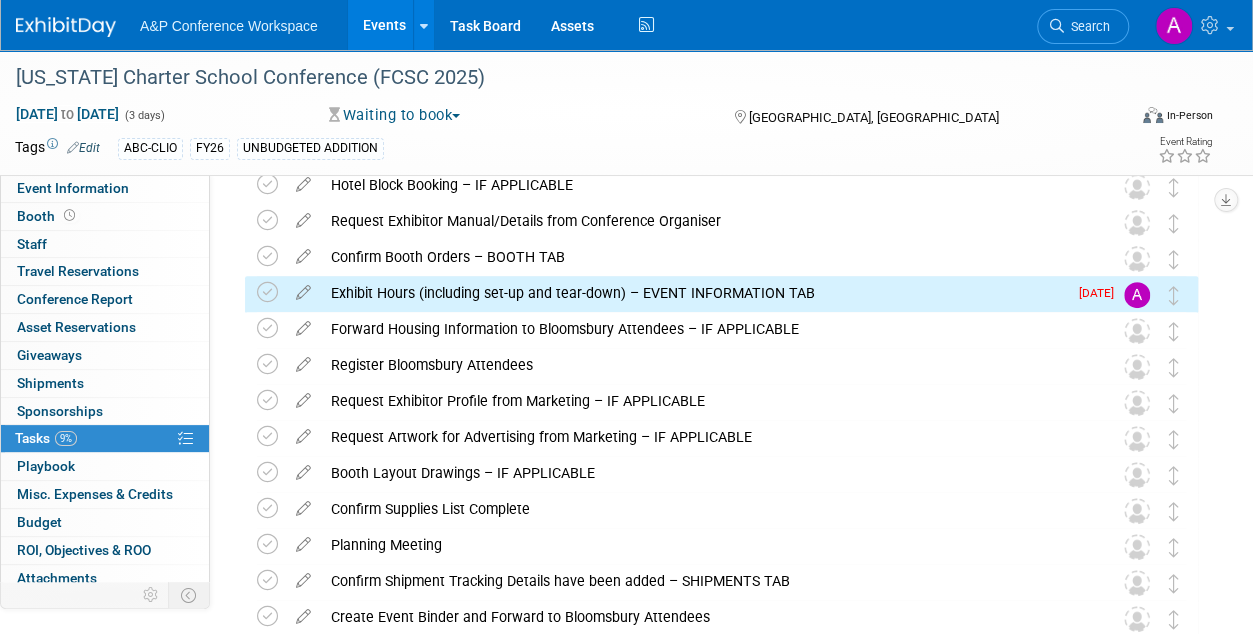 scroll, scrollTop: 82, scrollLeft: 0, axis: vertical 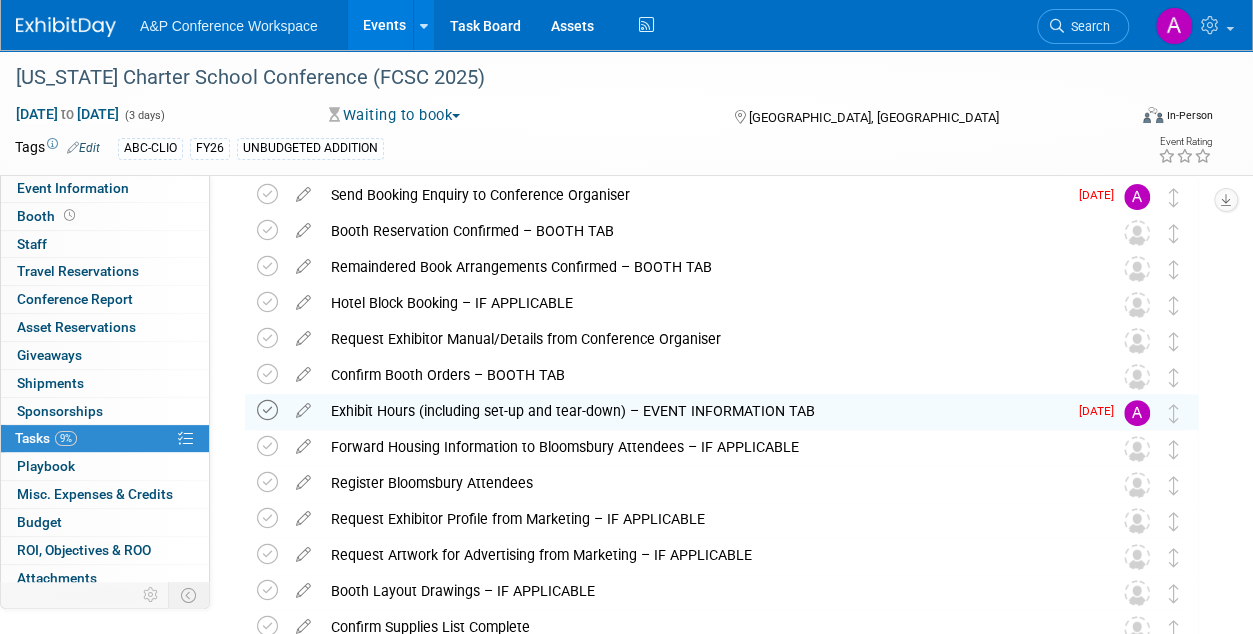 click at bounding box center [267, 410] 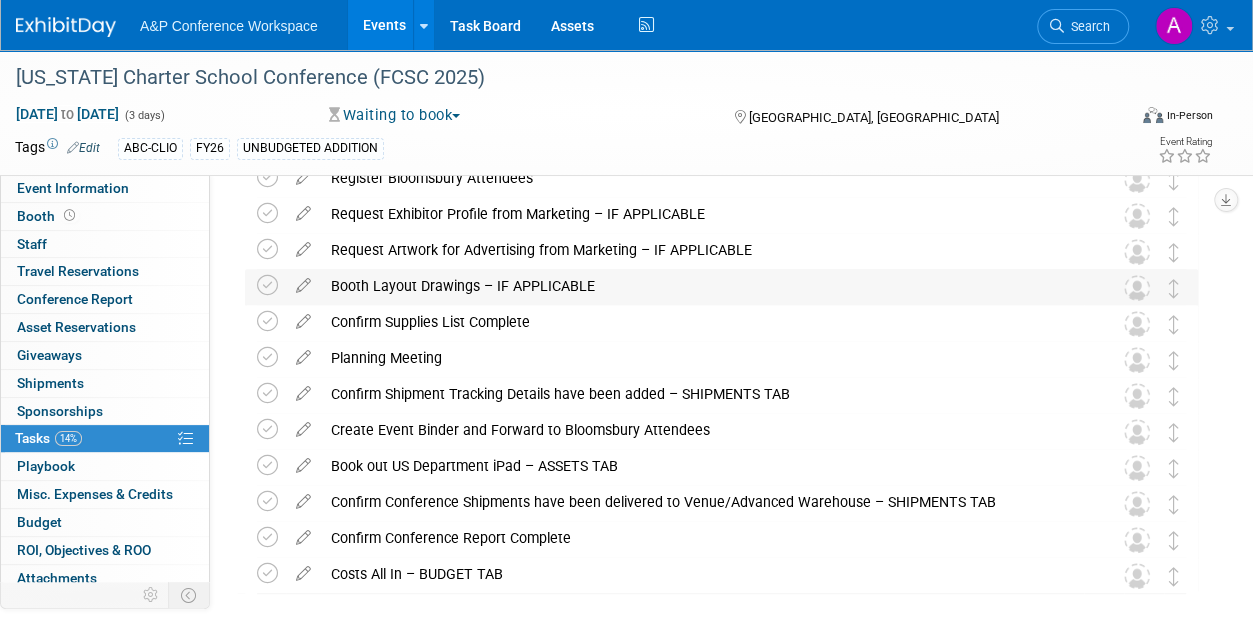 scroll, scrollTop: 382, scrollLeft: 0, axis: vertical 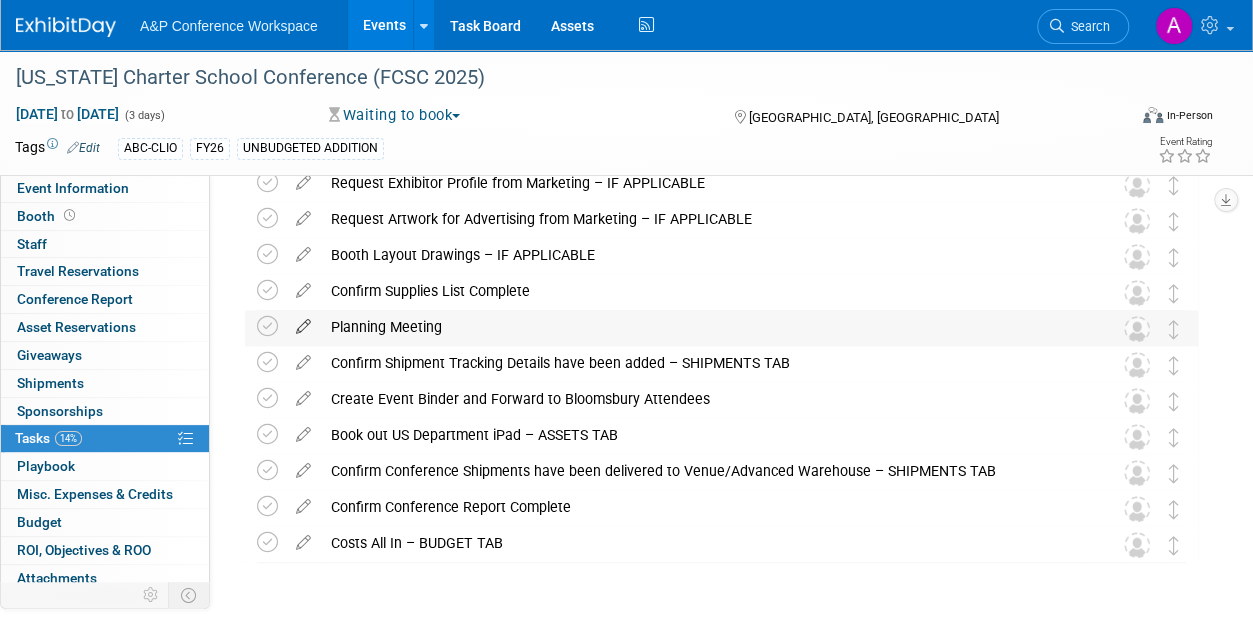 click at bounding box center [303, 322] 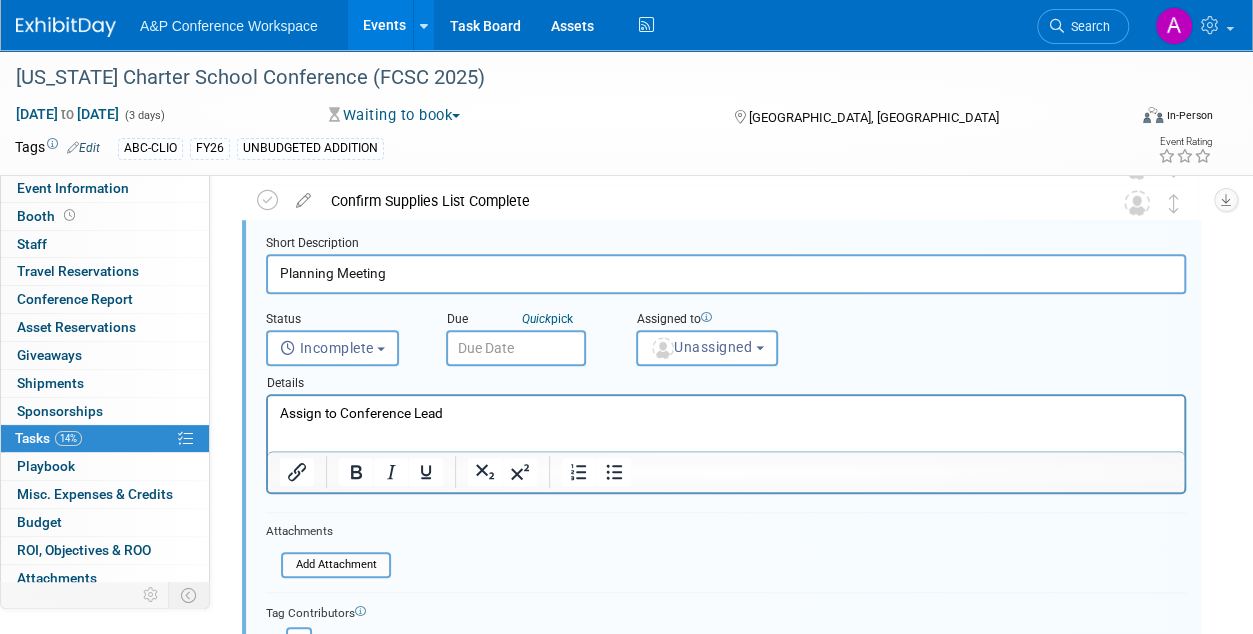 scroll, scrollTop: 598, scrollLeft: 0, axis: vertical 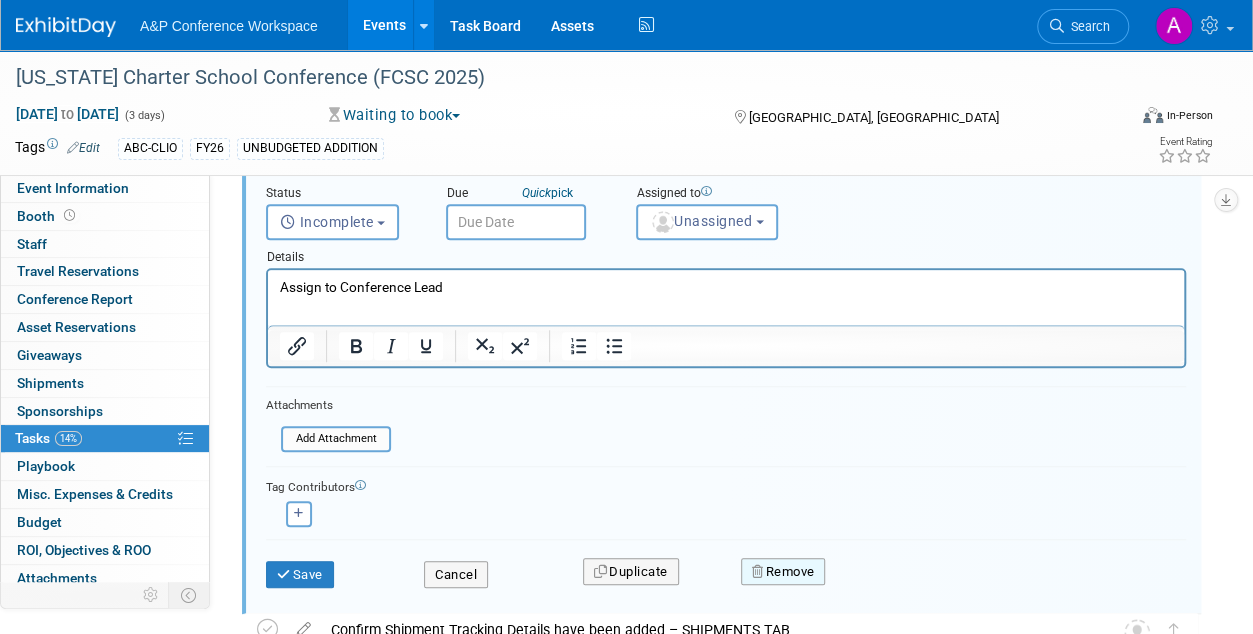 click on "Remove" at bounding box center [783, 572] 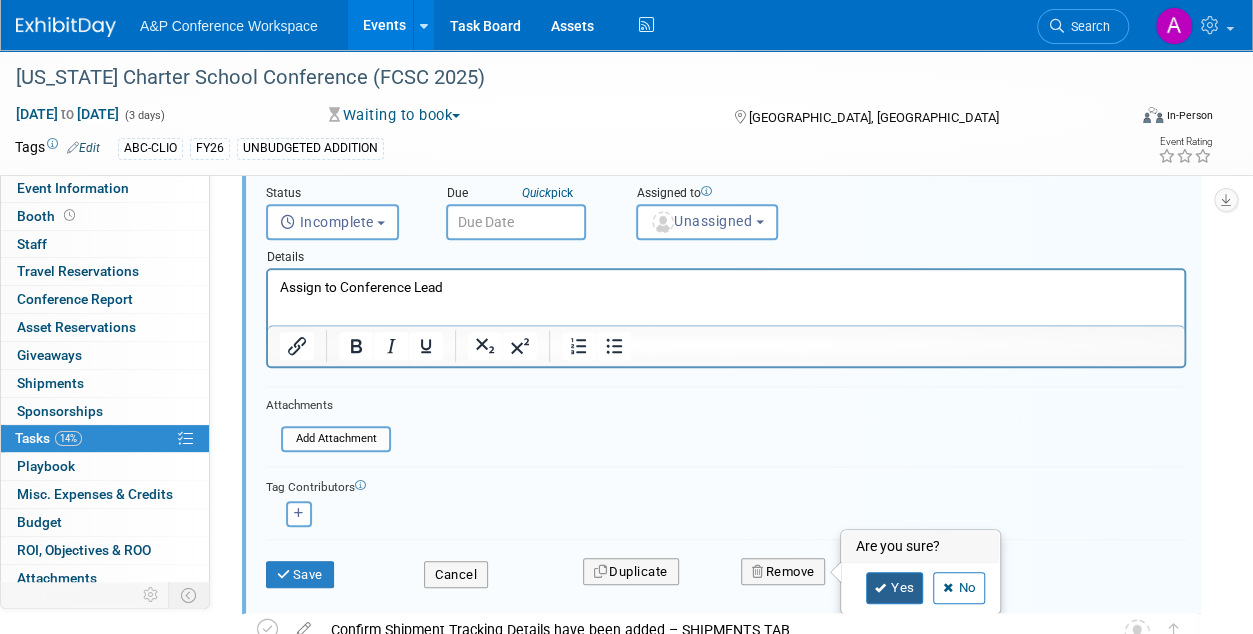 click at bounding box center (881, 588) 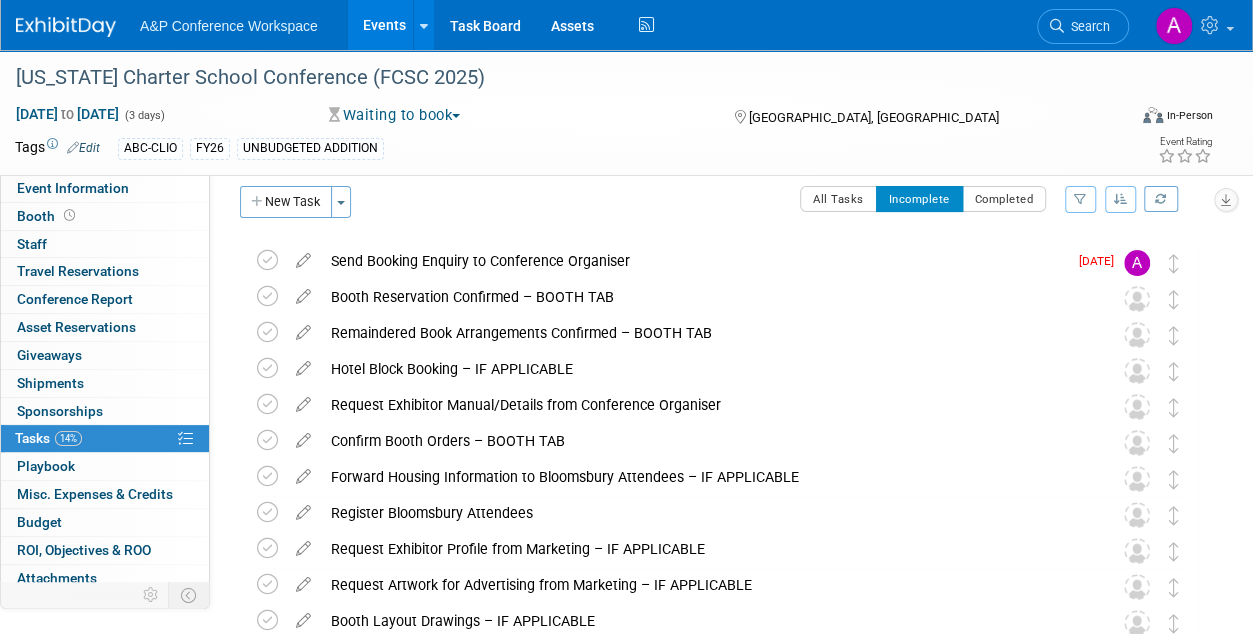 scroll, scrollTop: 0, scrollLeft: 0, axis: both 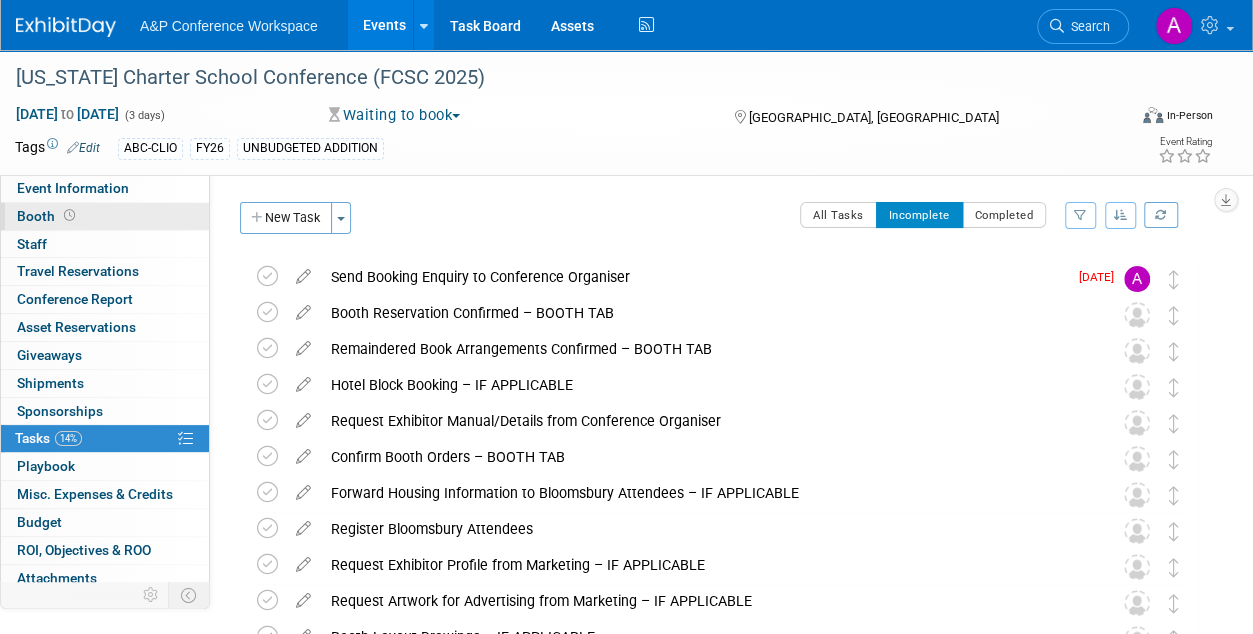 click on "Booth" at bounding box center (48, 216) 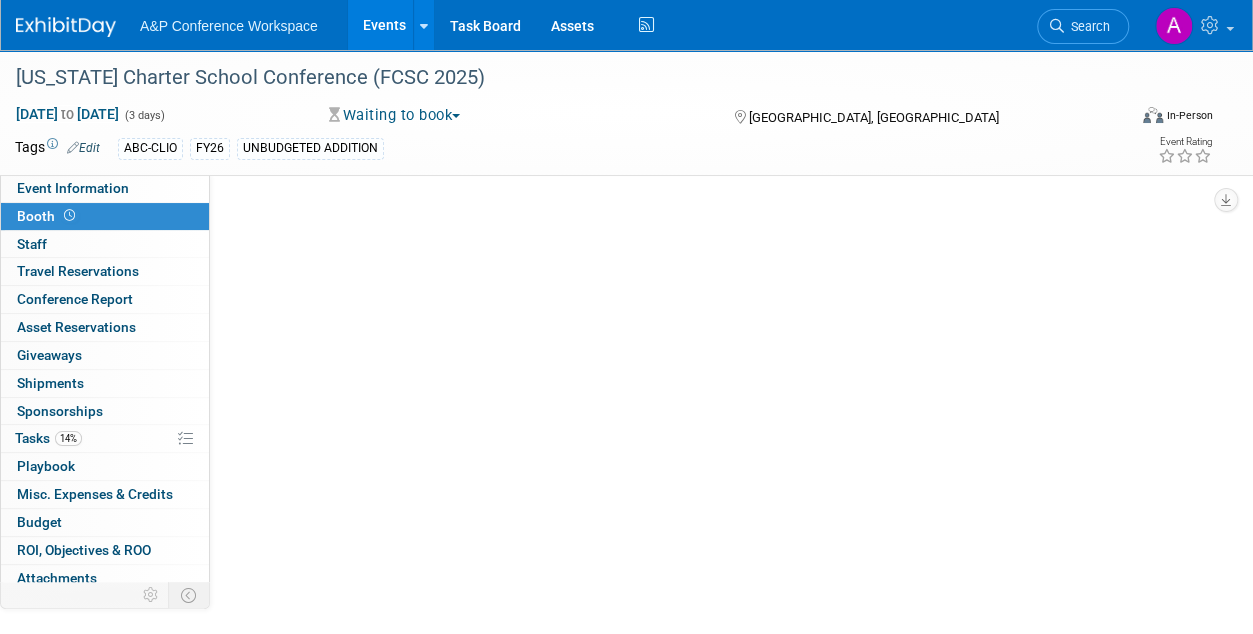select on "CLDC - Digital/BDR" 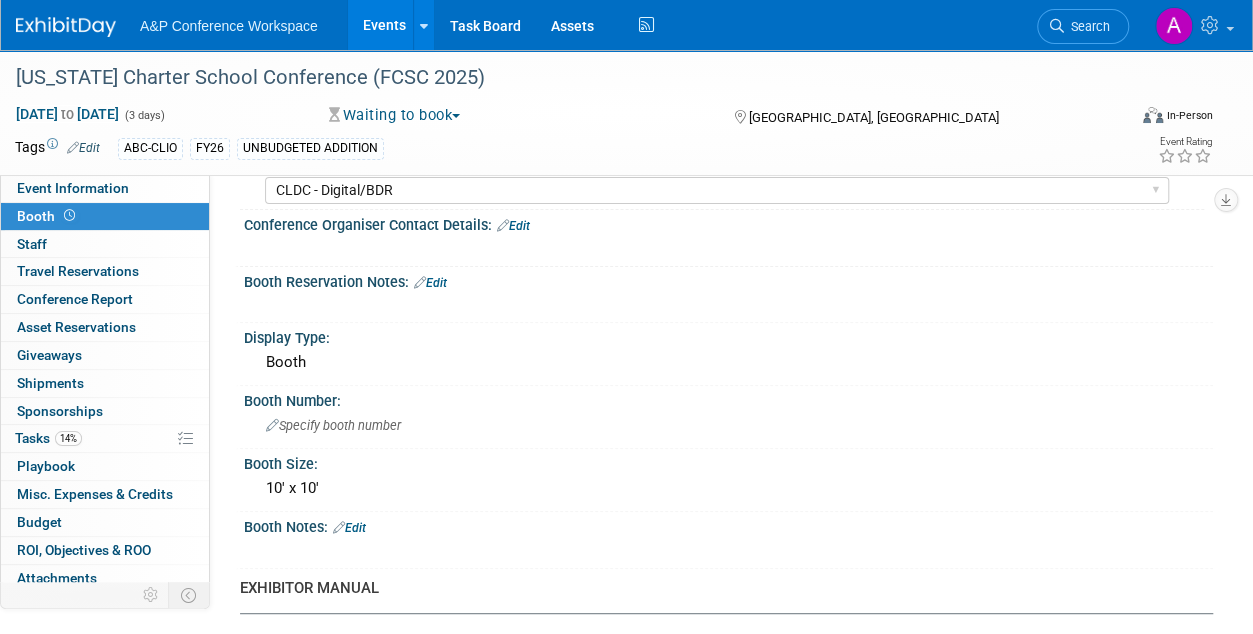 scroll, scrollTop: 300, scrollLeft: 0, axis: vertical 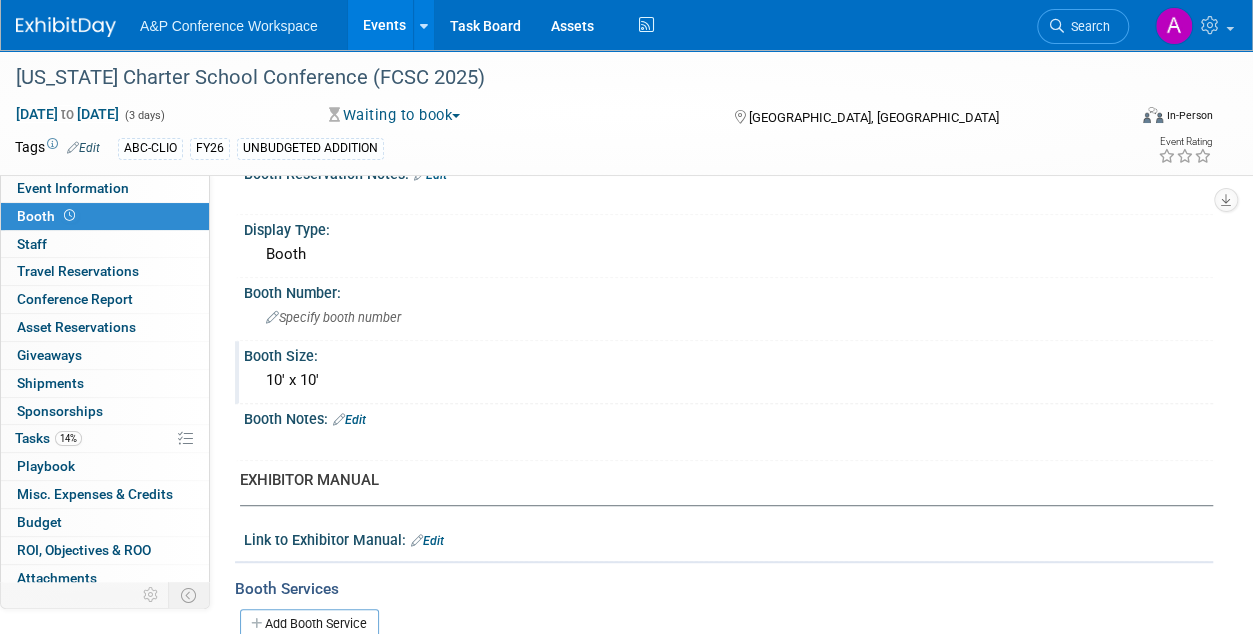 click on "10' x 10'" at bounding box center [728, 380] 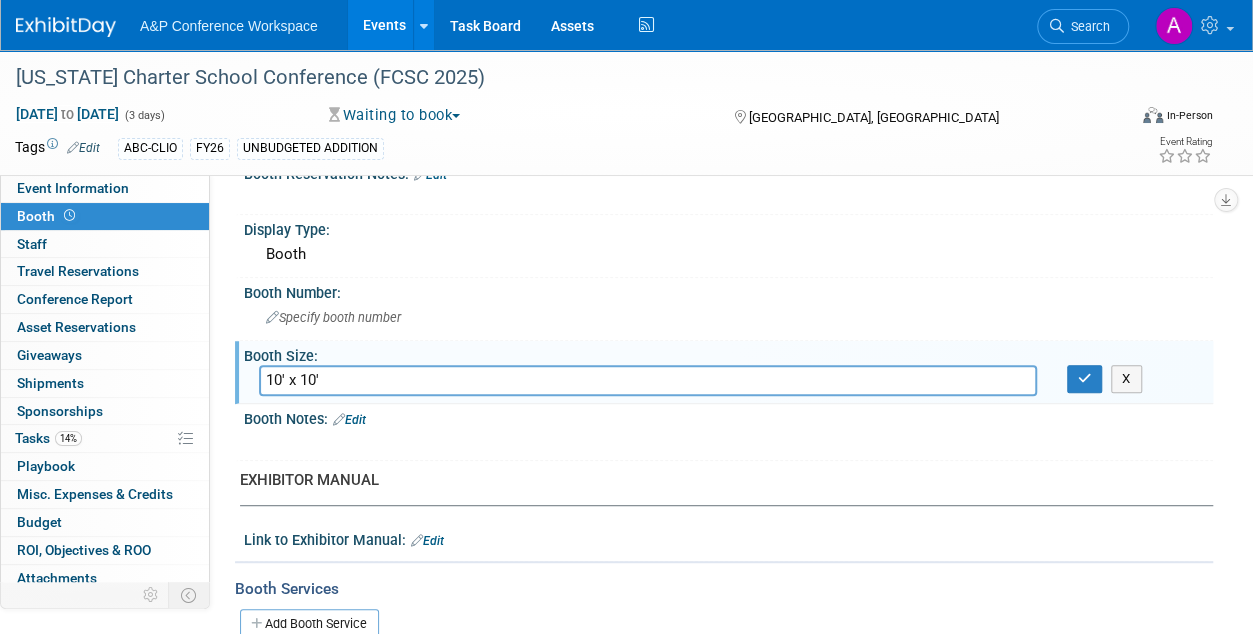 click on "10' x 10'" at bounding box center [648, 380] 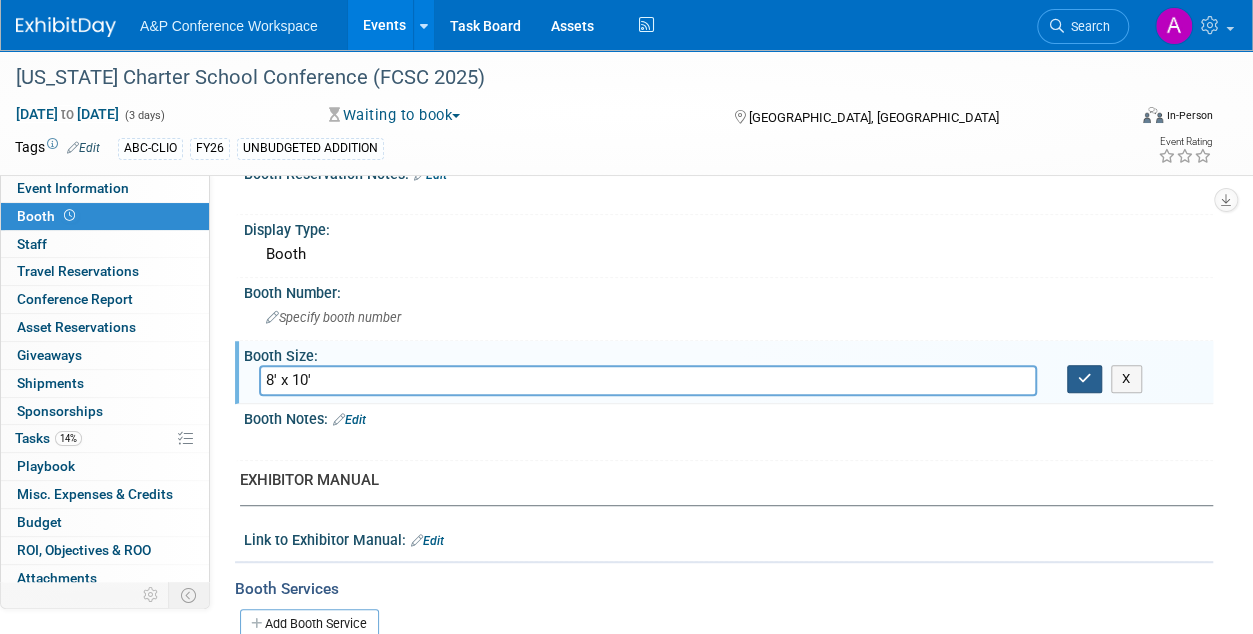 type on "8' x 10'" 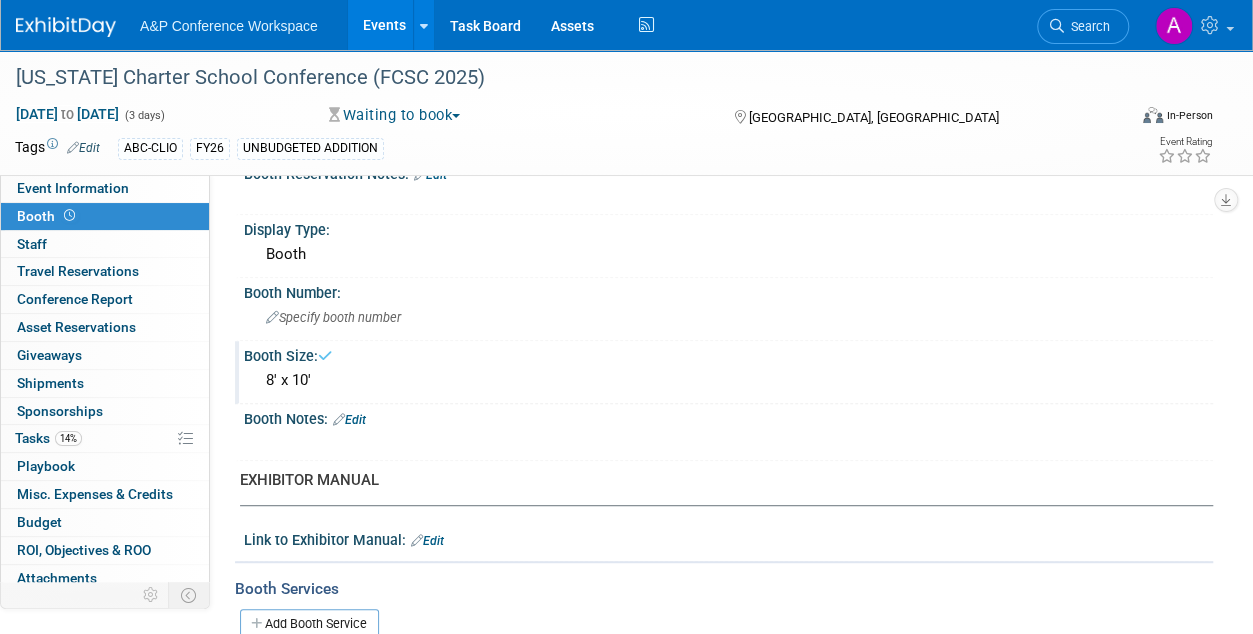 click on "Edit" at bounding box center (349, 420) 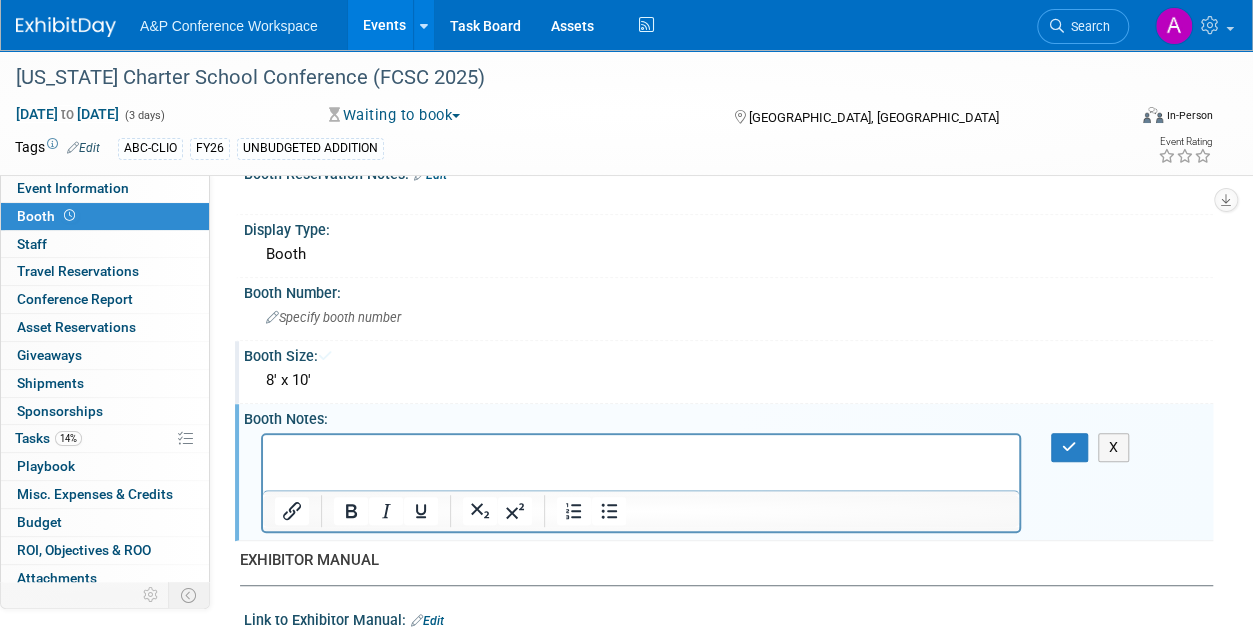 scroll, scrollTop: 0, scrollLeft: 0, axis: both 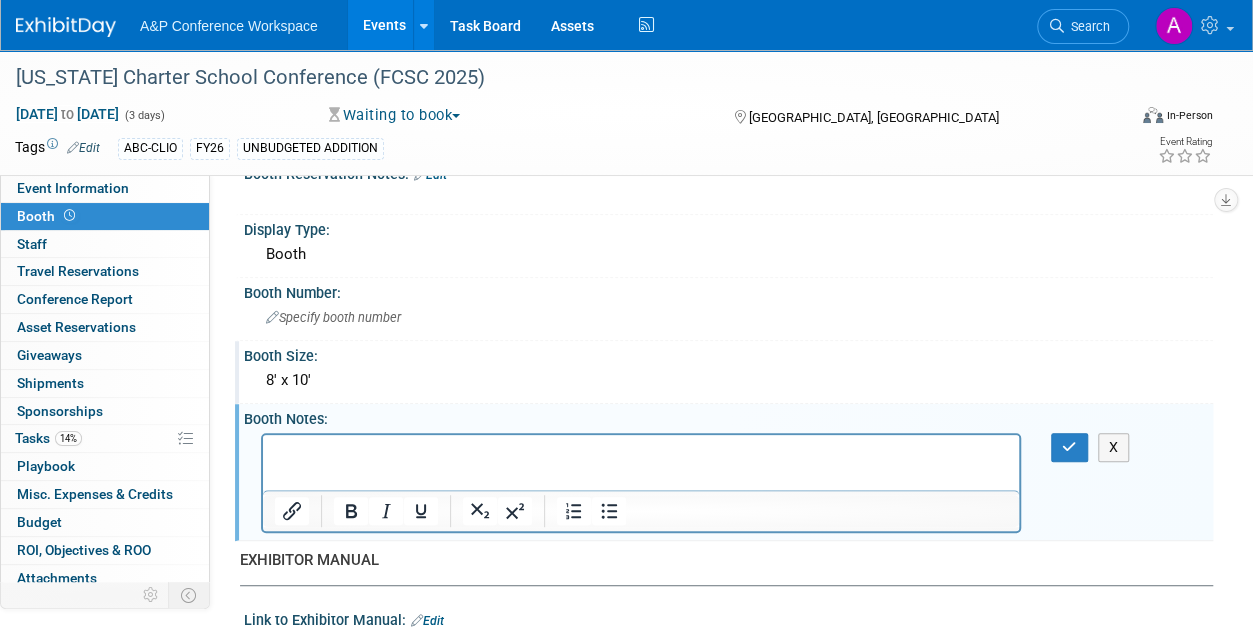 click at bounding box center (641, 452) 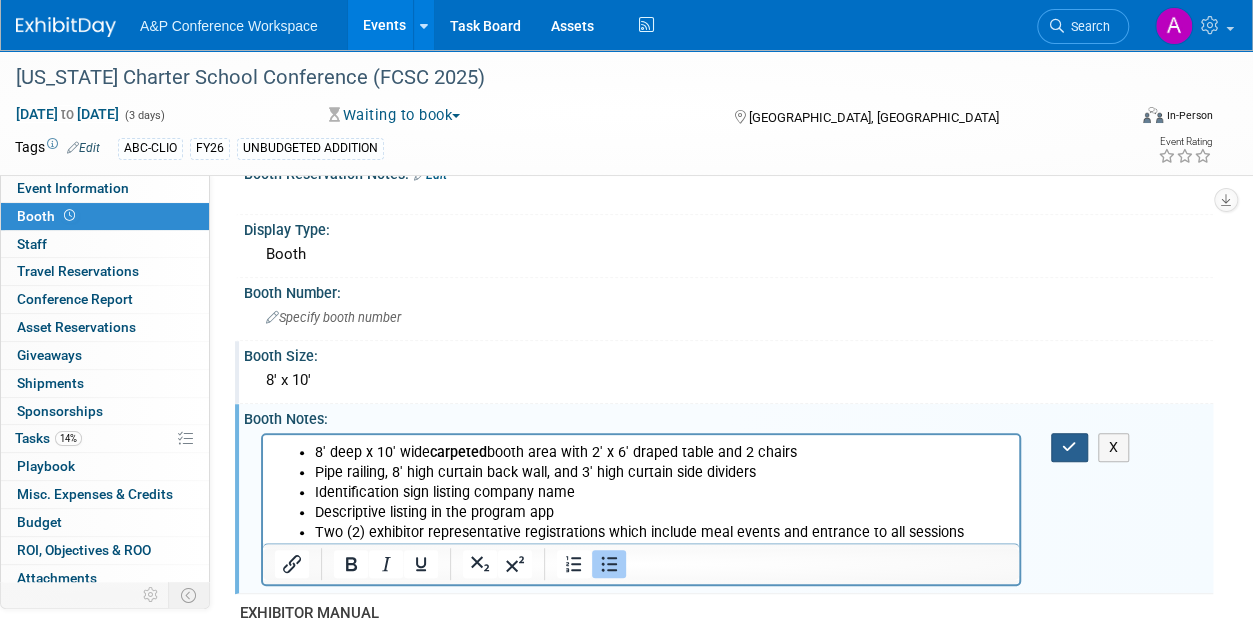 click at bounding box center [1069, 447] 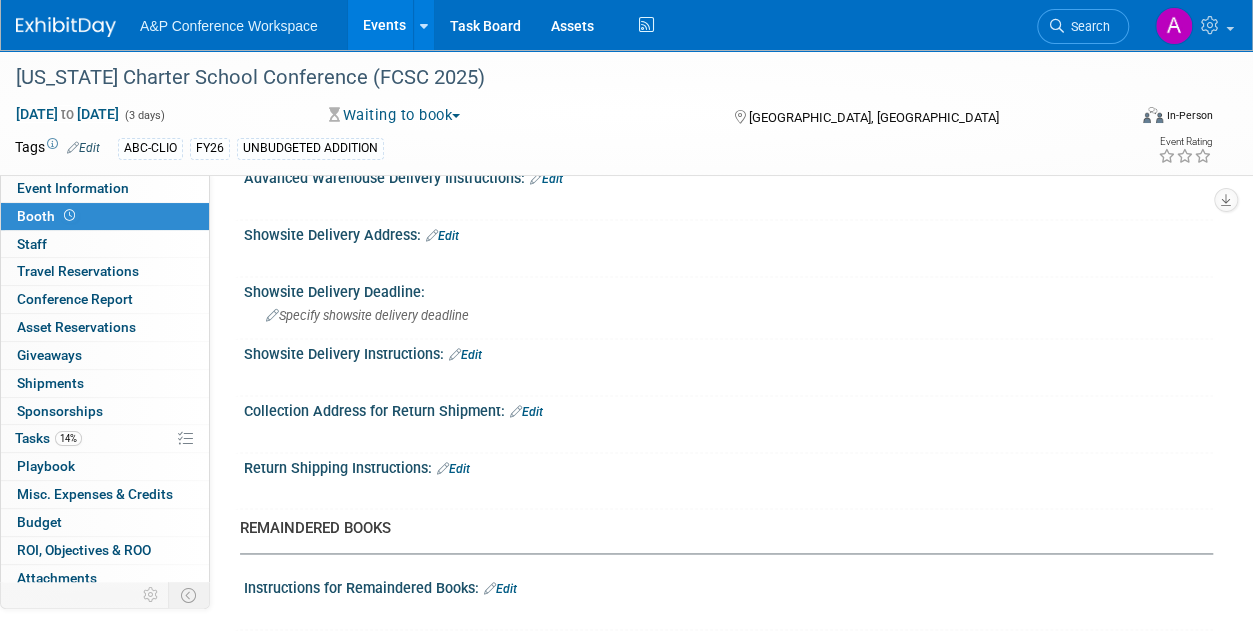 scroll, scrollTop: 1228, scrollLeft: 0, axis: vertical 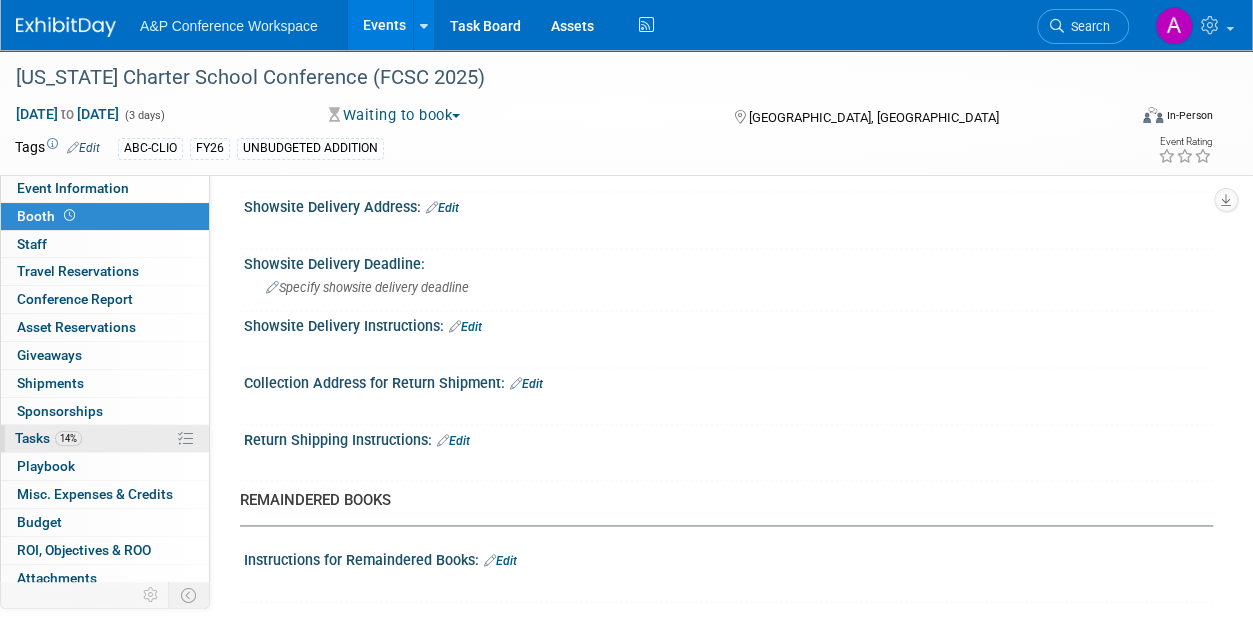 click on "Tasks 14%" at bounding box center (48, 438) 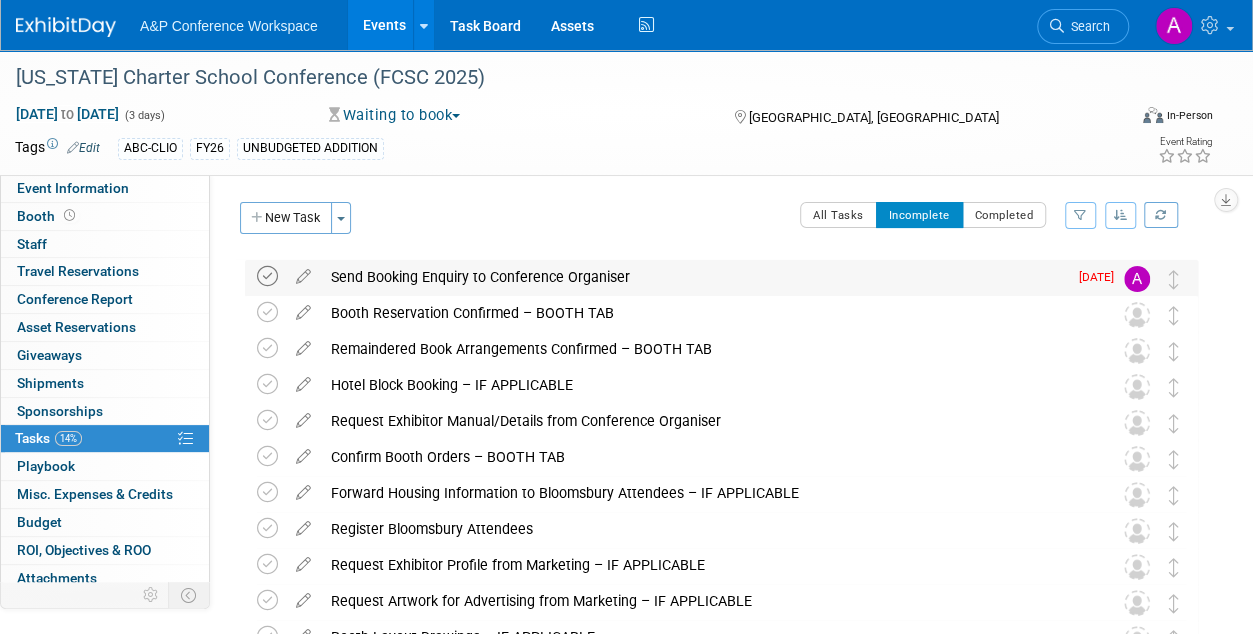 click at bounding box center (267, 276) 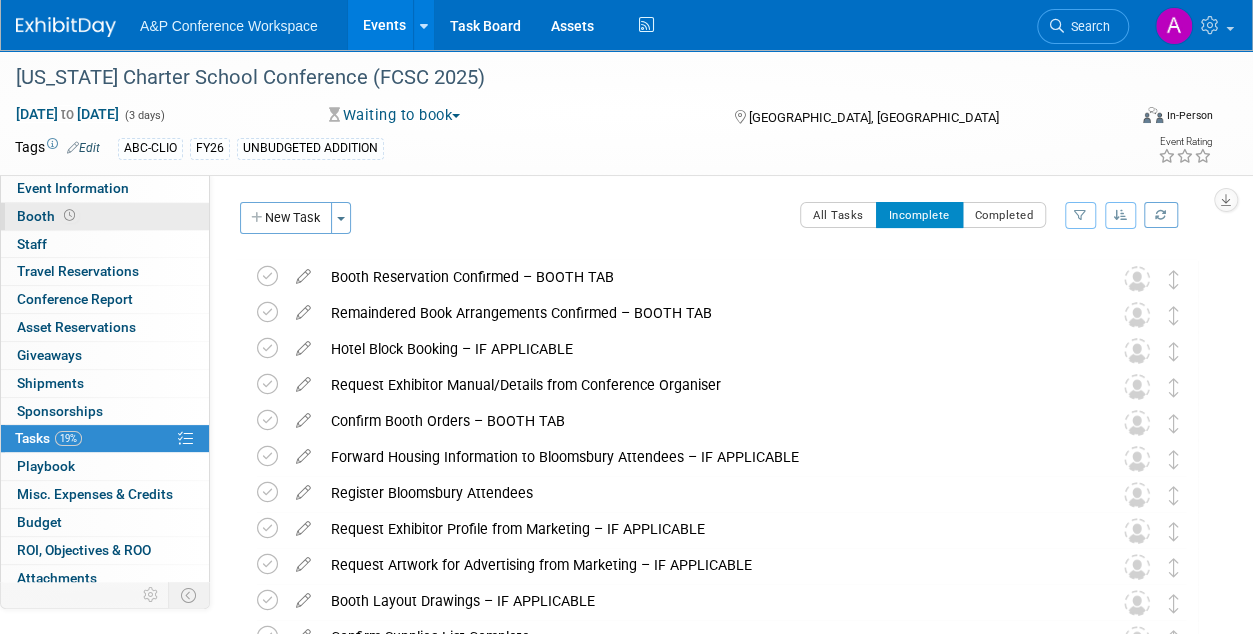 click on "Booth" at bounding box center (48, 216) 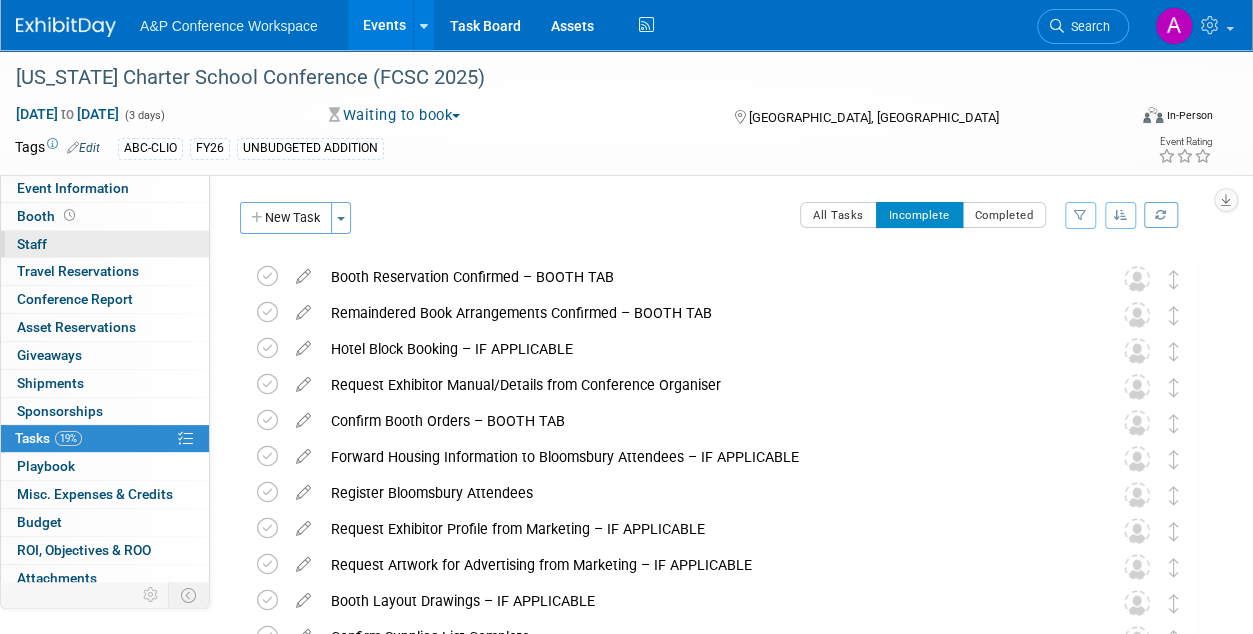 select on "CLDC - Digital/BDR" 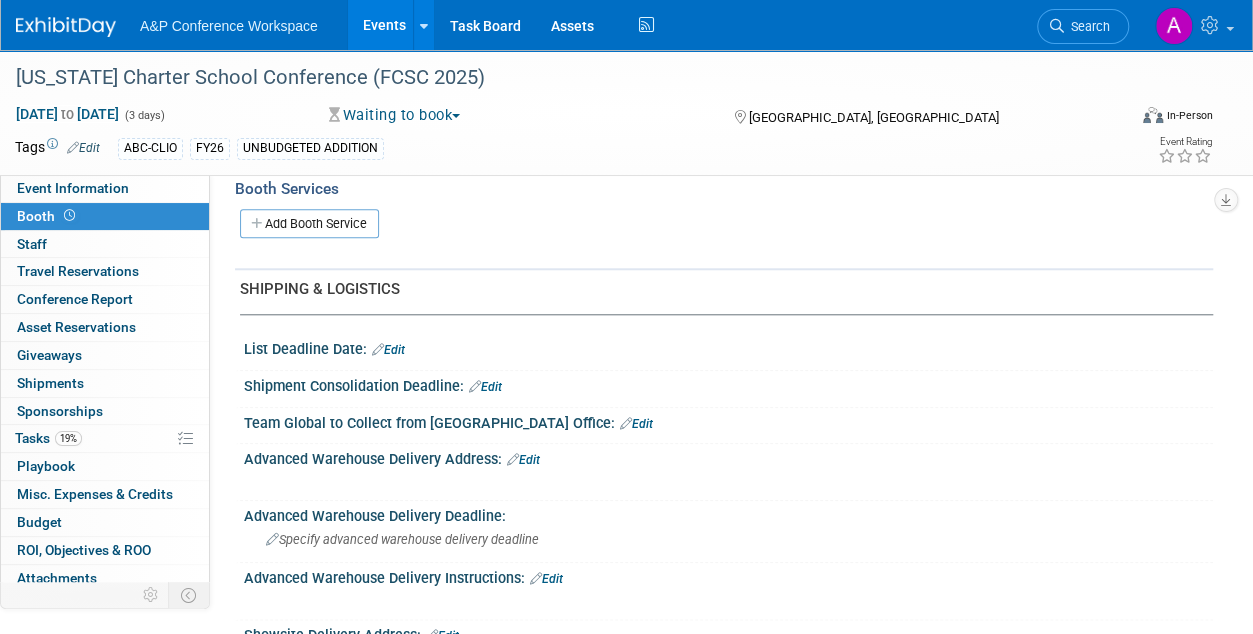scroll, scrollTop: 900, scrollLeft: 0, axis: vertical 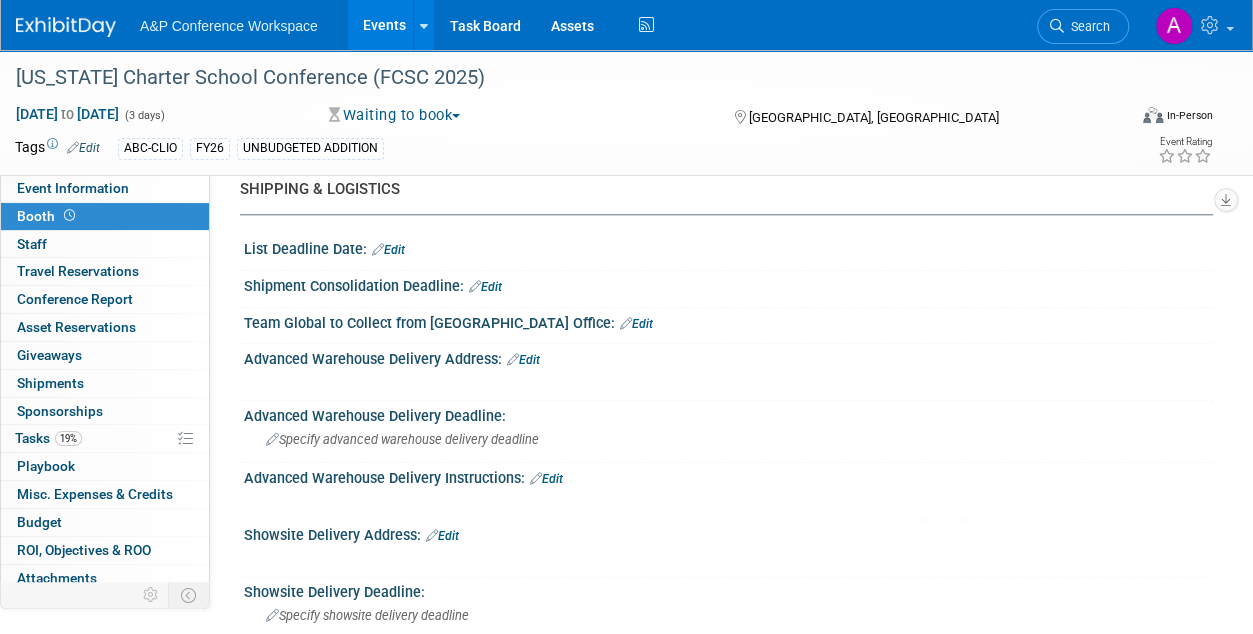 click on "Edit" at bounding box center (523, 360) 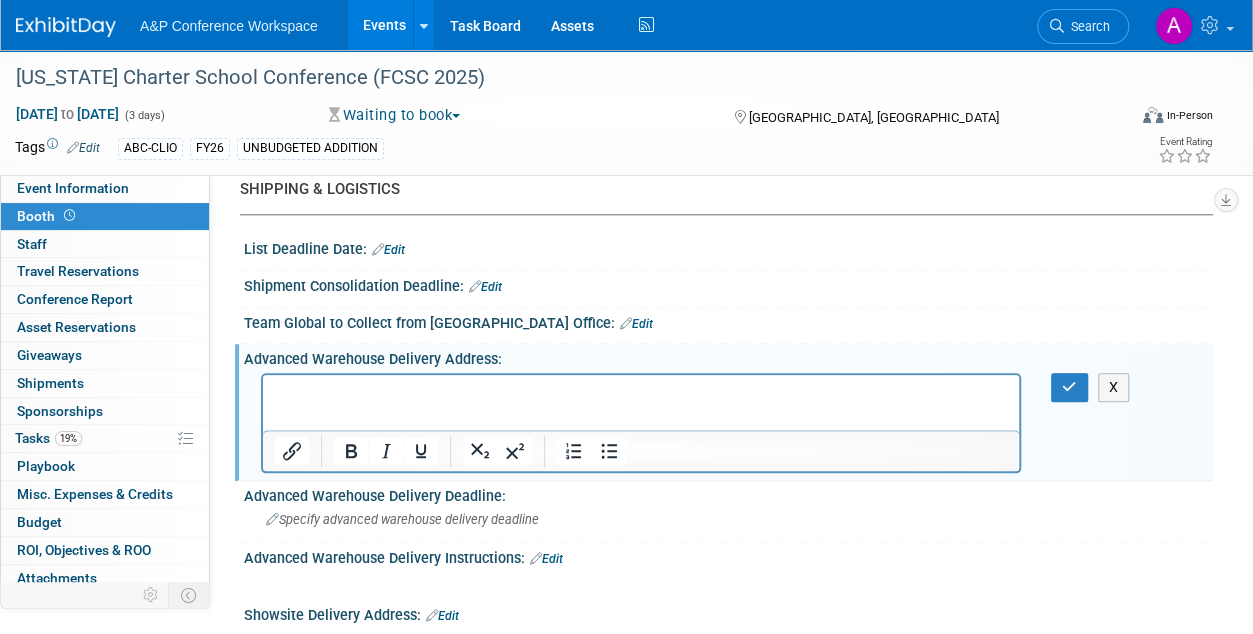 scroll, scrollTop: 0, scrollLeft: 0, axis: both 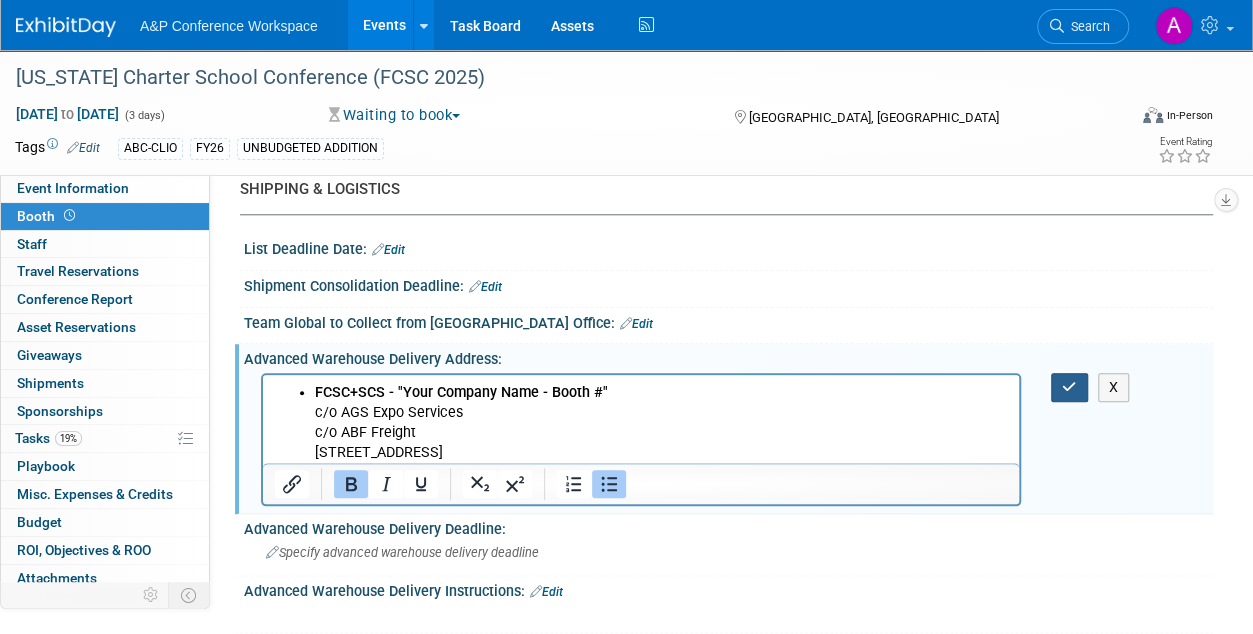 click at bounding box center (1069, 387) 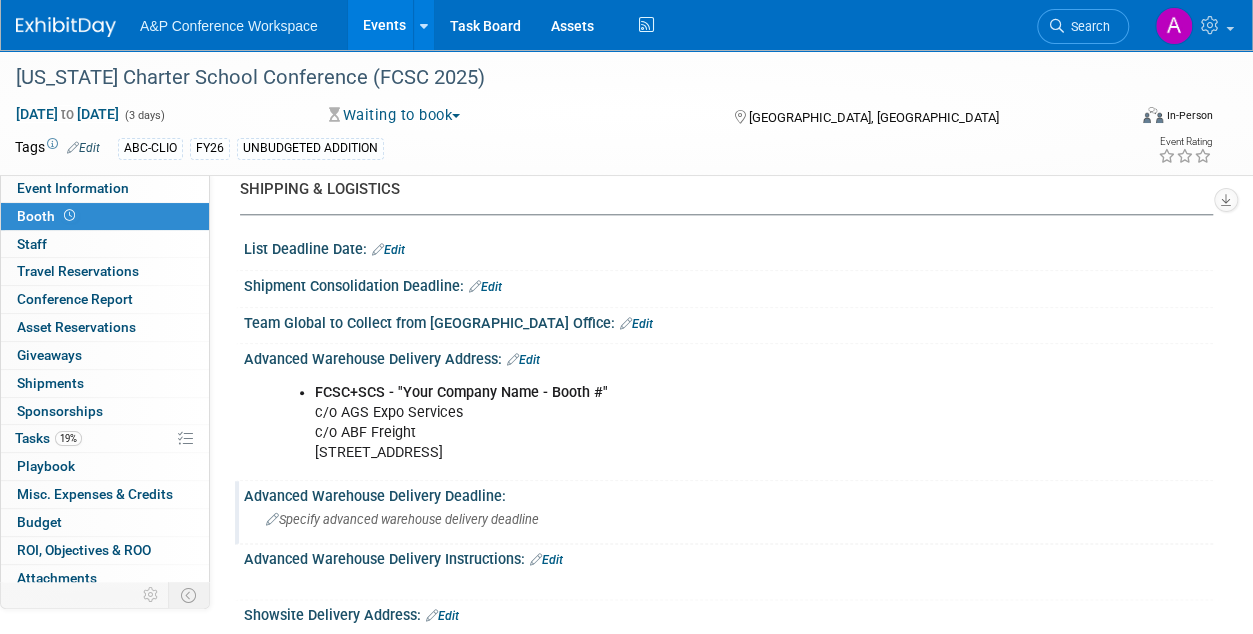 click on "Specify advanced warehouse delivery deadline" at bounding box center [402, 519] 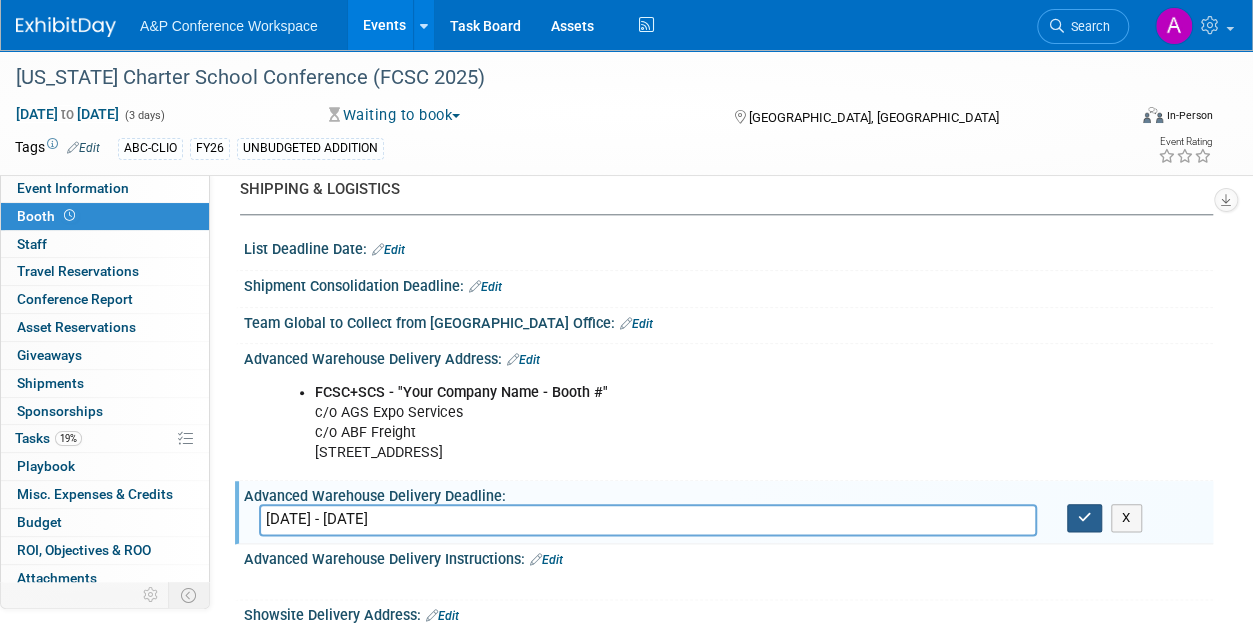 type on "[DATE] - [DATE]" 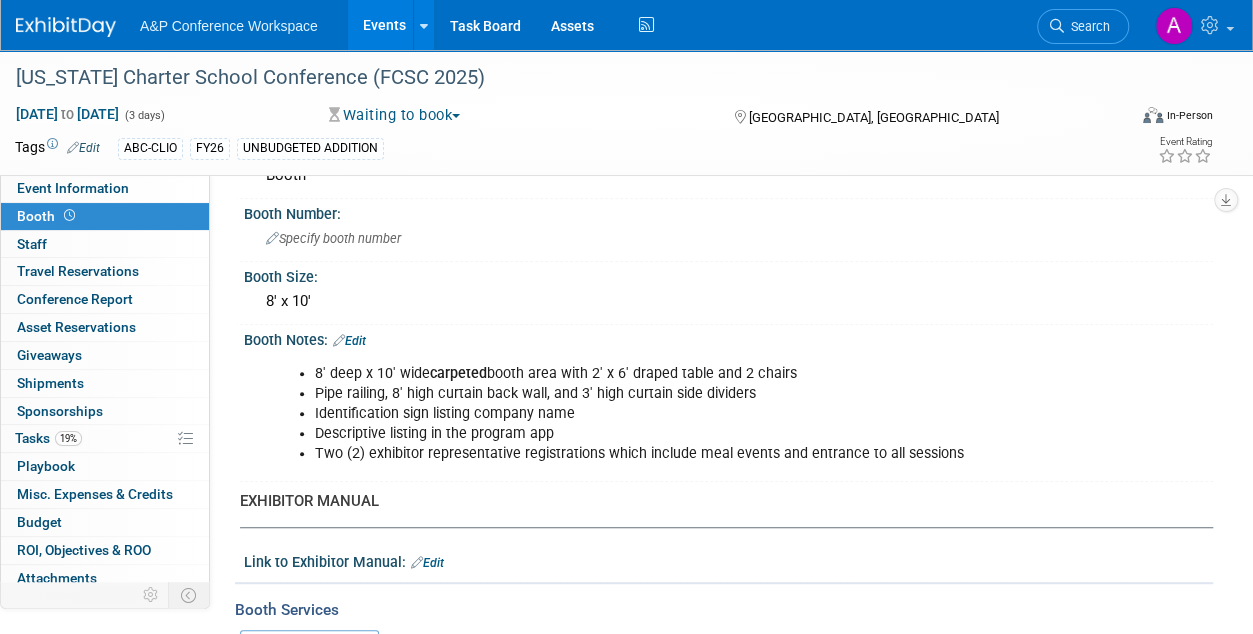 scroll, scrollTop: 0, scrollLeft: 0, axis: both 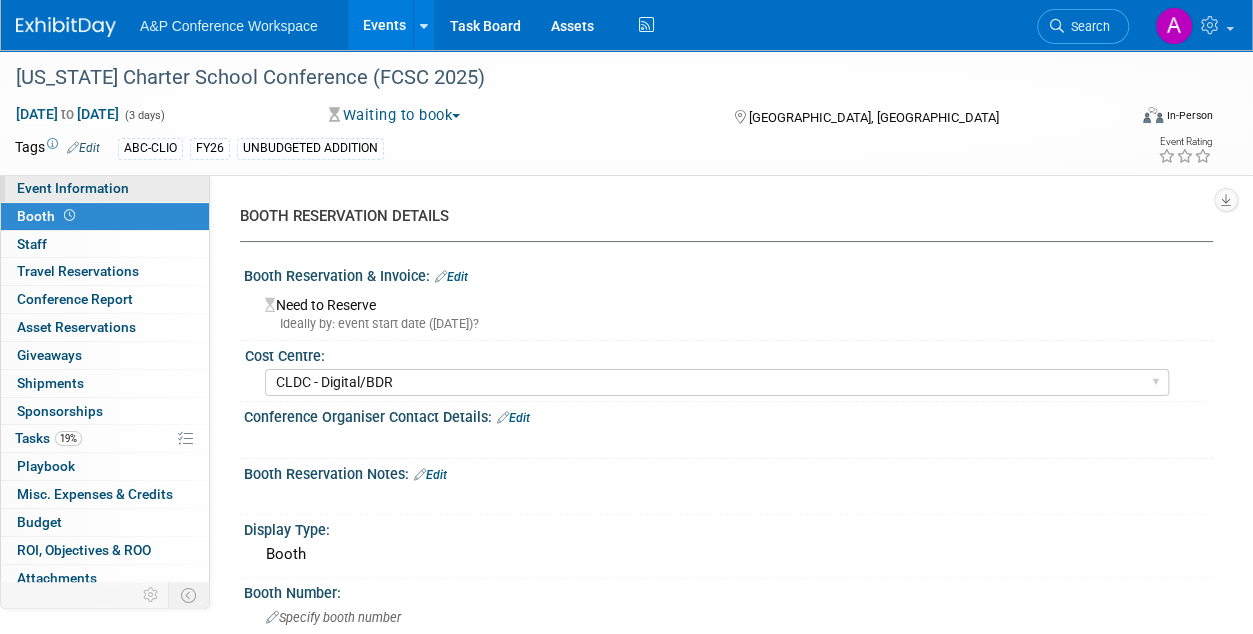 click on "Event Information" at bounding box center [73, 188] 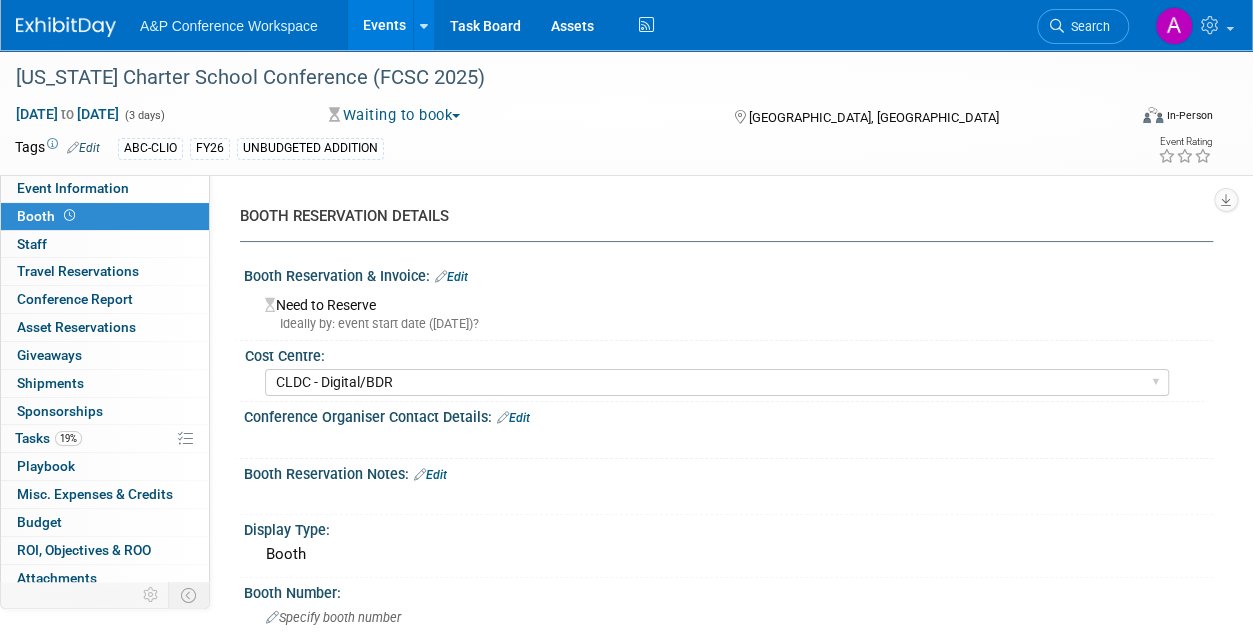 select on "Annual" 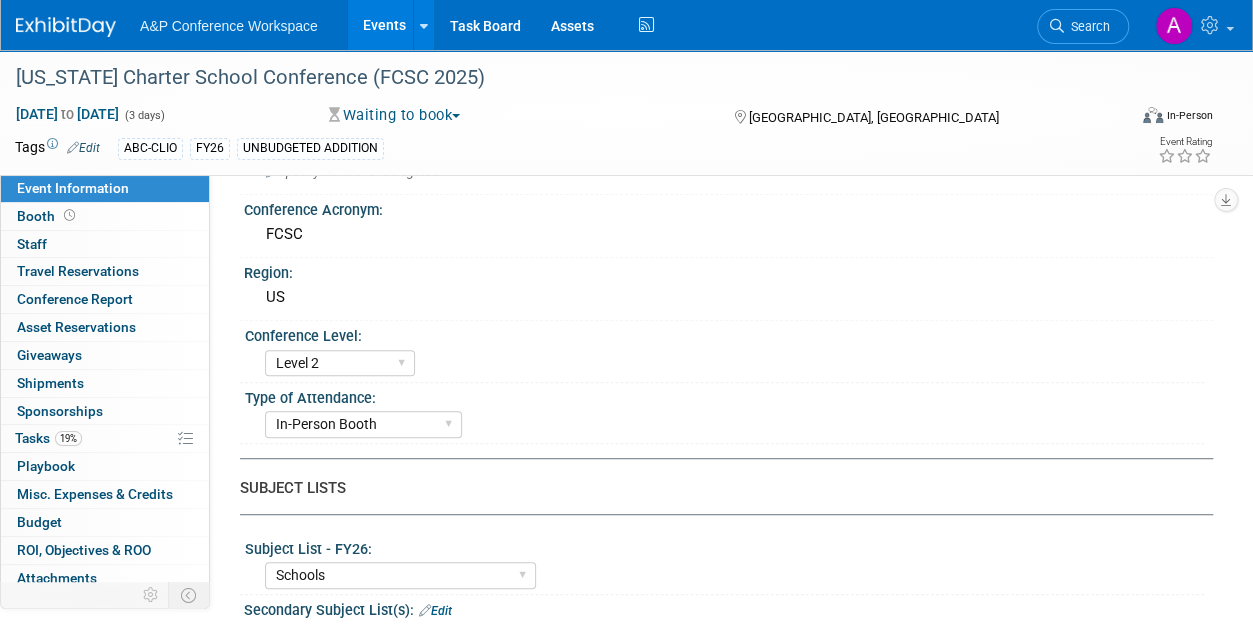 scroll, scrollTop: 0, scrollLeft: 0, axis: both 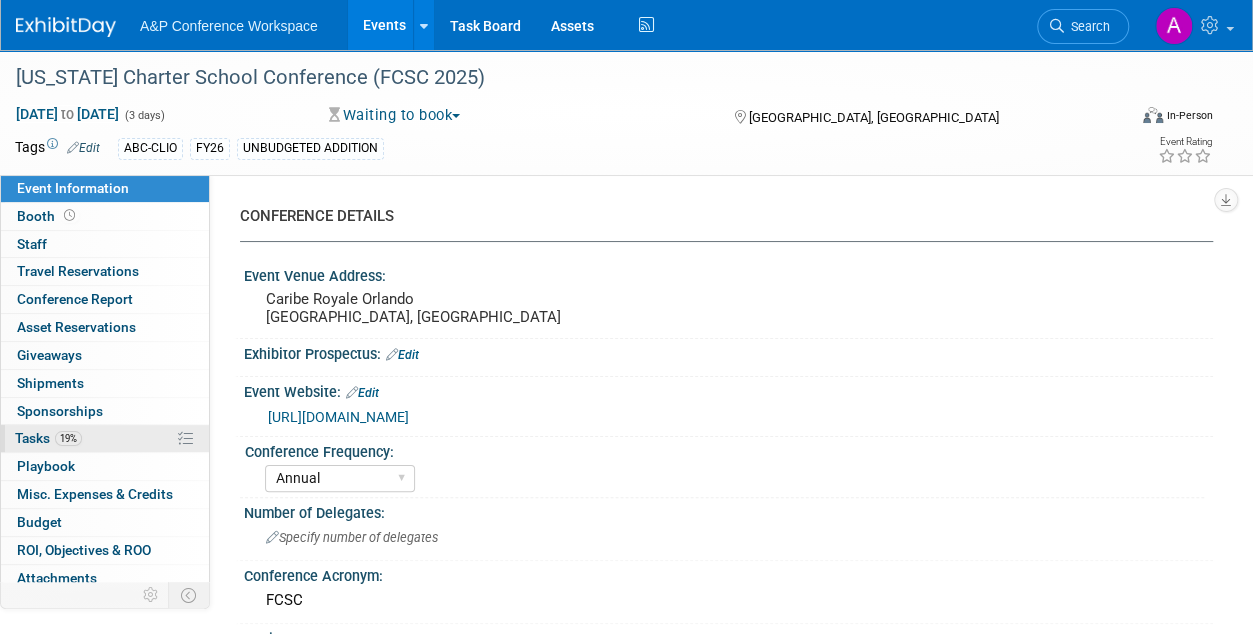 click on "Tasks 19%" at bounding box center (48, 438) 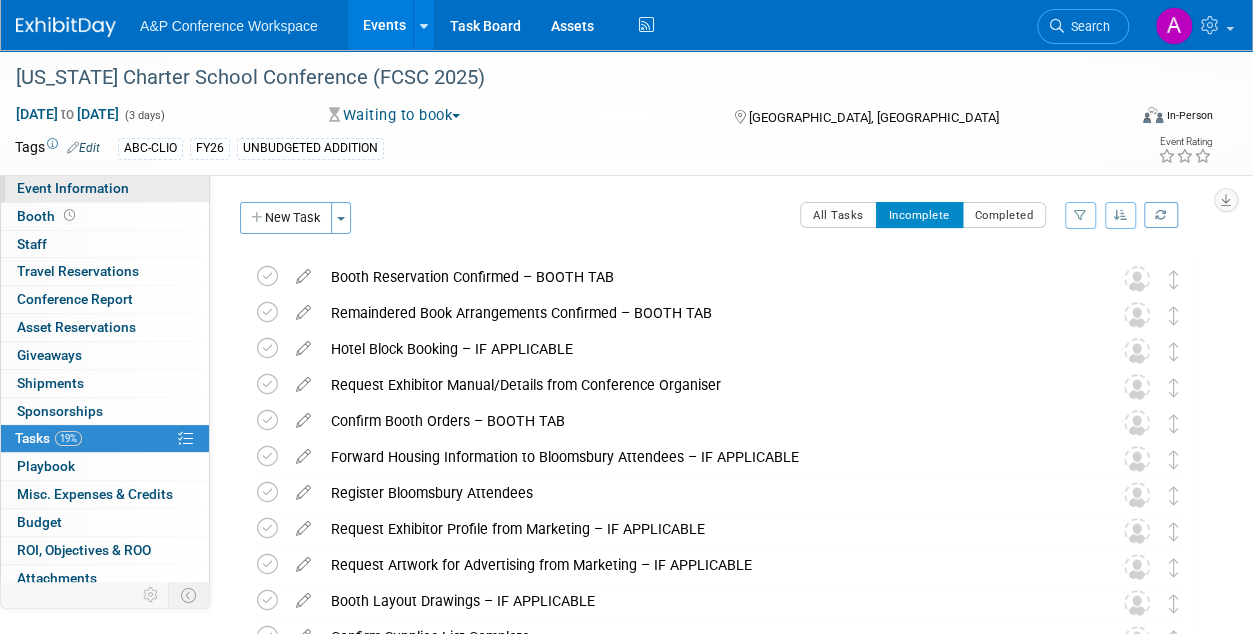 click on "Event Information" at bounding box center [73, 188] 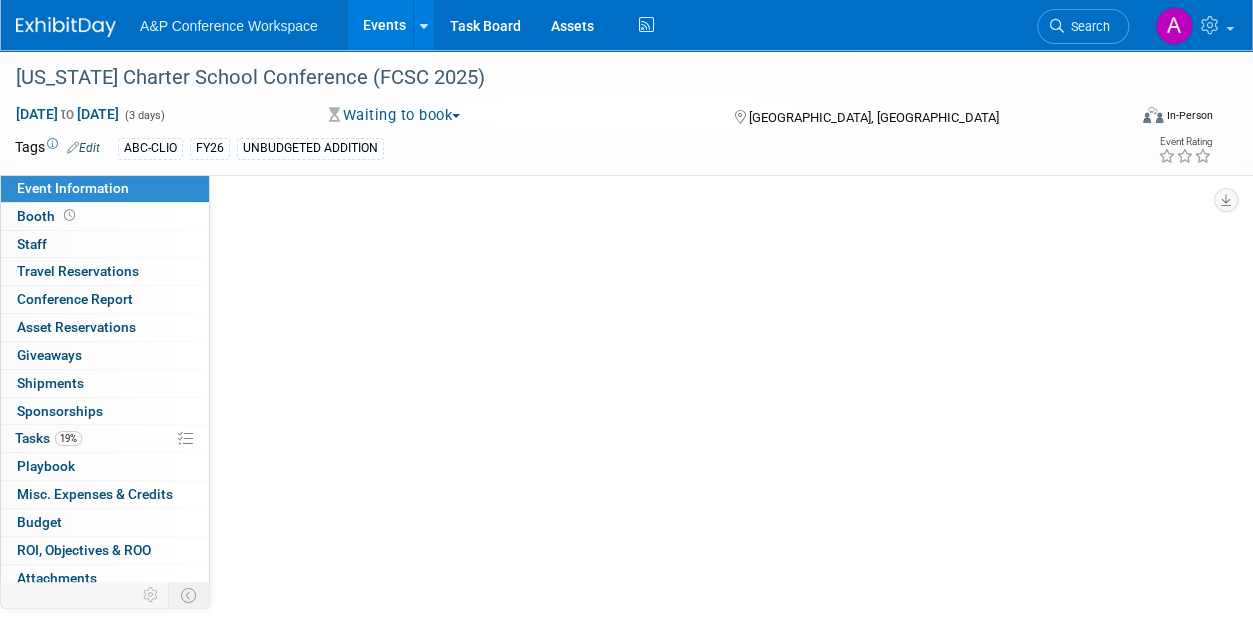 select on "Annual" 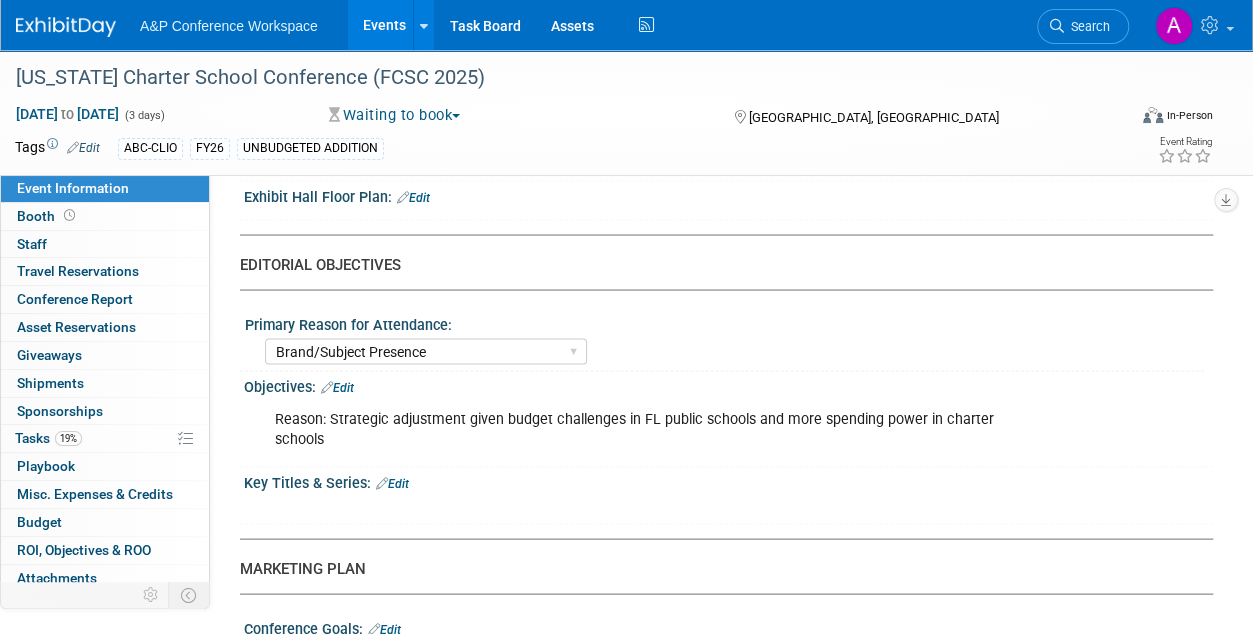 scroll, scrollTop: 1782, scrollLeft: 0, axis: vertical 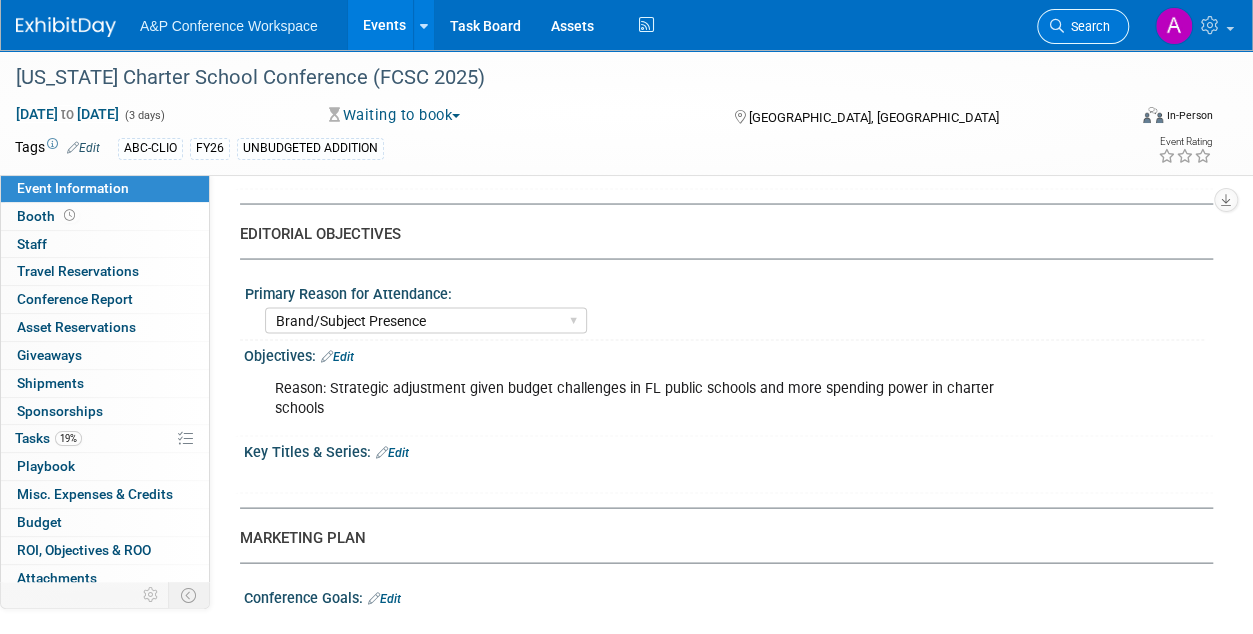 click on "Search" at bounding box center [1083, 26] 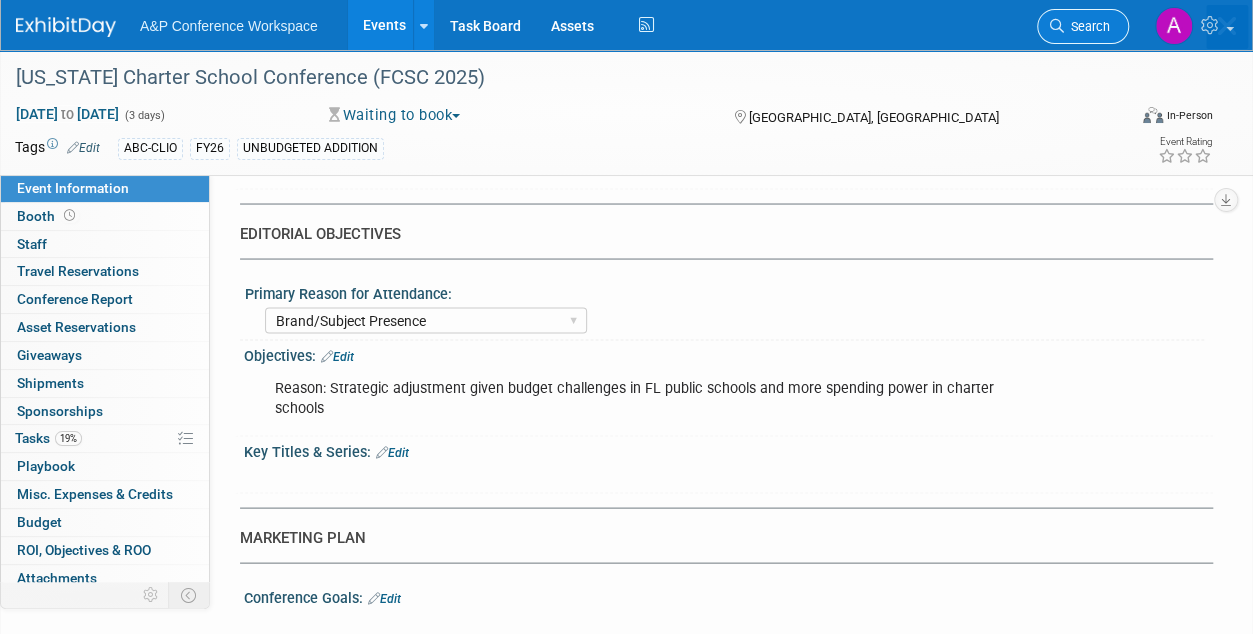 scroll, scrollTop: 0, scrollLeft: 0, axis: both 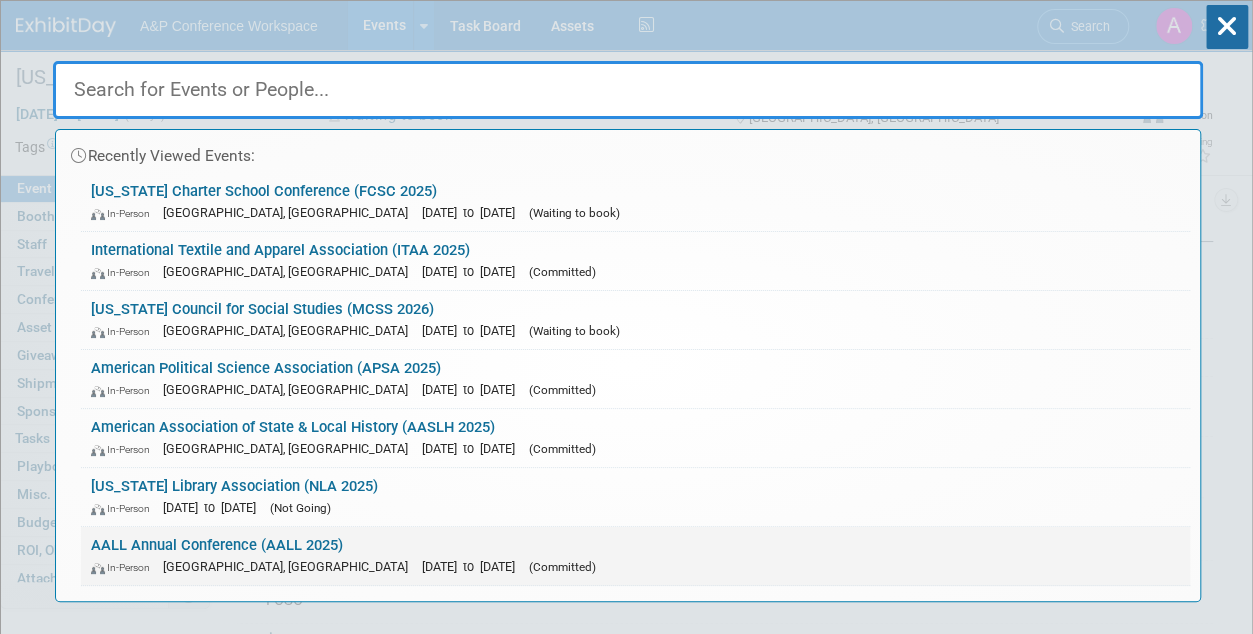click on "AALL Annual Conference (AALL 2025)
In-Person
Portland, OR
Jul 19, 2025  to  Jul 22, 2025
(Committed)" at bounding box center (635, 556) 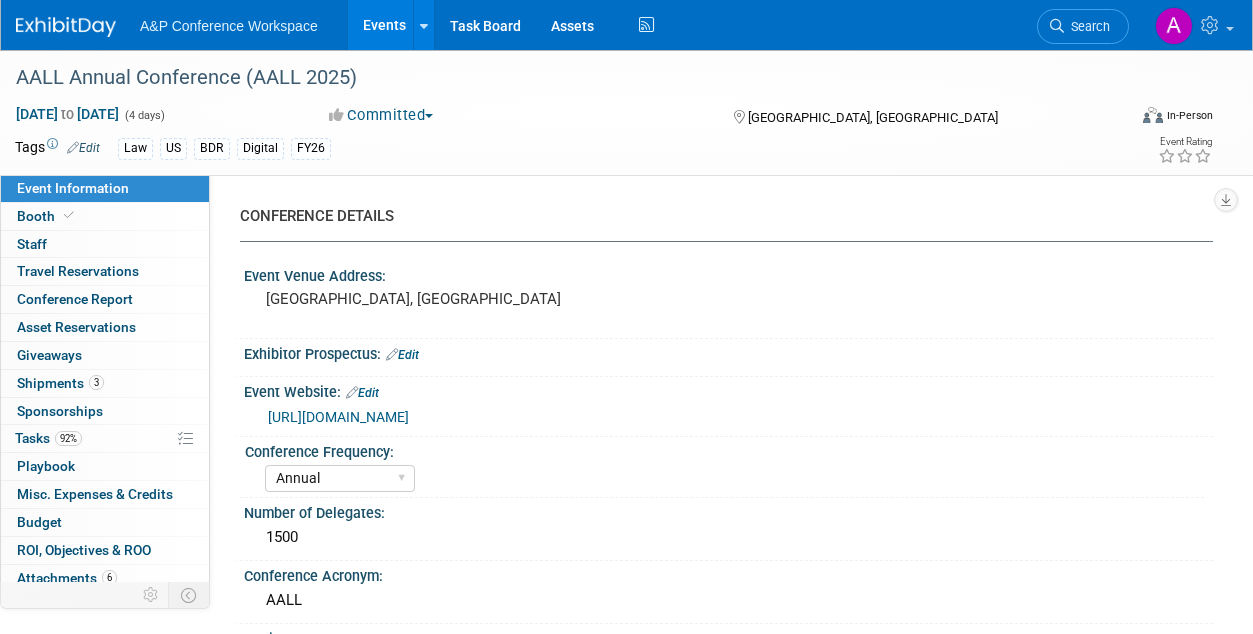 select on "Annual" 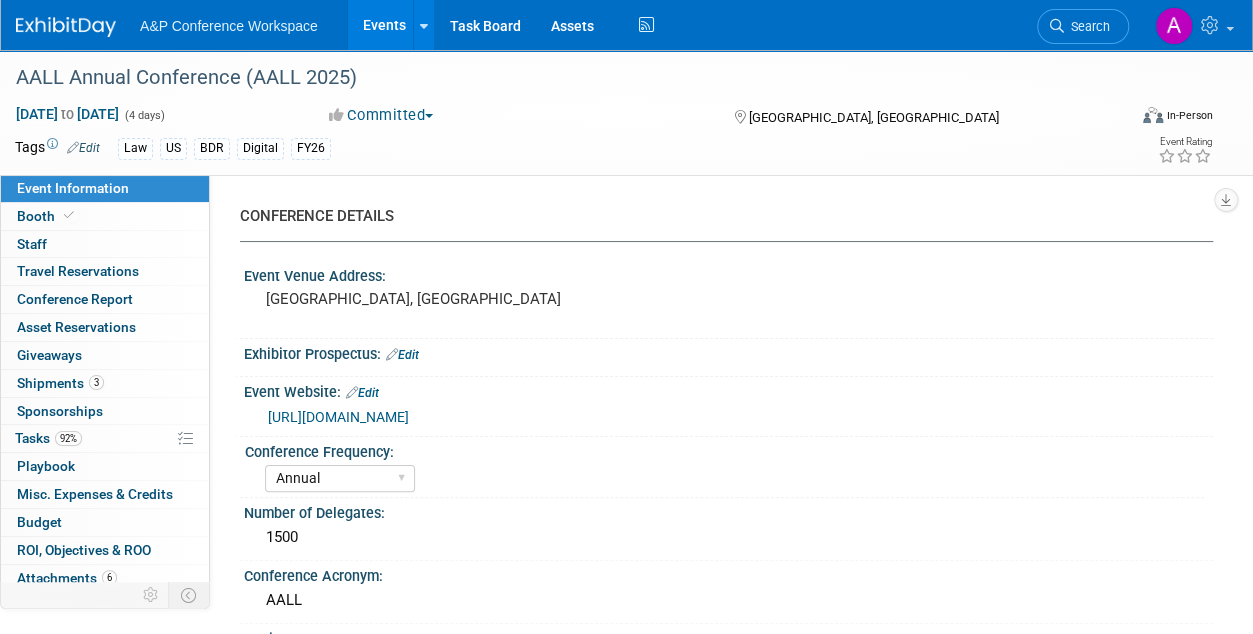 scroll, scrollTop: 0, scrollLeft: 0, axis: both 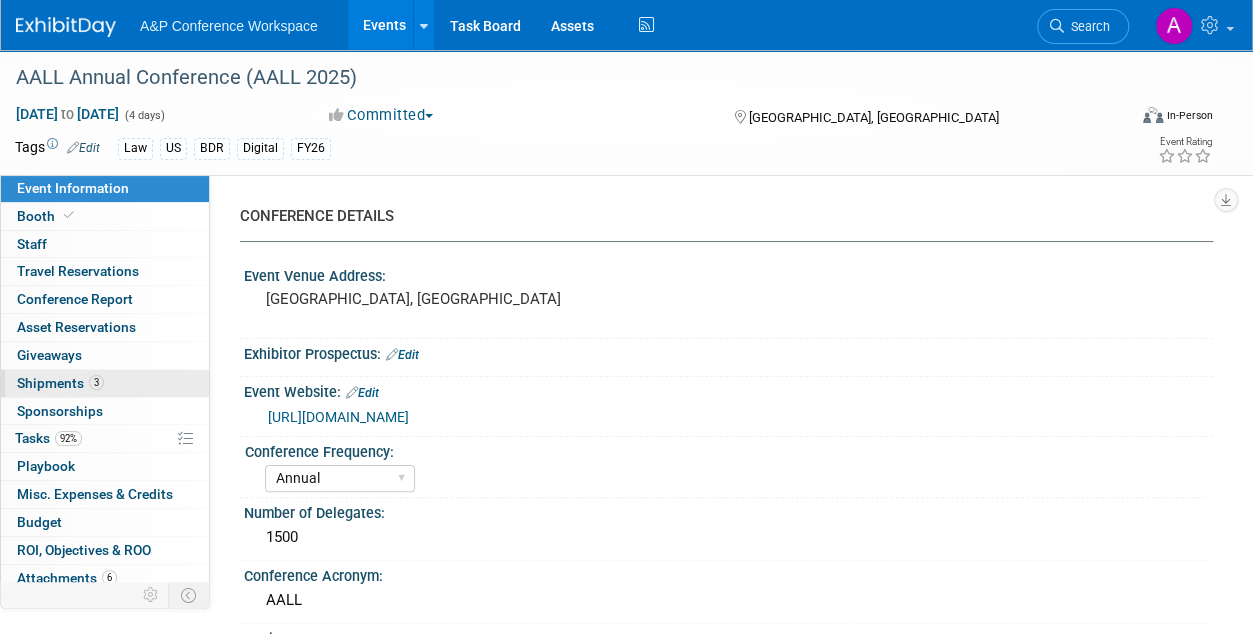 click on "Shipments 3" at bounding box center [60, 383] 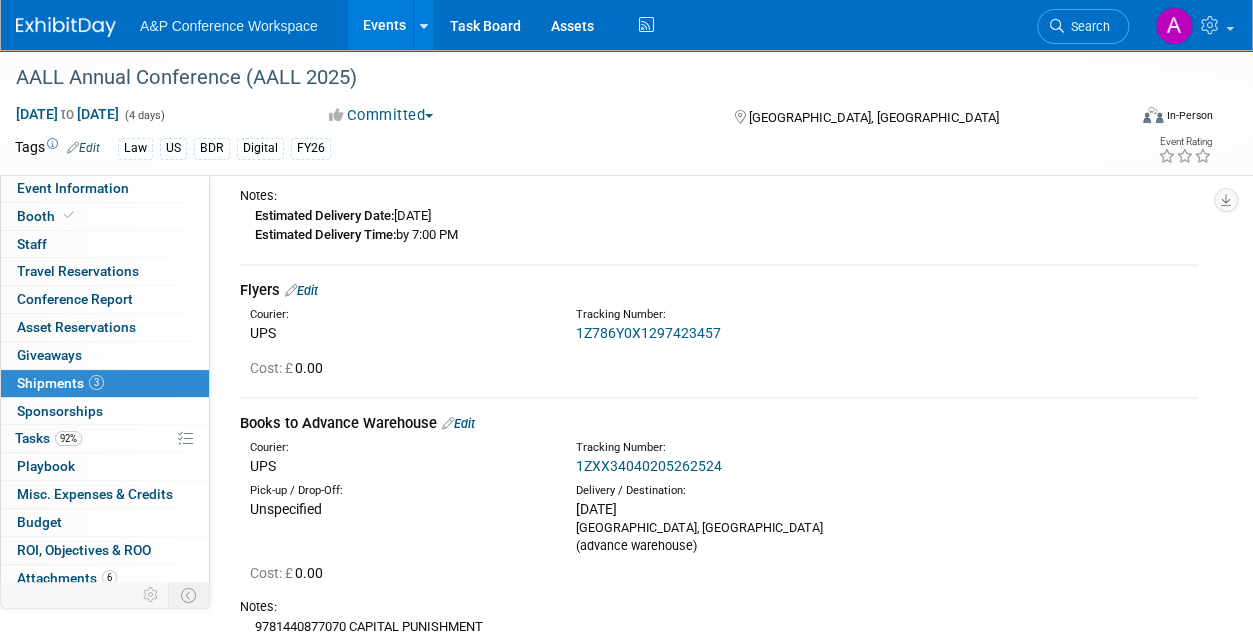 scroll, scrollTop: 0, scrollLeft: 0, axis: both 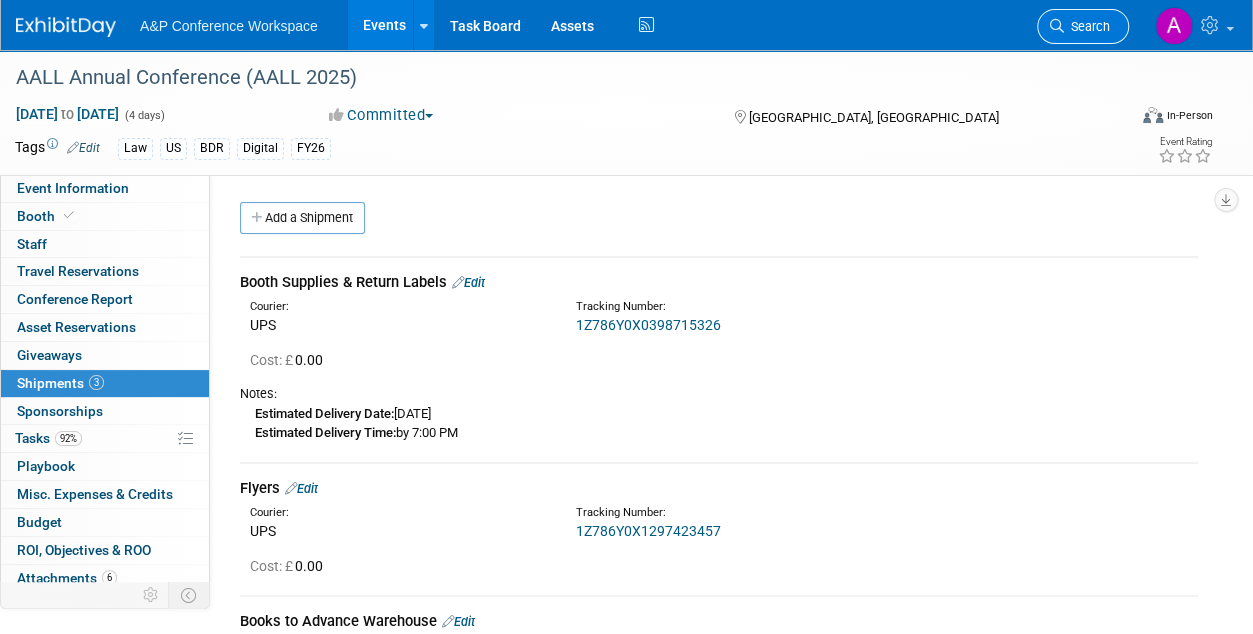 click on "Search" at bounding box center [1087, 26] 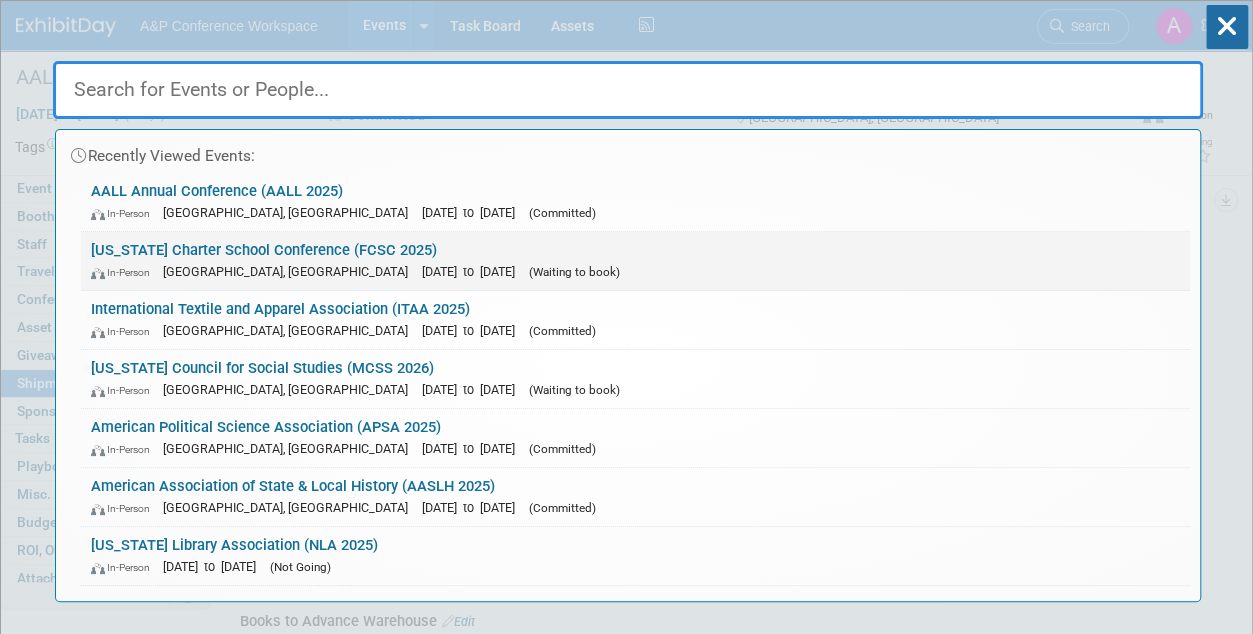 click on "Florida Charter School Conference (FCSC 2025)
In-Person
Orlando, FL
Oct 14, 2025  to  Oct 16, 2025
(Waiting to book)" at bounding box center [635, 261] 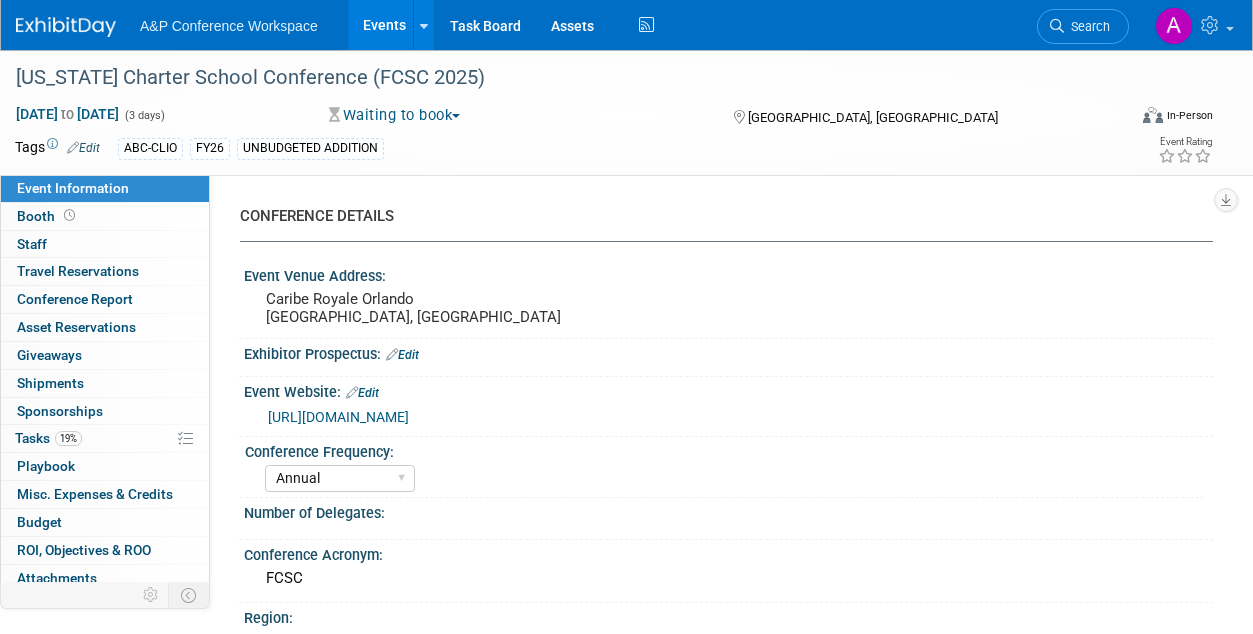select on "Annual" 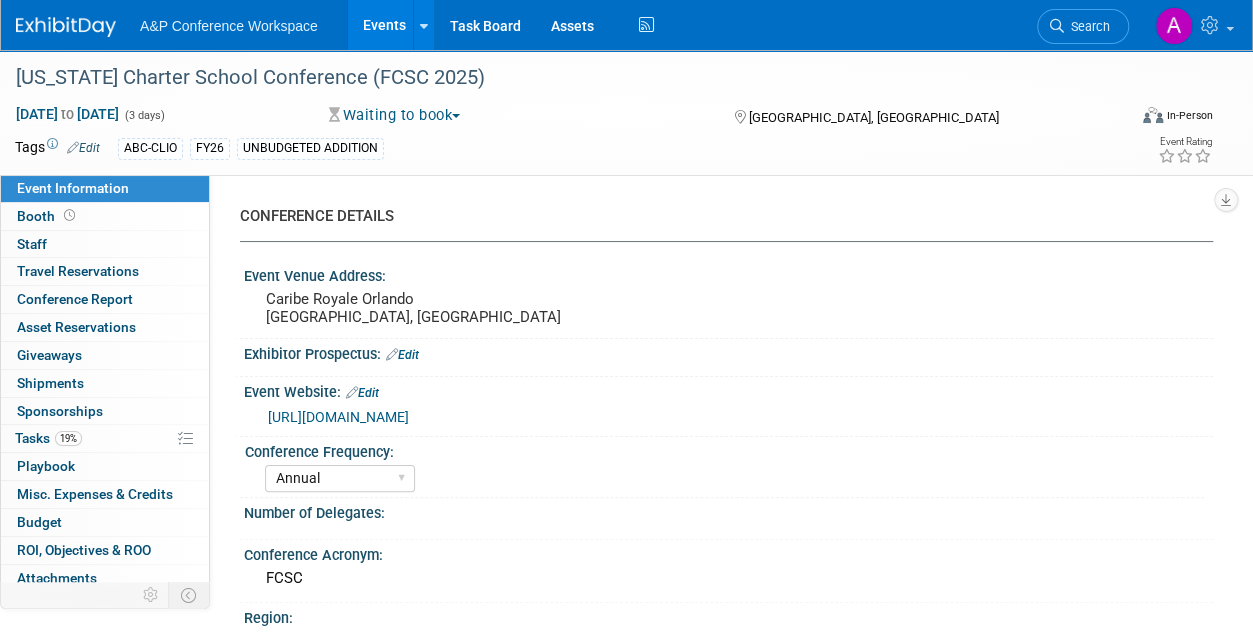 scroll, scrollTop: 0, scrollLeft: 0, axis: both 